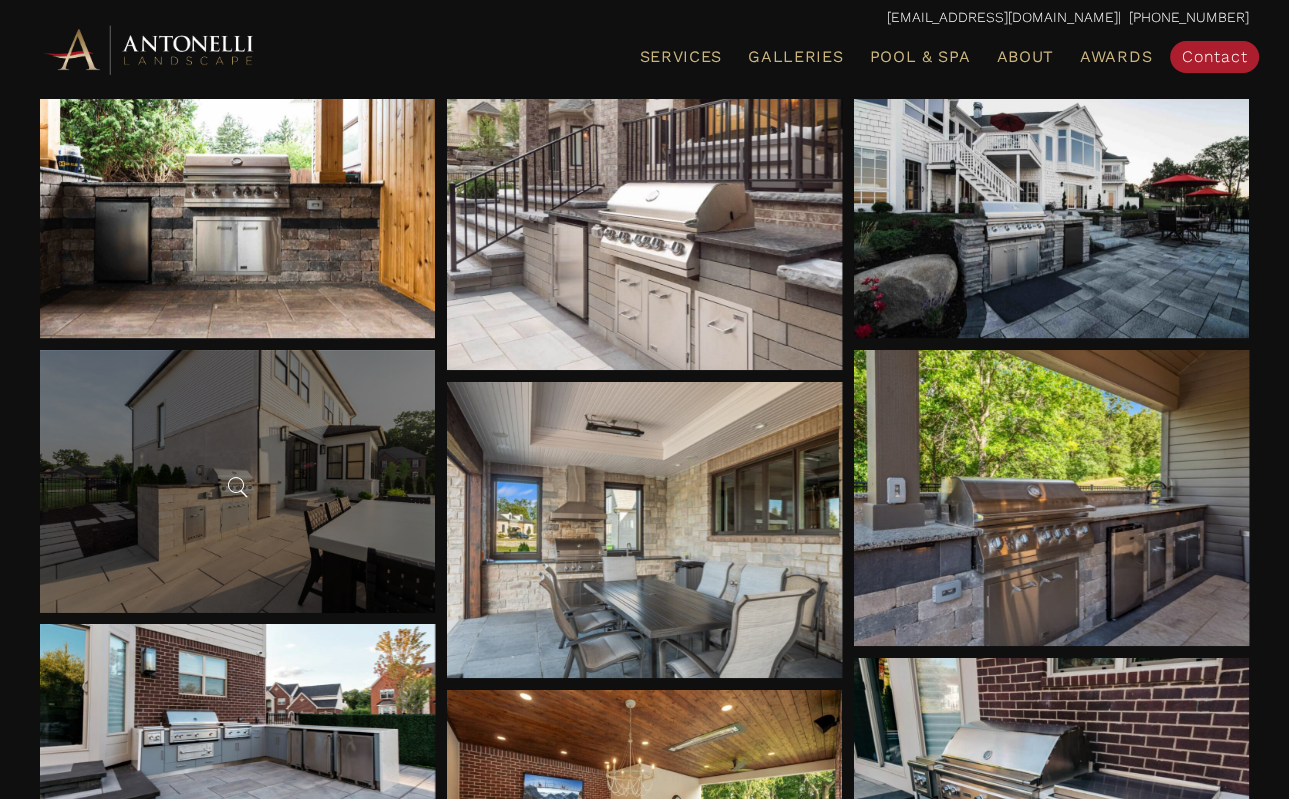 scroll, scrollTop: 422, scrollLeft: 0, axis: vertical 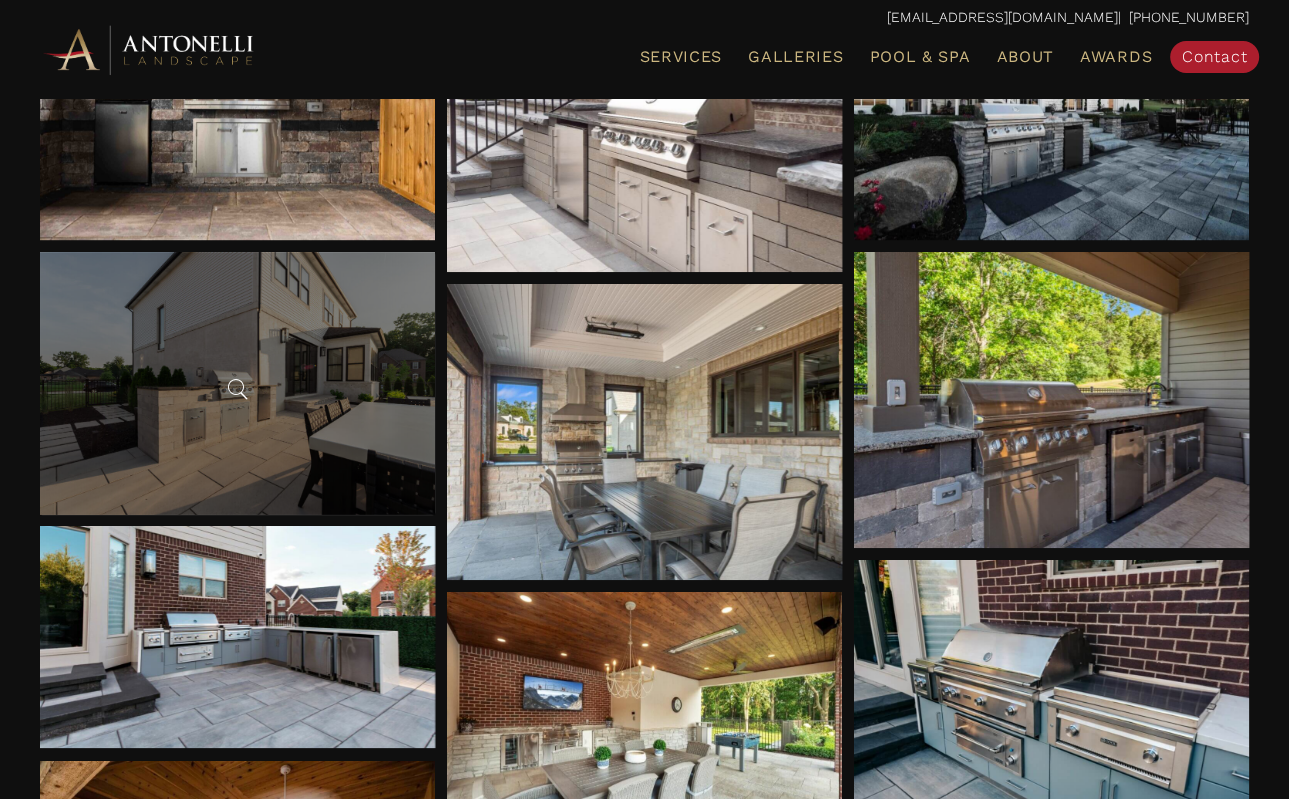 click at bounding box center [237, 383] 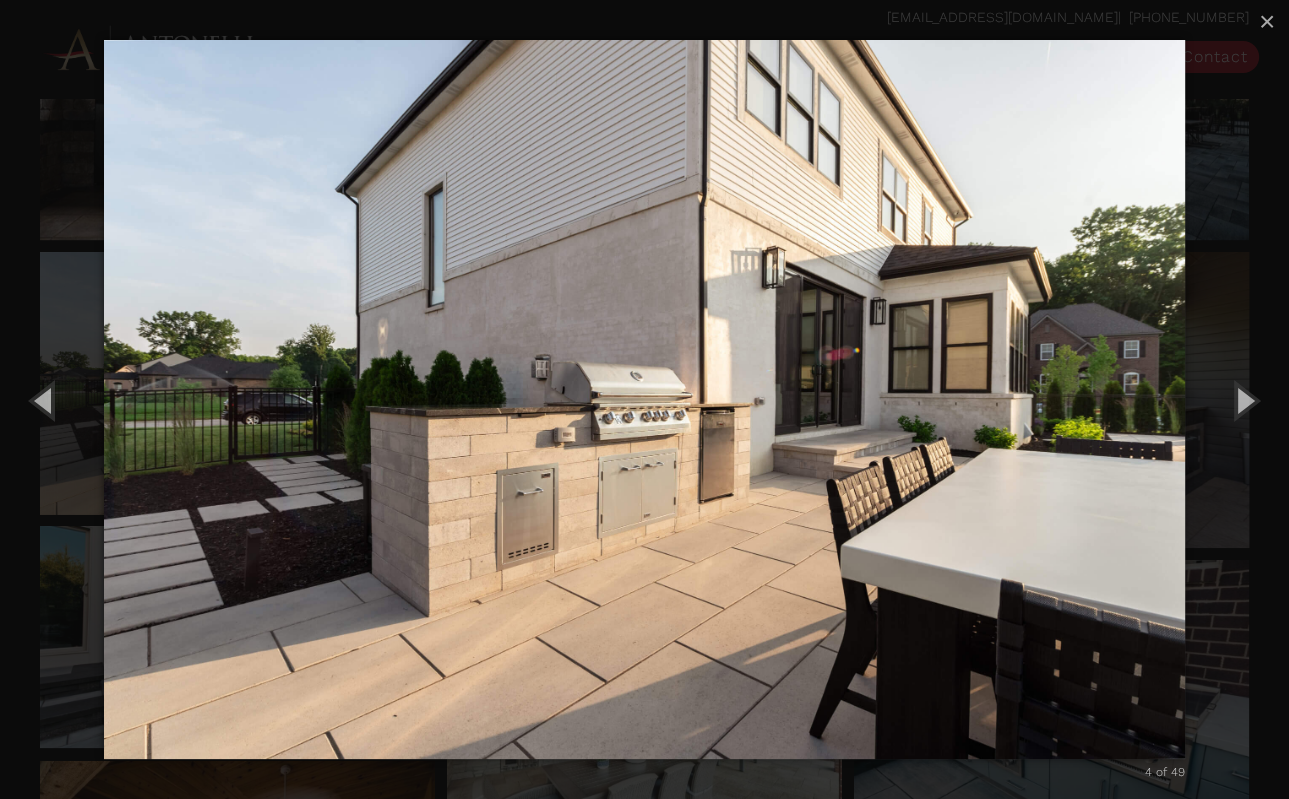 click at bounding box center [644, 399] 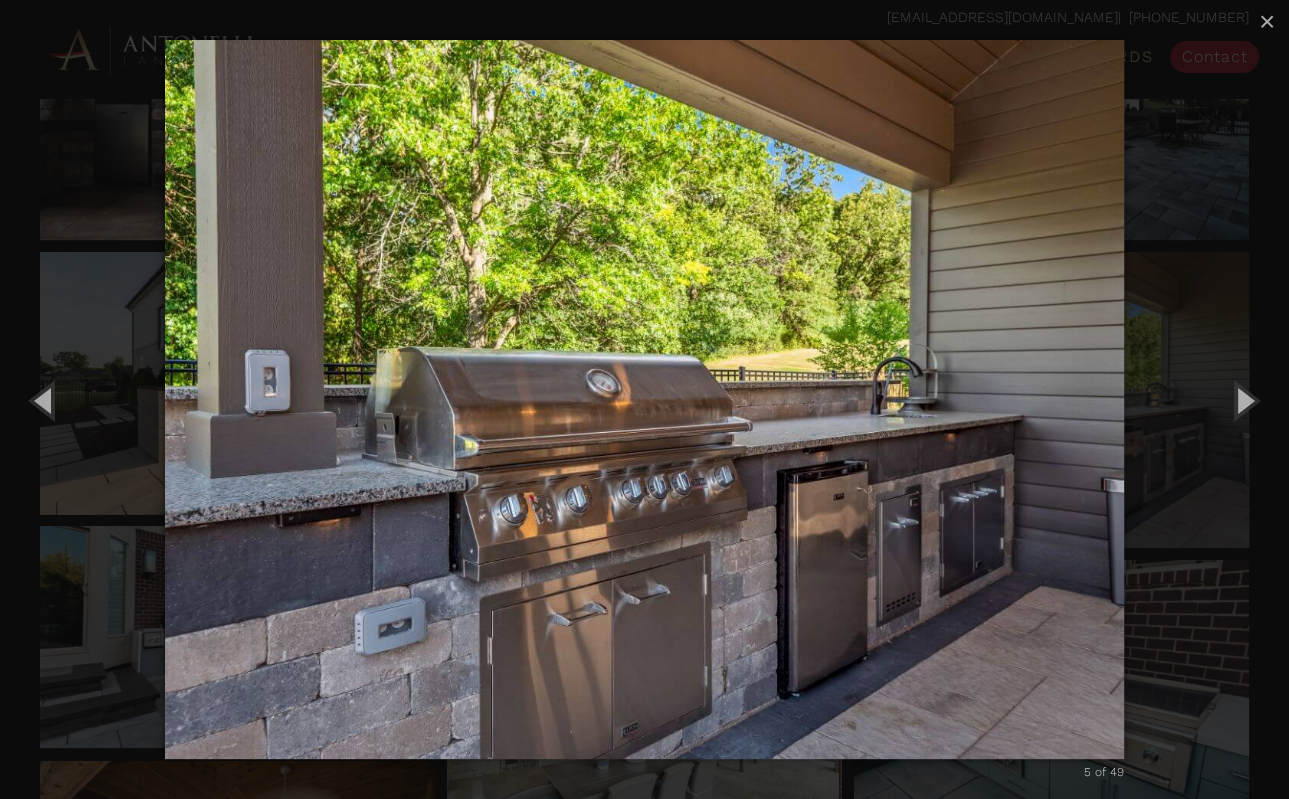 click at bounding box center (644, 399) 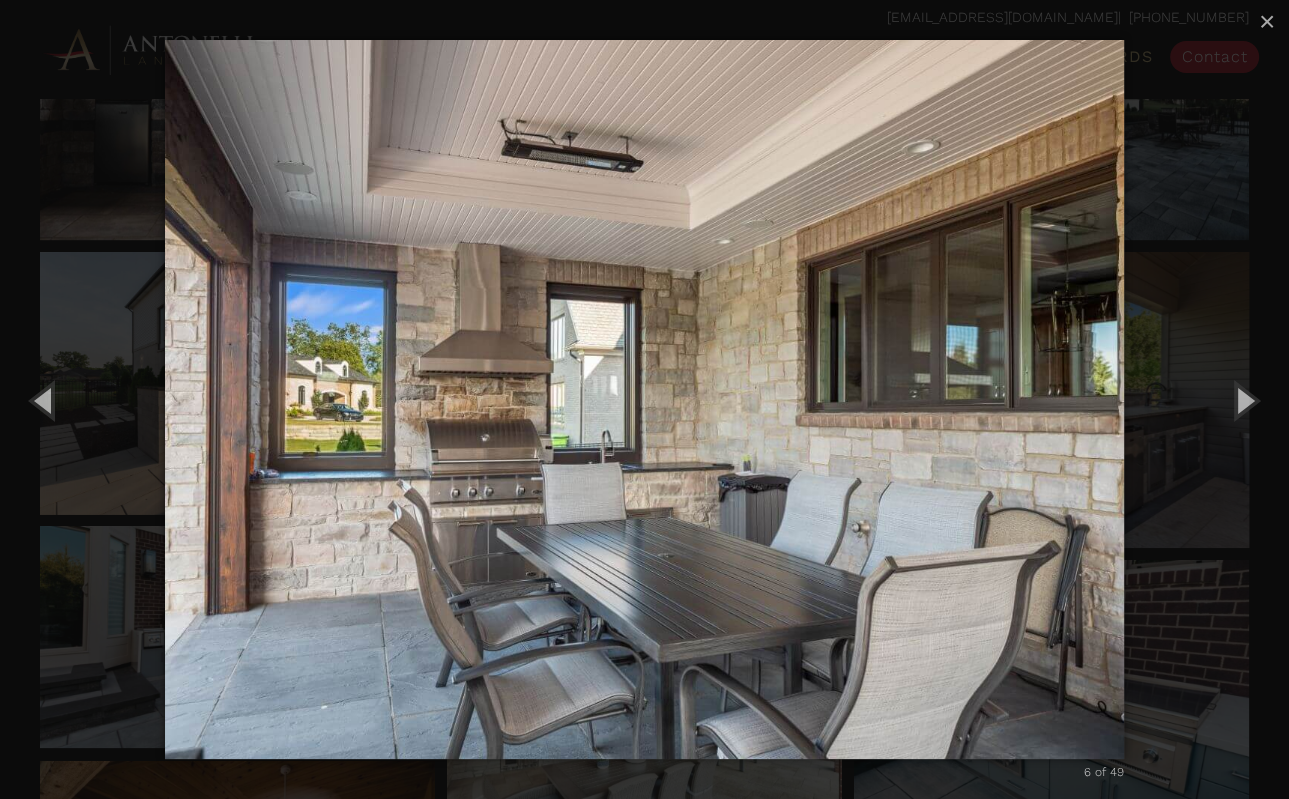click at bounding box center (644, 399) 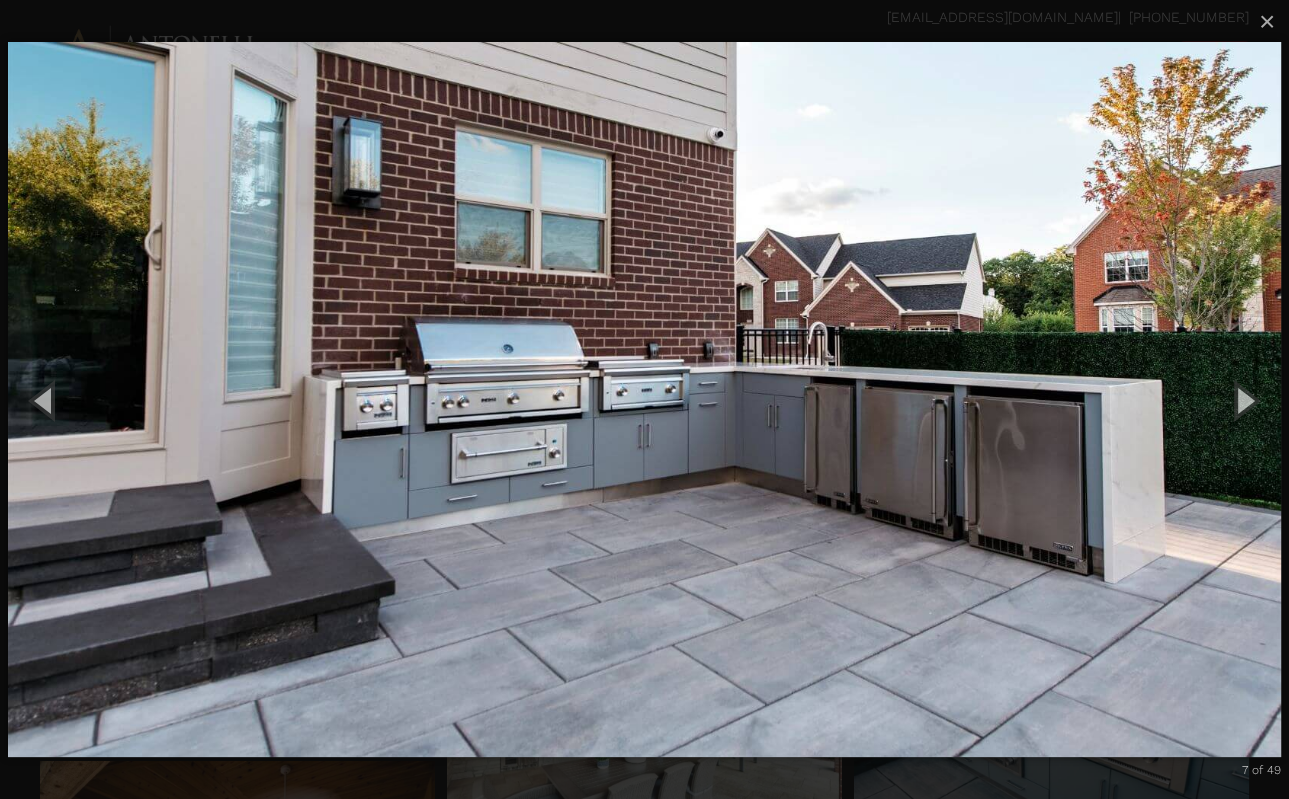 click at bounding box center (644, 400) 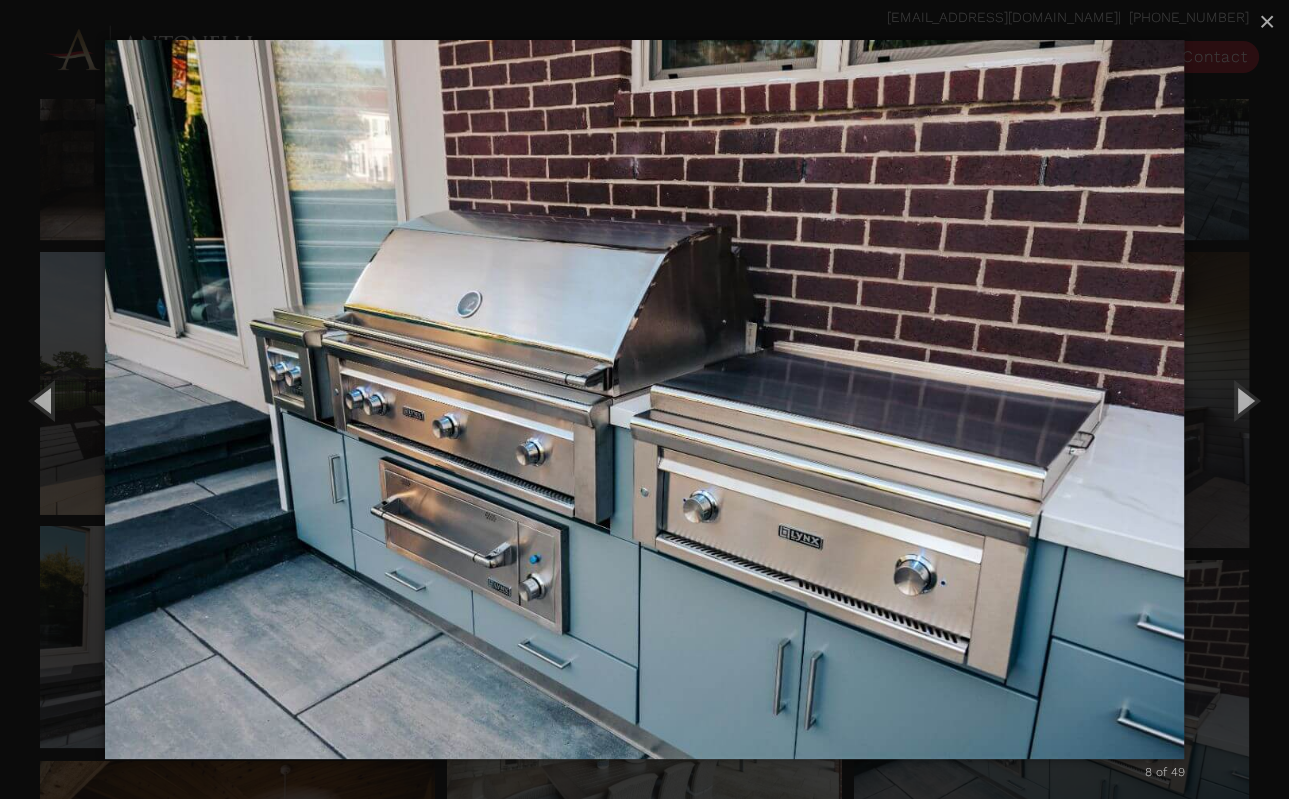 click at bounding box center (645, 399) 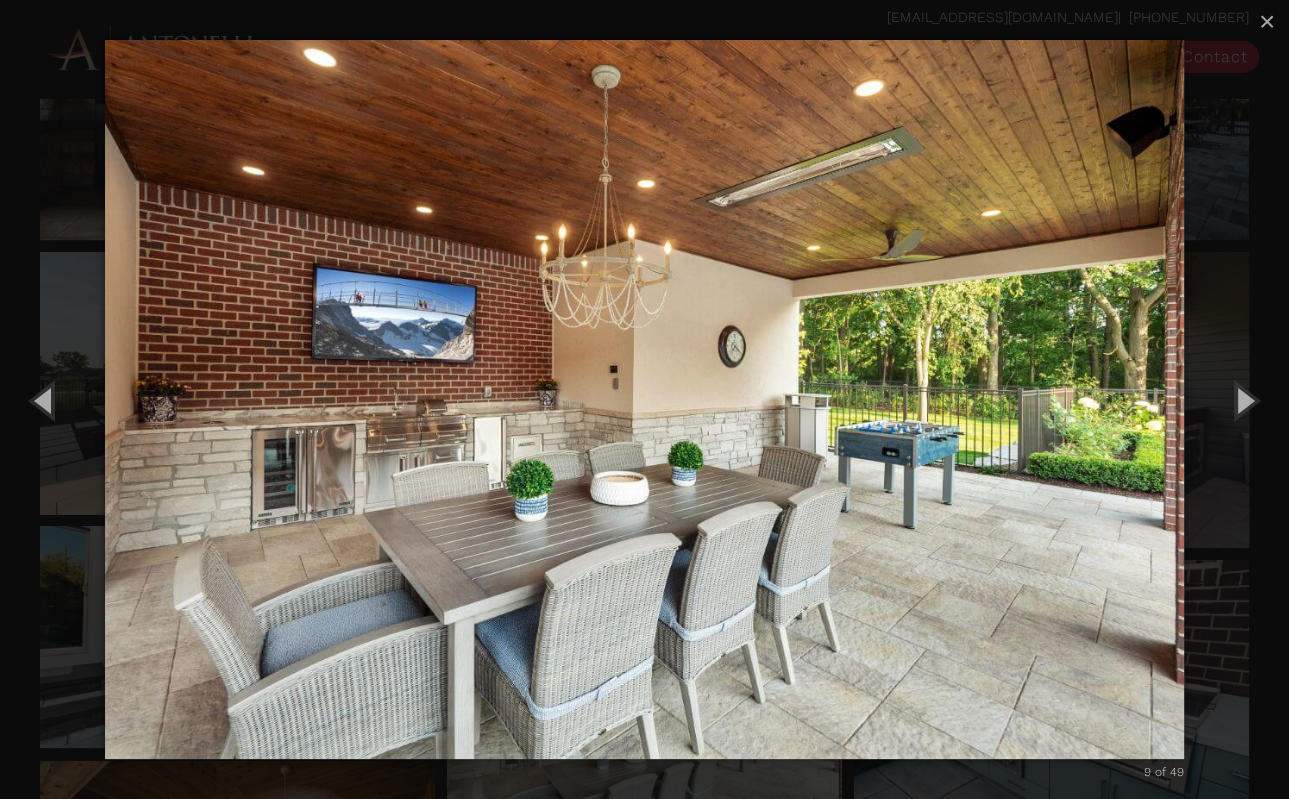 click at bounding box center [644, 399] 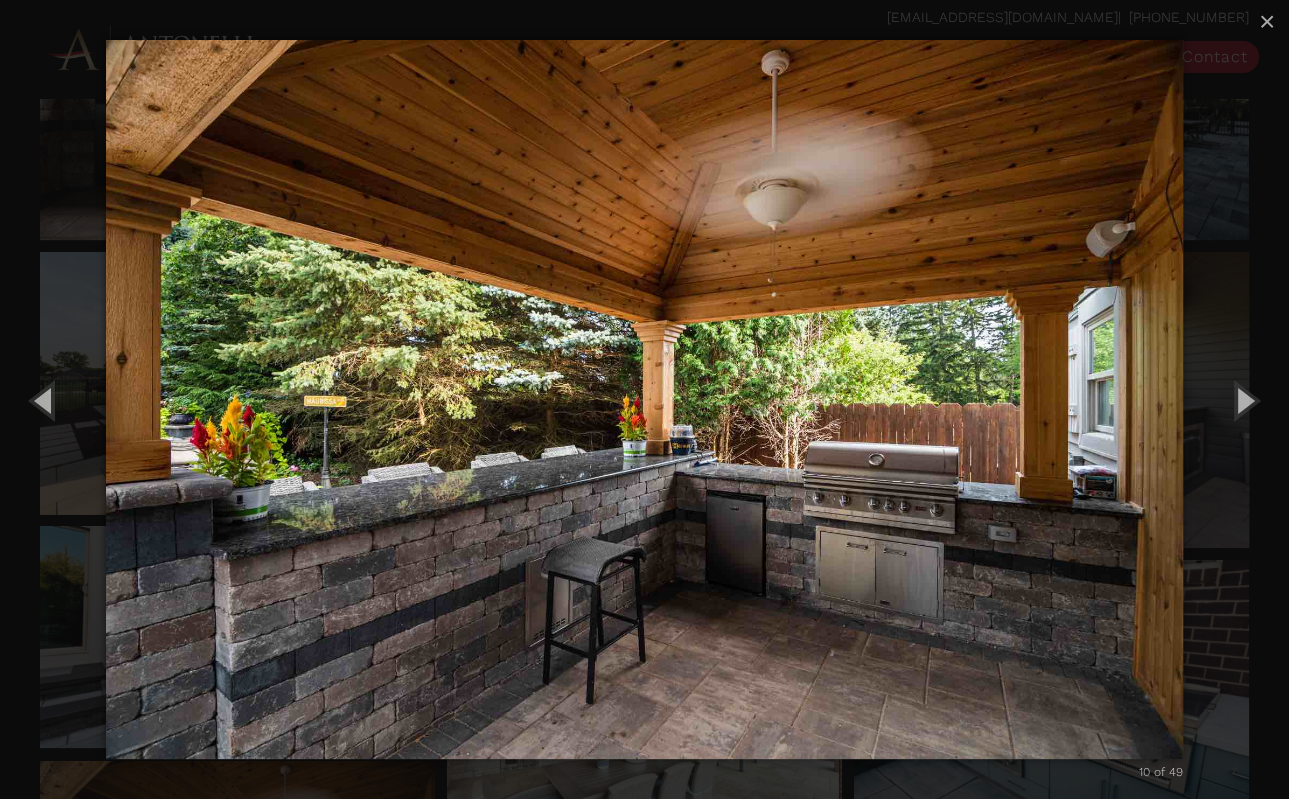 click at bounding box center [644, 399] 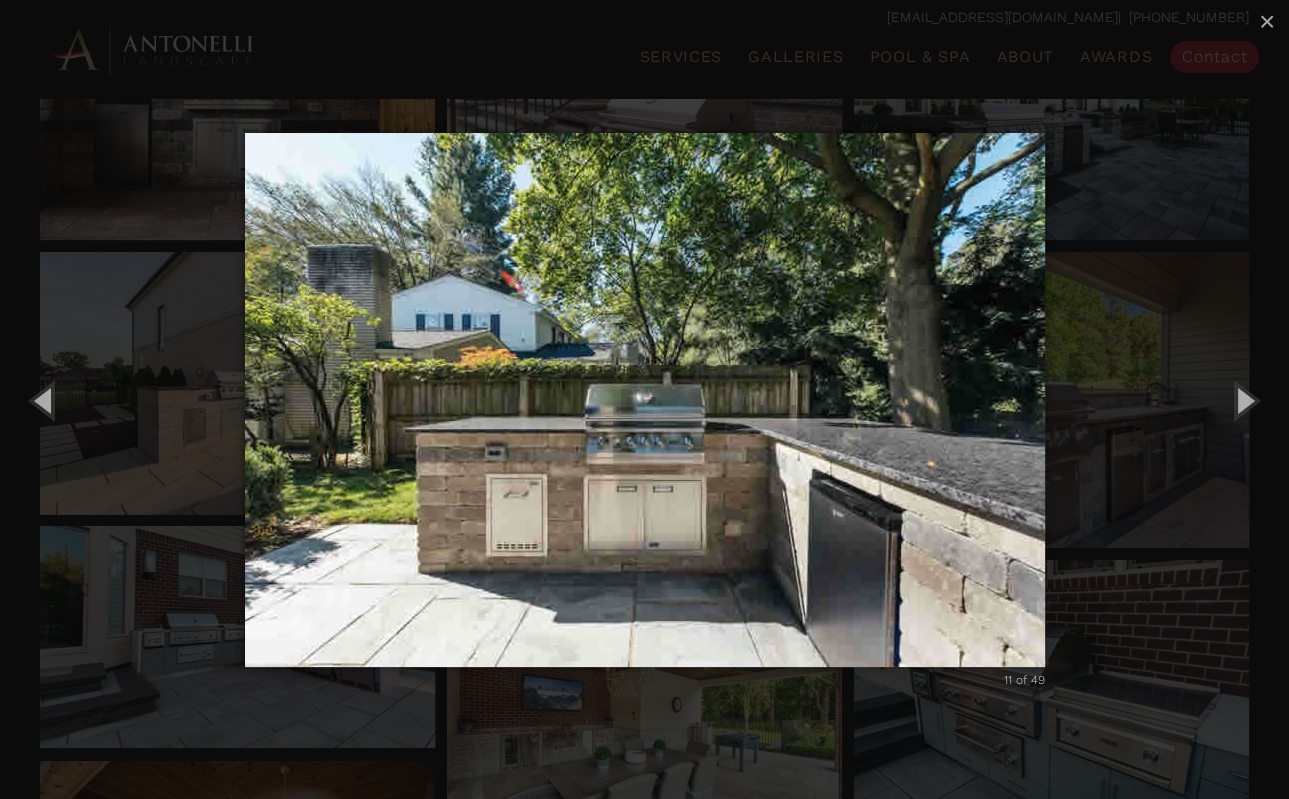 click at bounding box center [645, 400] 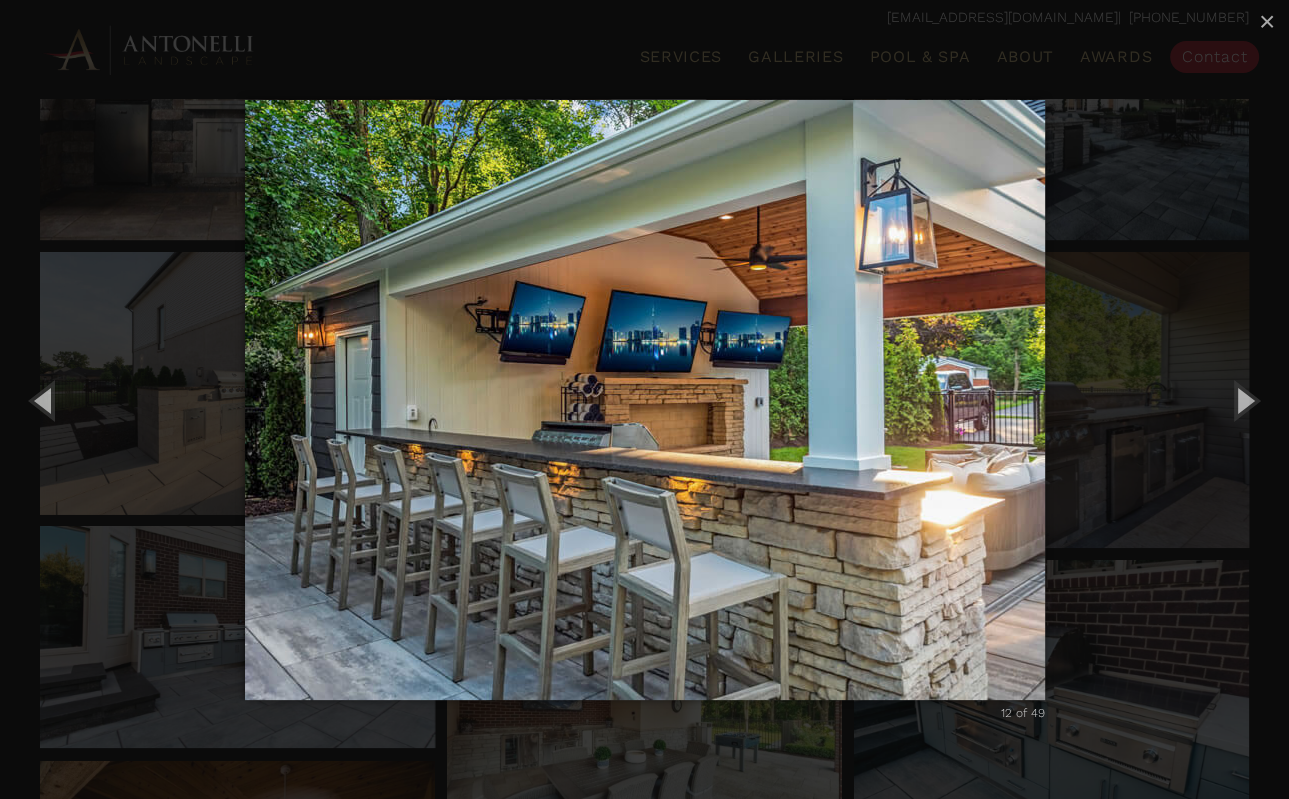 click at bounding box center [645, 400] 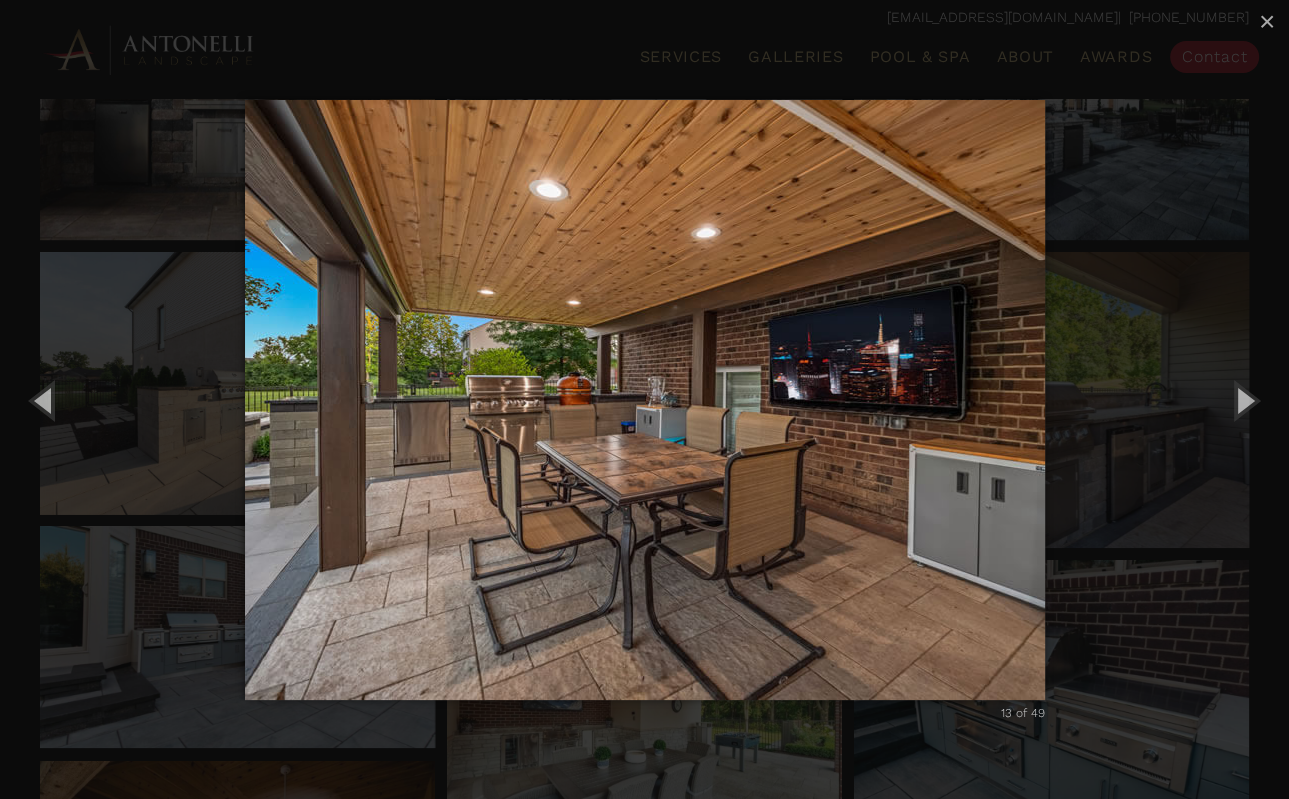 click at bounding box center [645, 400] 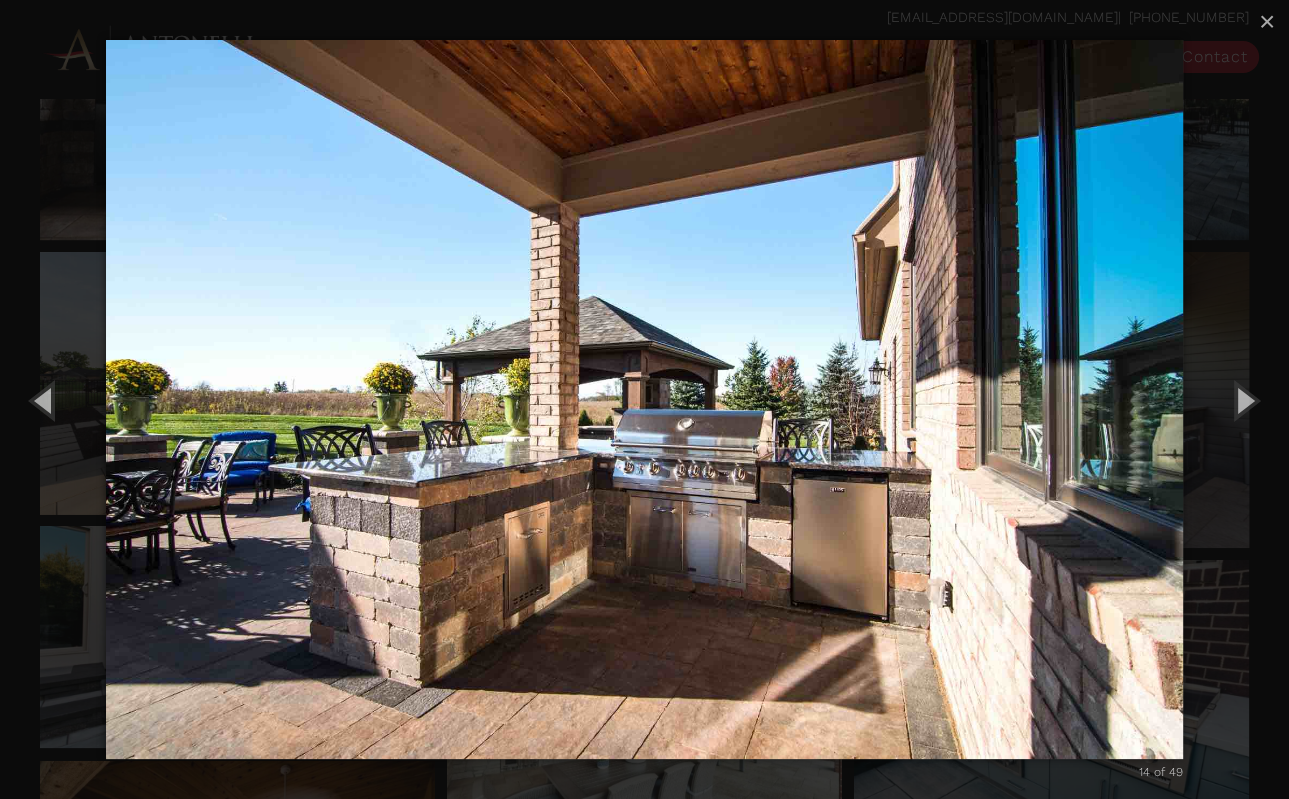 click at bounding box center [644, 399] 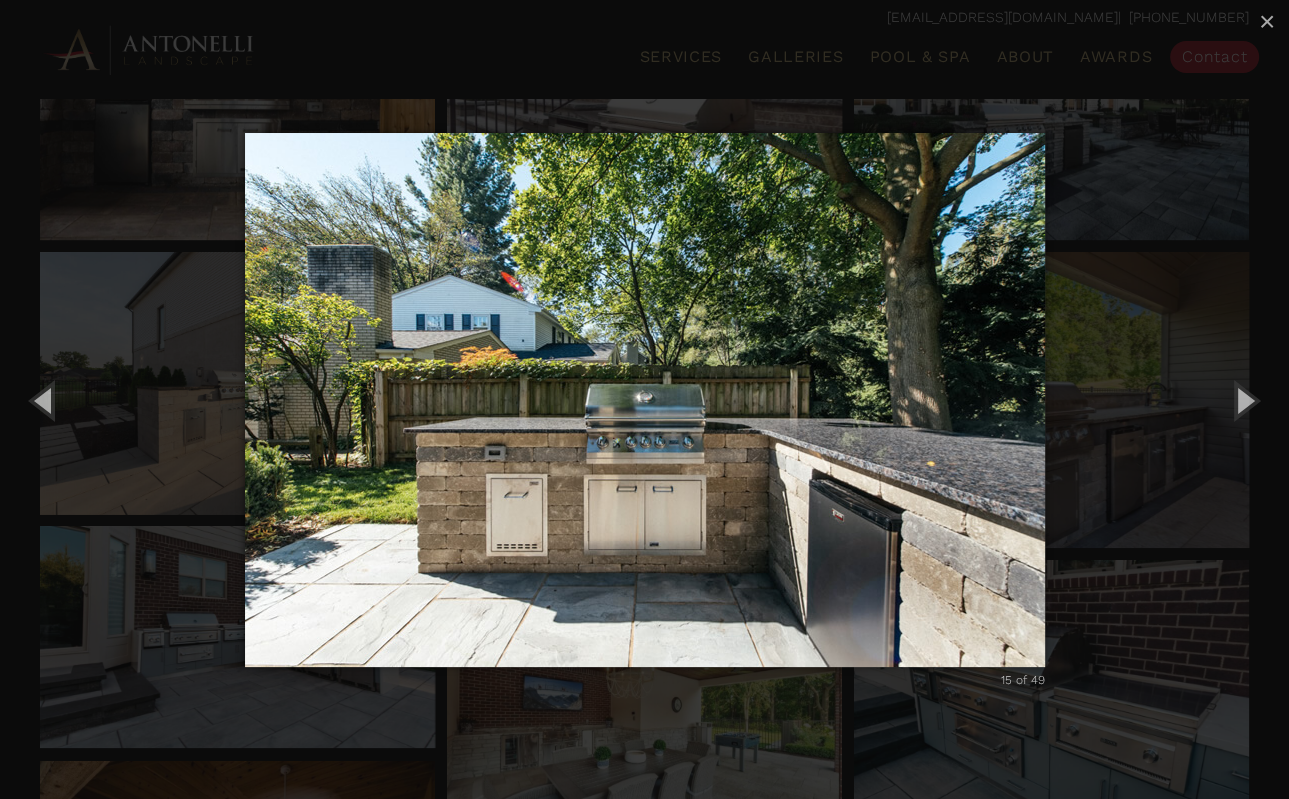 click at bounding box center (645, 400) 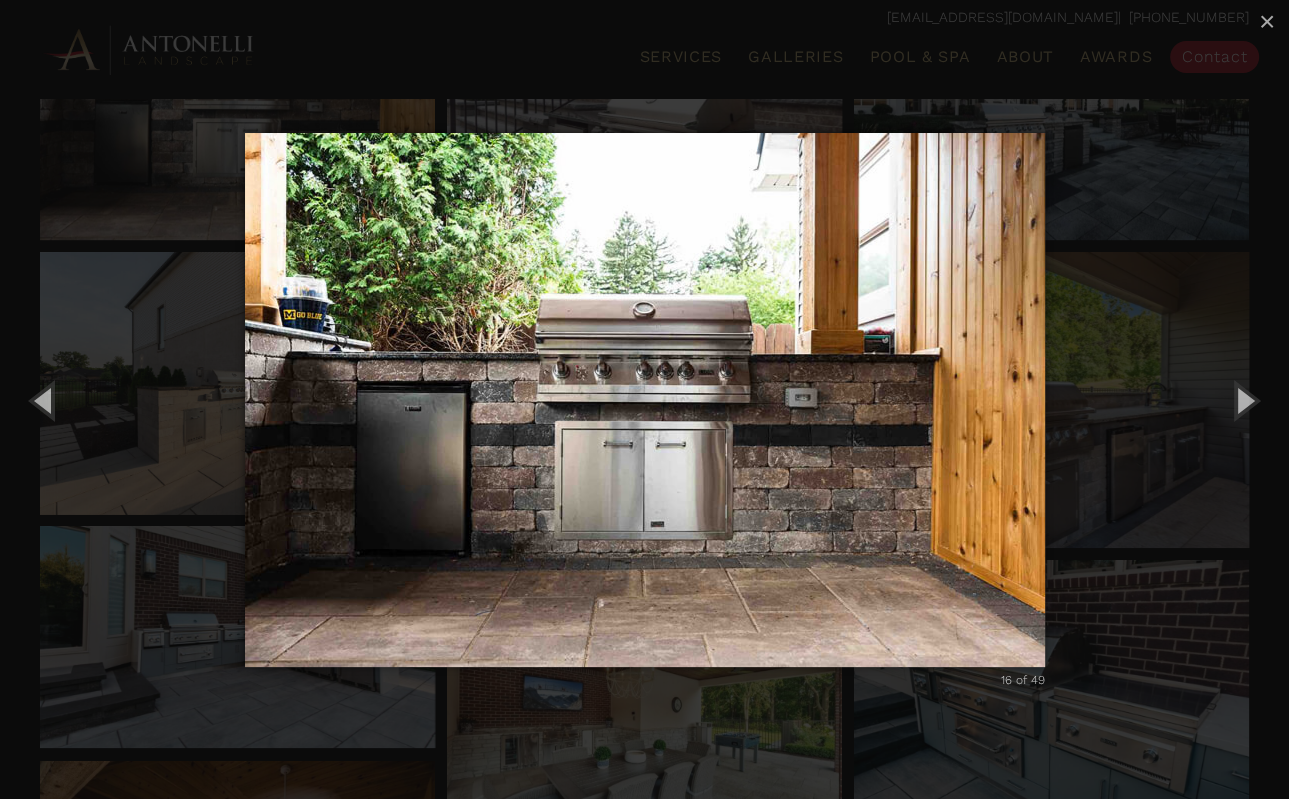 click at bounding box center (645, 400) 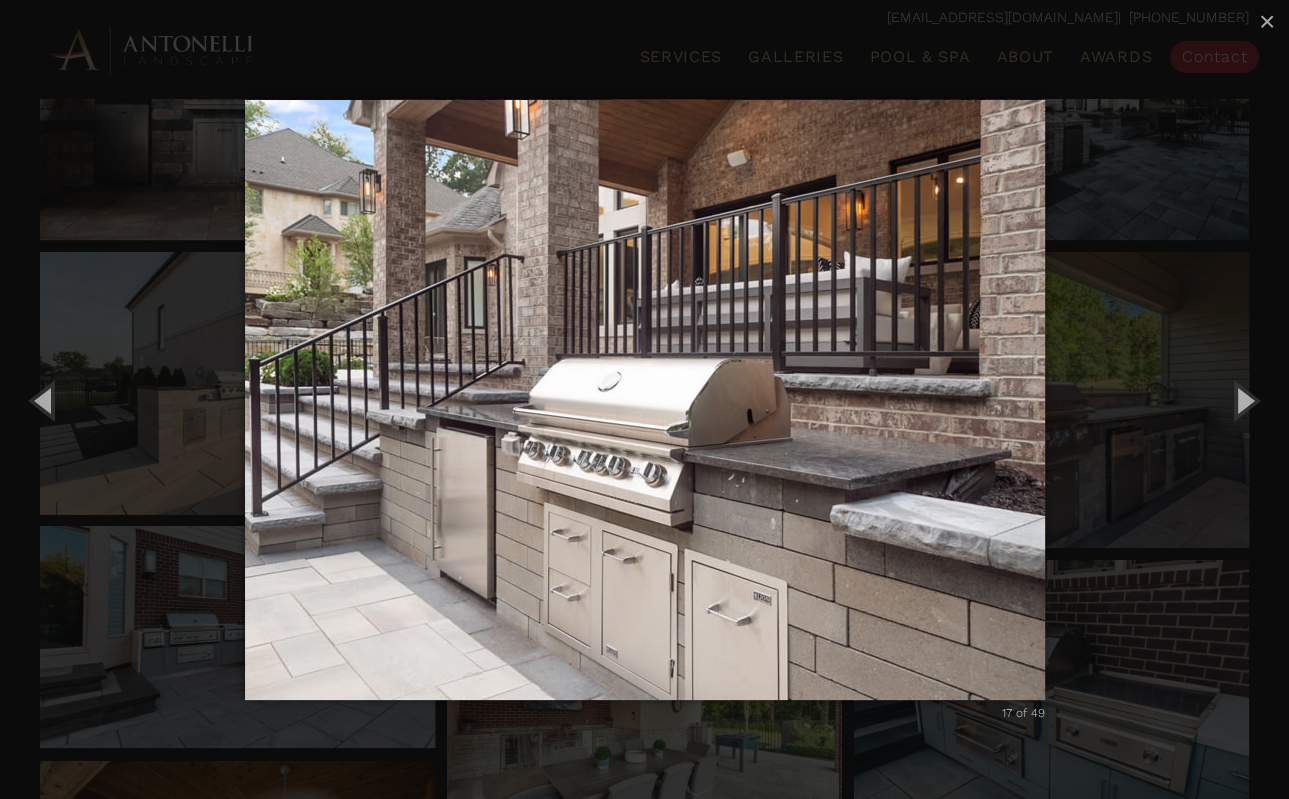 click at bounding box center [645, 400] 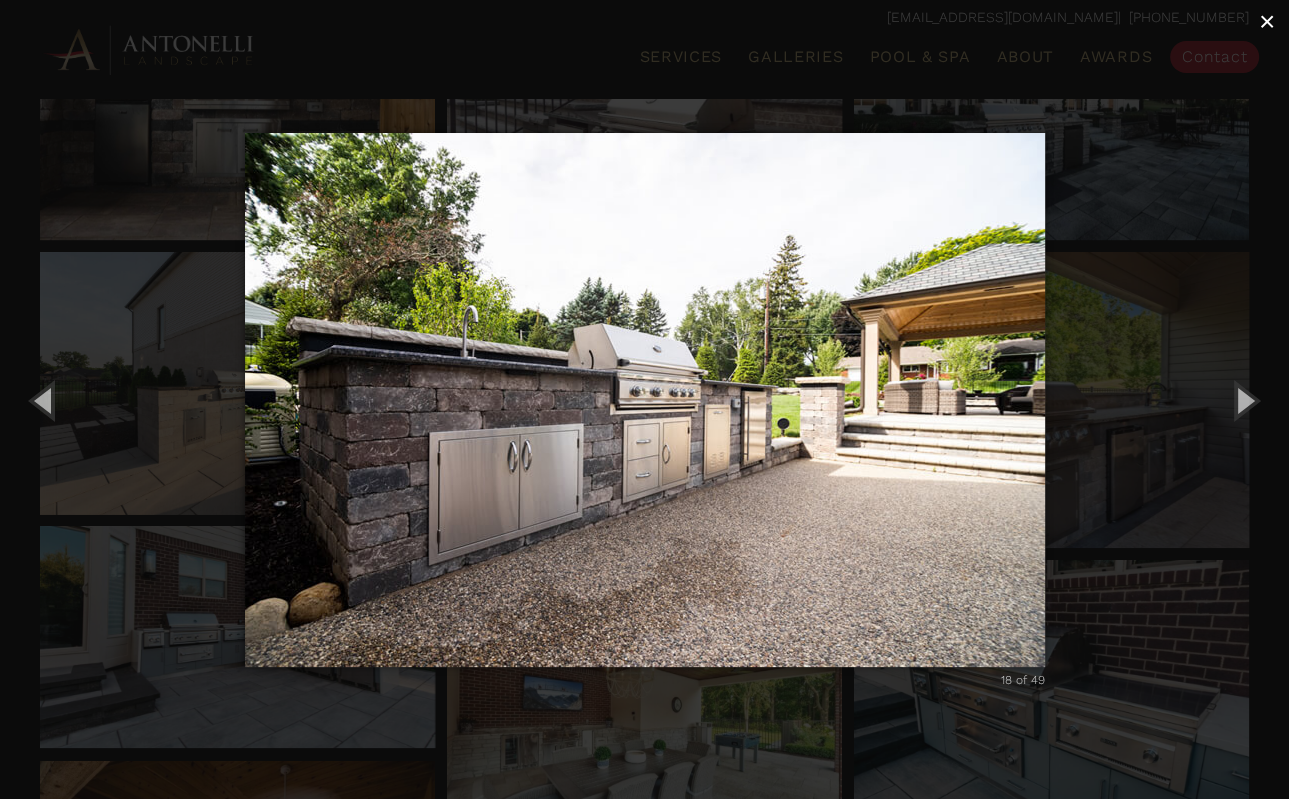 click on "×" at bounding box center (1267, 21) 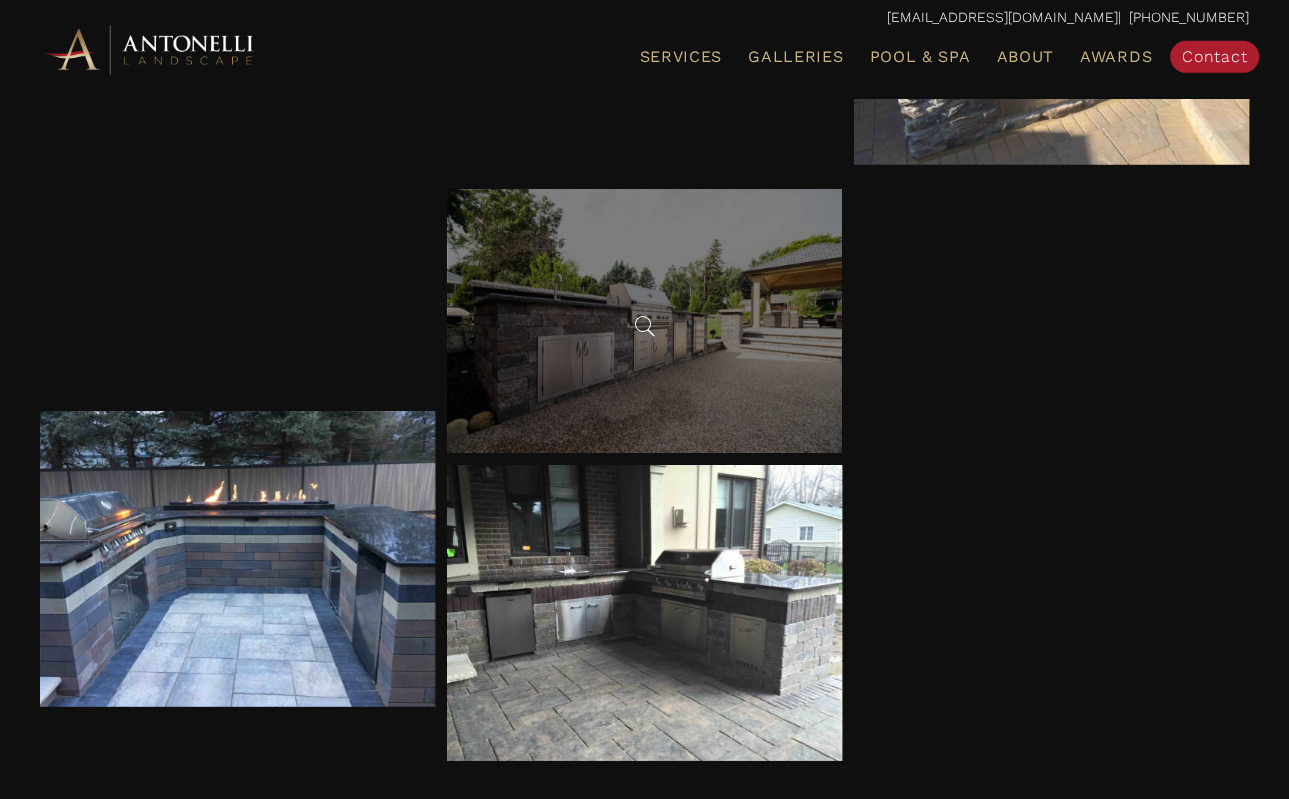 scroll, scrollTop: 4148, scrollLeft: 0, axis: vertical 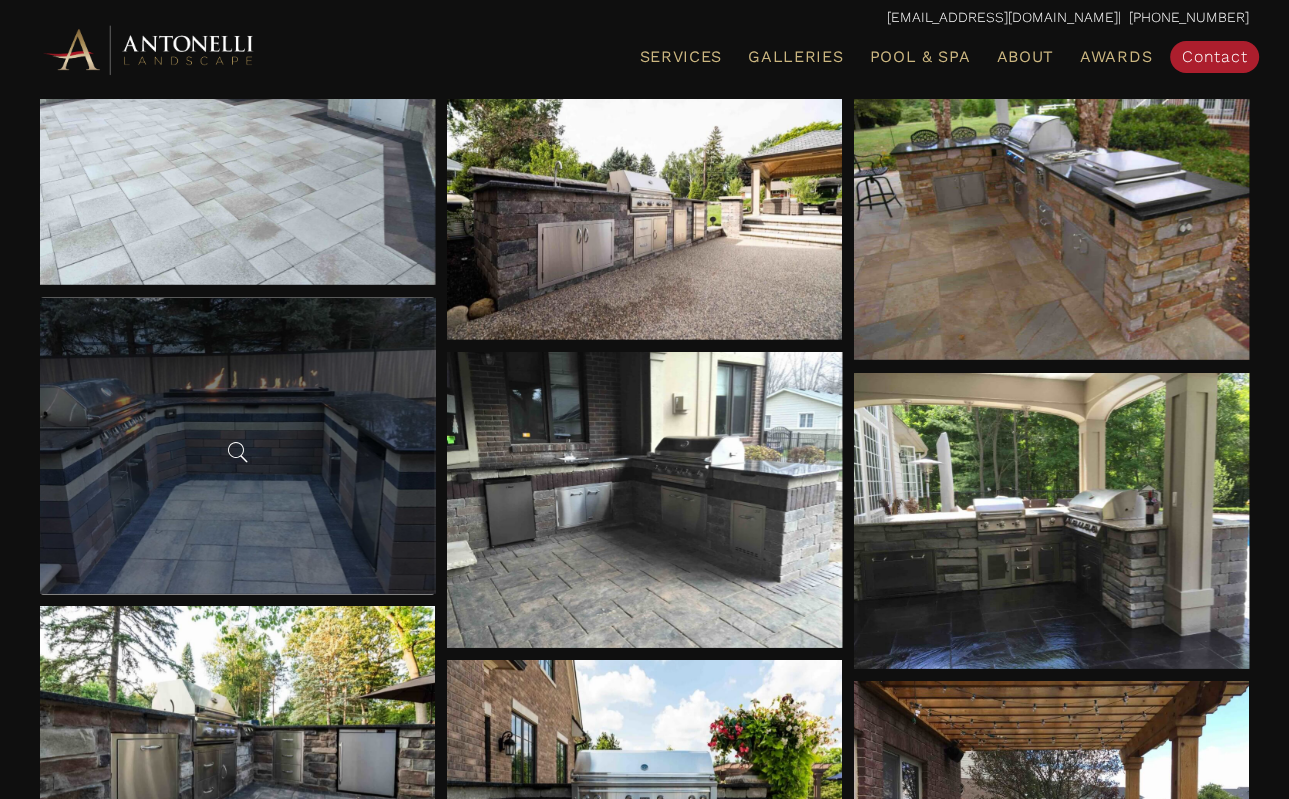 click at bounding box center (237, 446) 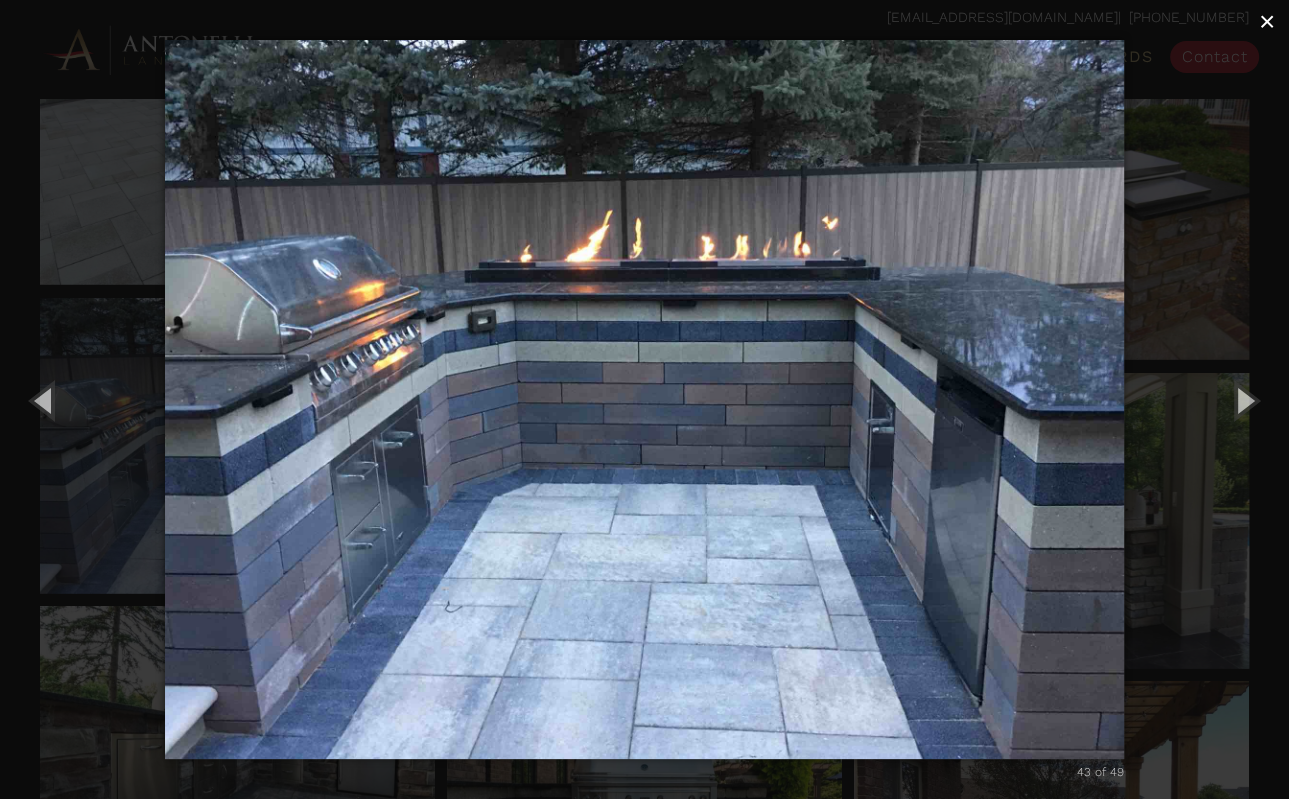 click on "×" at bounding box center [1267, 21] 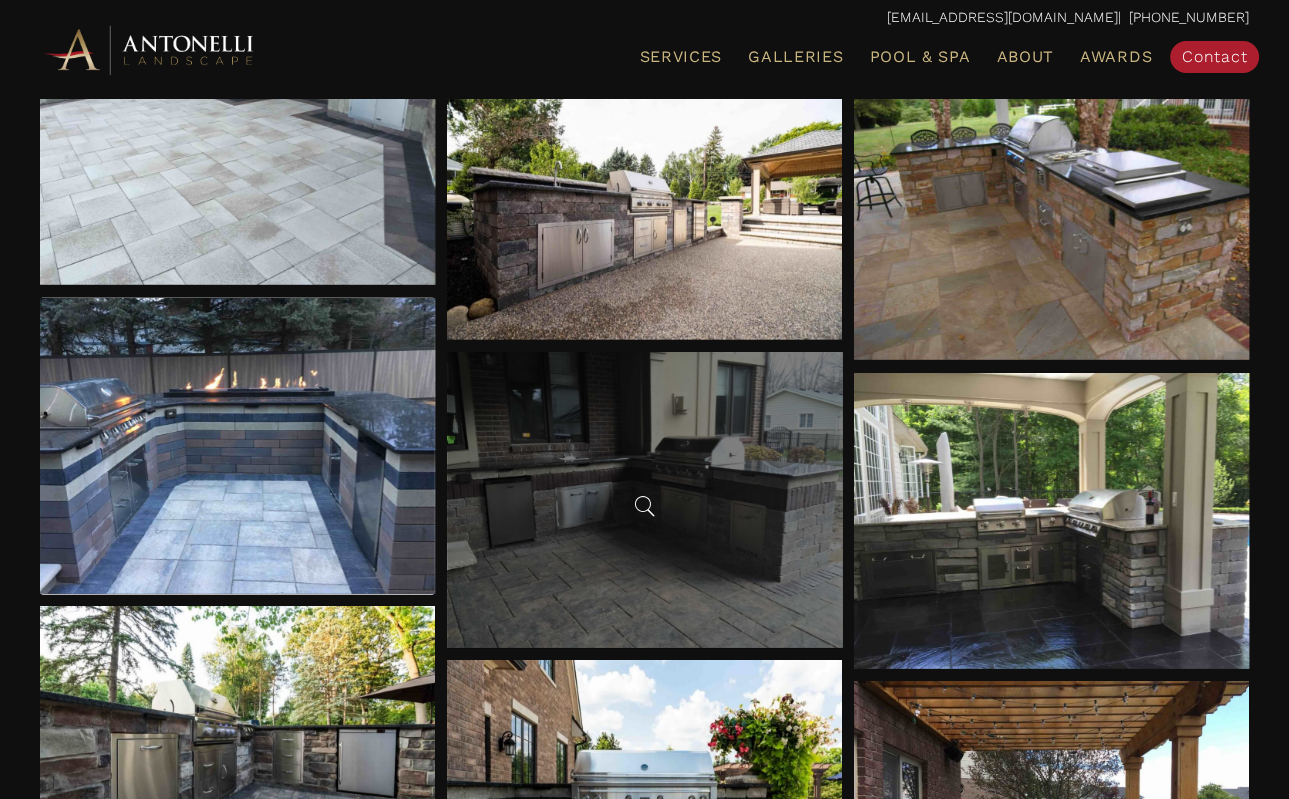 scroll, scrollTop: 4570, scrollLeft: 0, axis: vertical 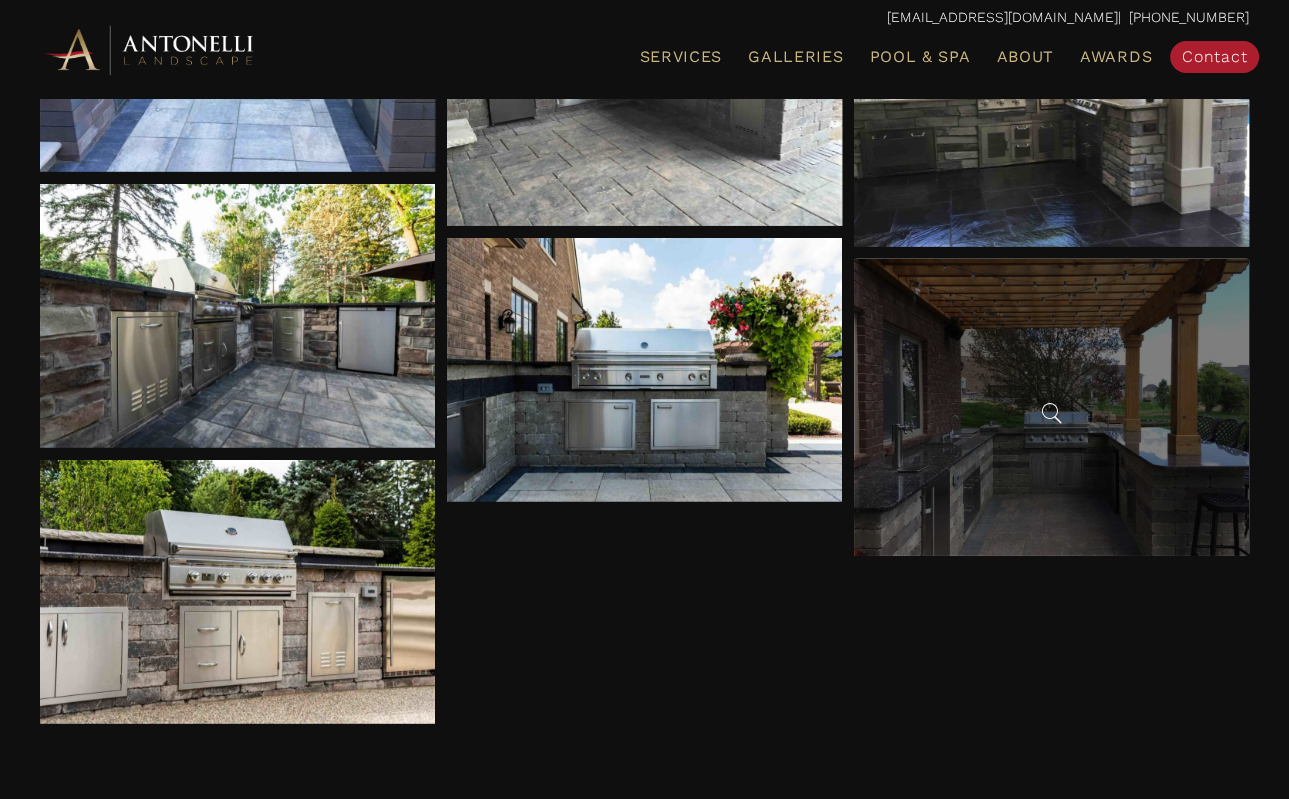 click at bounding box center (1051, 407) 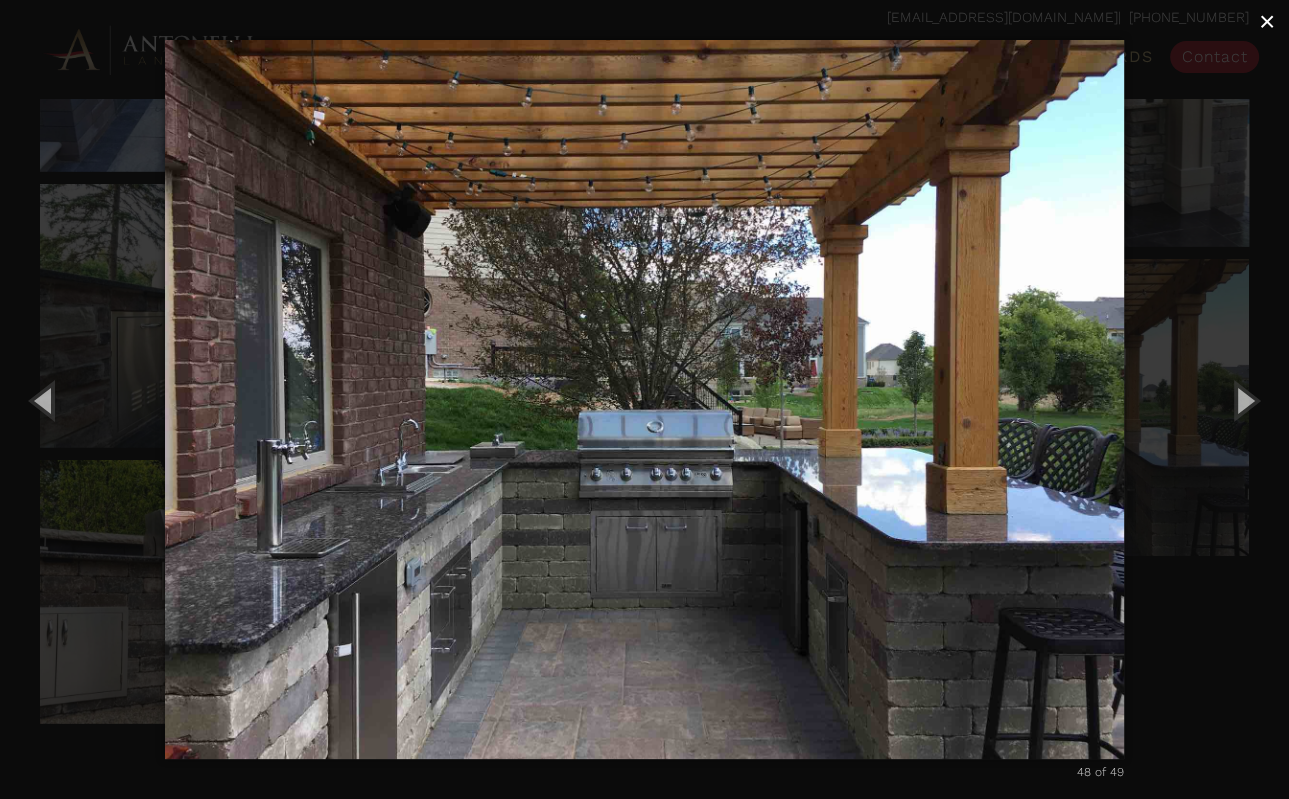 click on "×" at bounding box center [1267, 21] 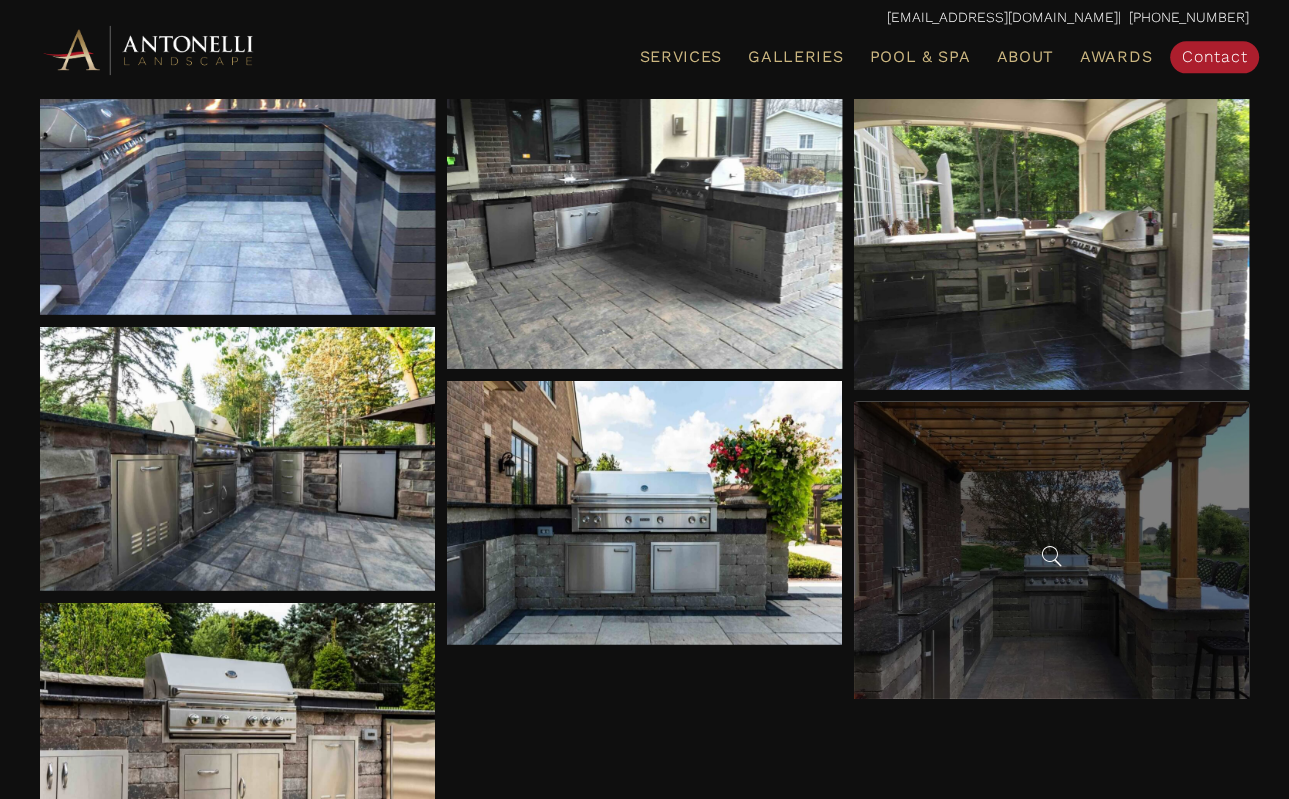 scroll, scrollTop: 4359, scrollLeft: 0, axis: vertical 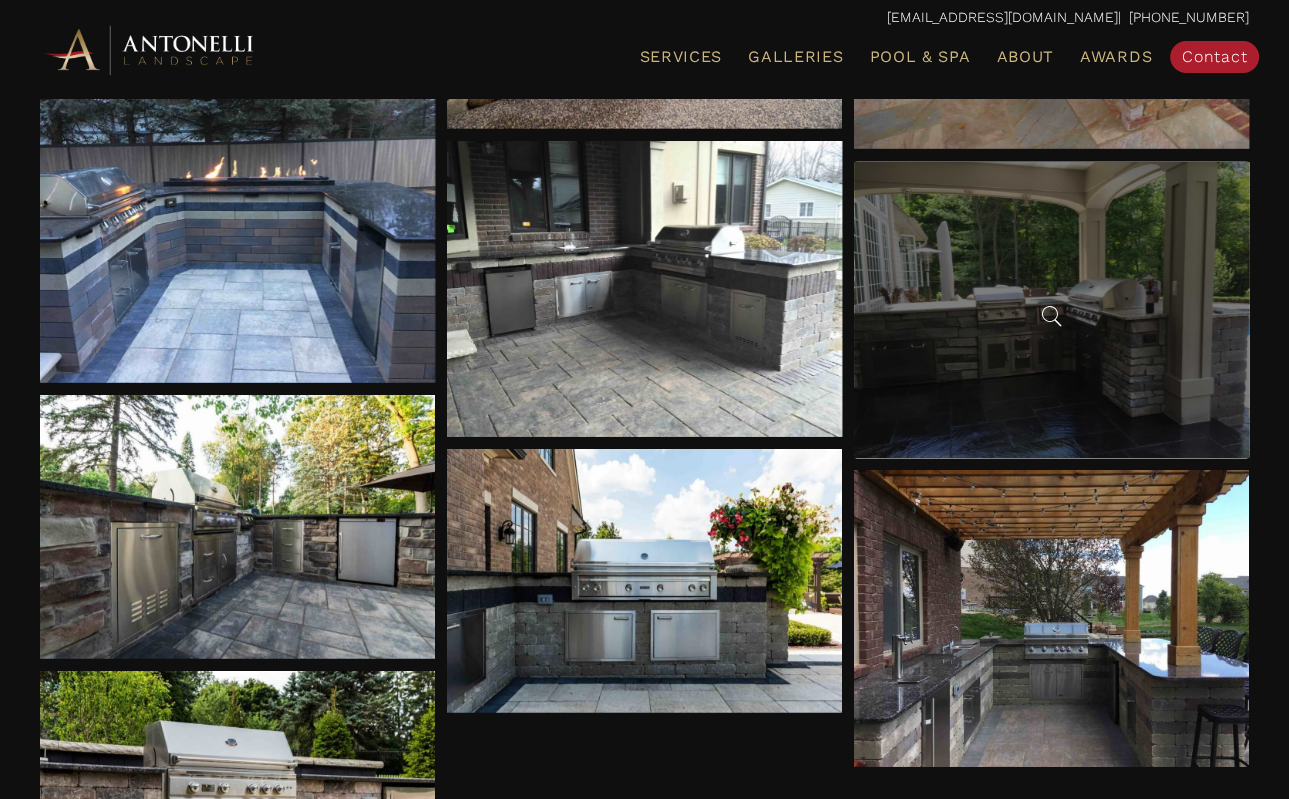 click at bounding box center [1051, 310] 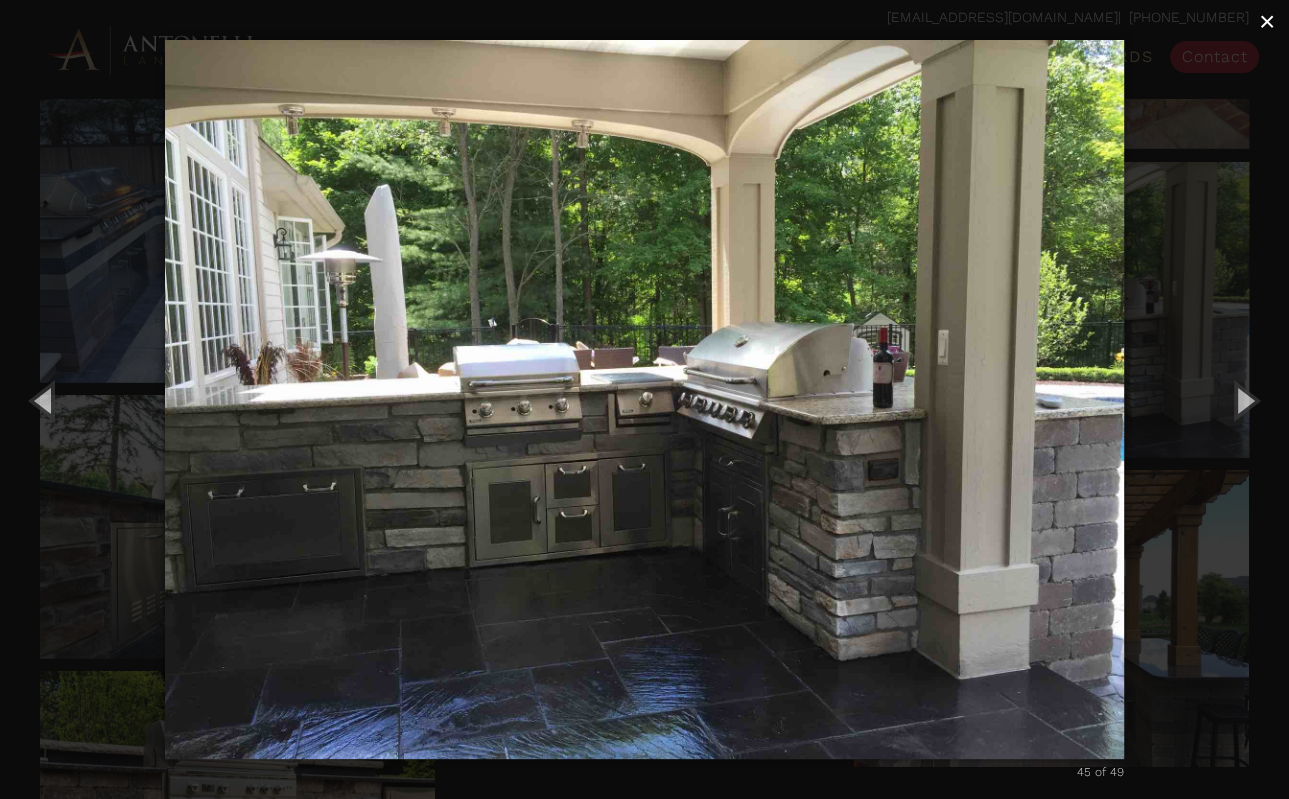 click on "×" at bounding box center [1267, 21] 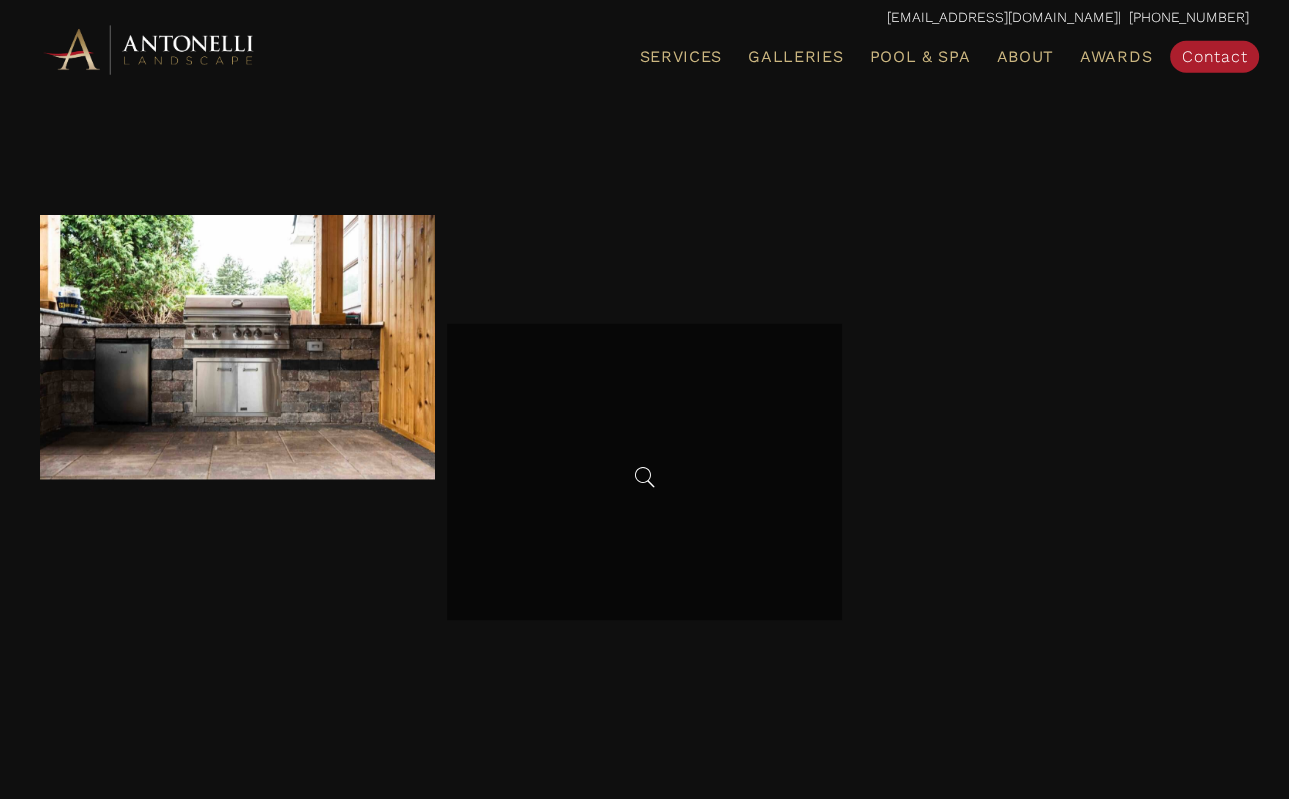 scroll, scrollTop: 2458, scrollLeft: 0, axis: vertical 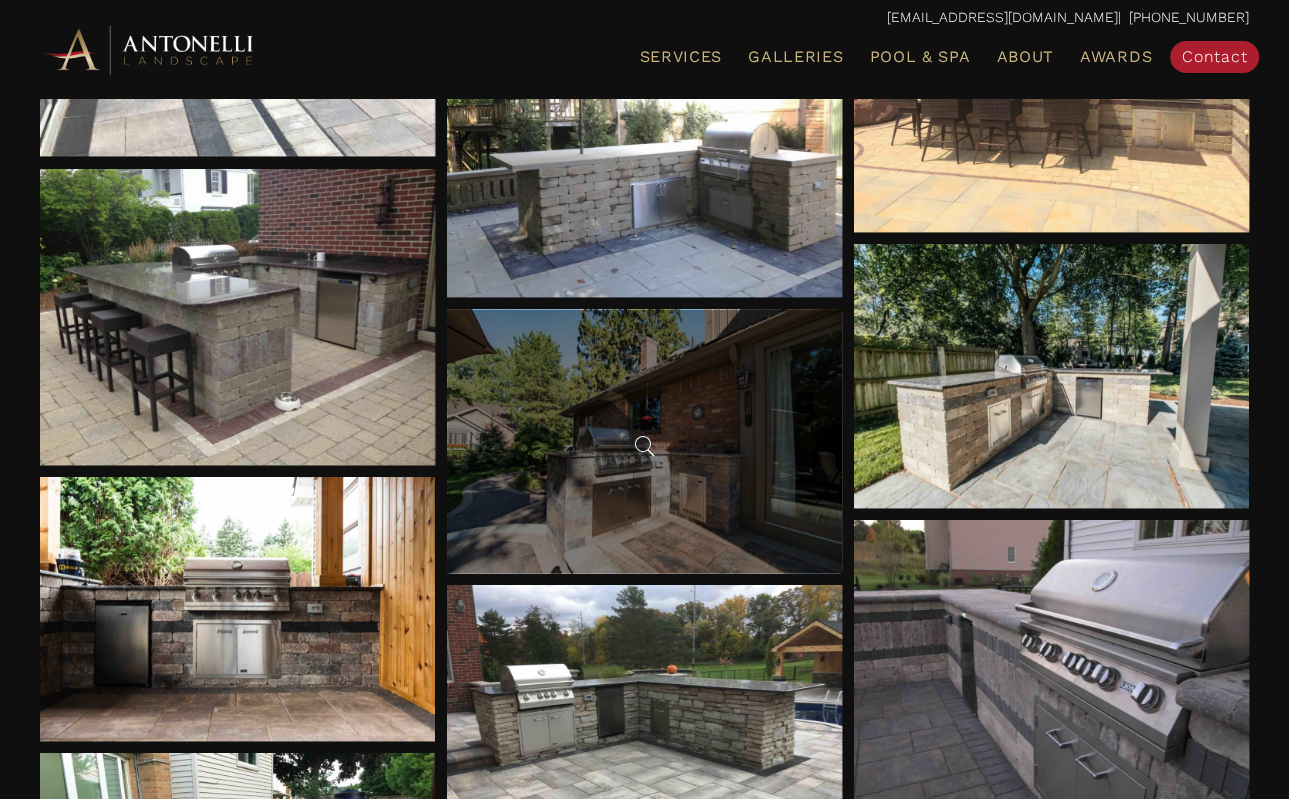 click at bounding box center [644, 441] 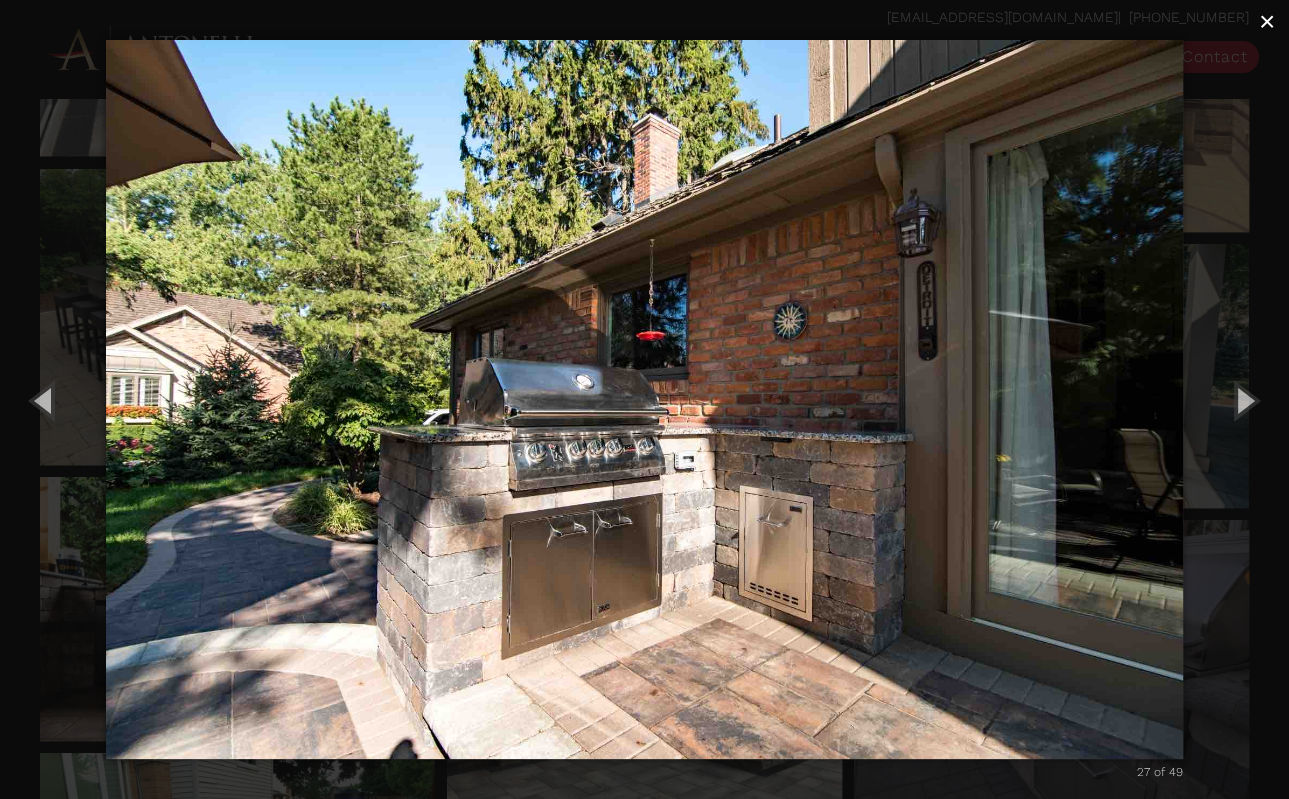 click on "×" at bounding box center [1267, 21] 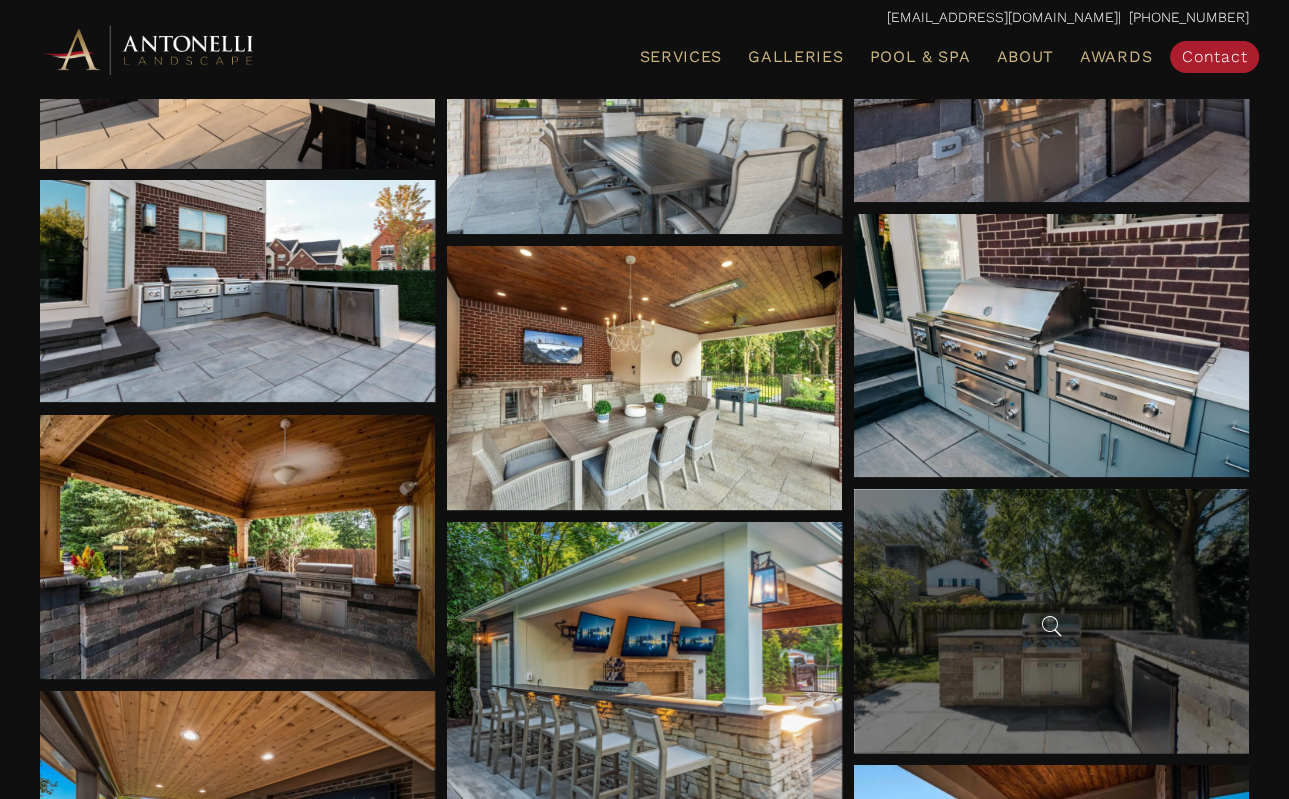 scroll, scrollTop: 0, scrollLeft: 0, axis: both 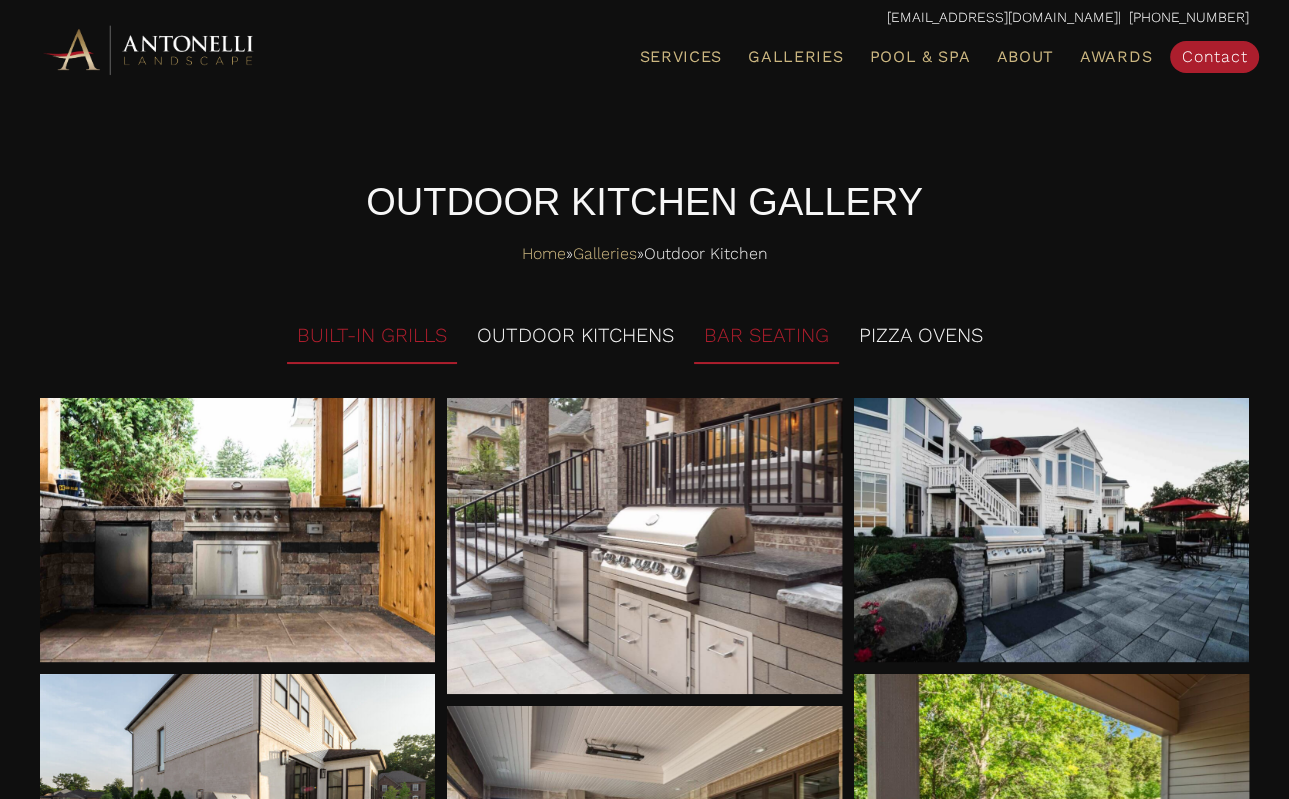 click on "BAR SEATING" at bounding box center [766, 336] 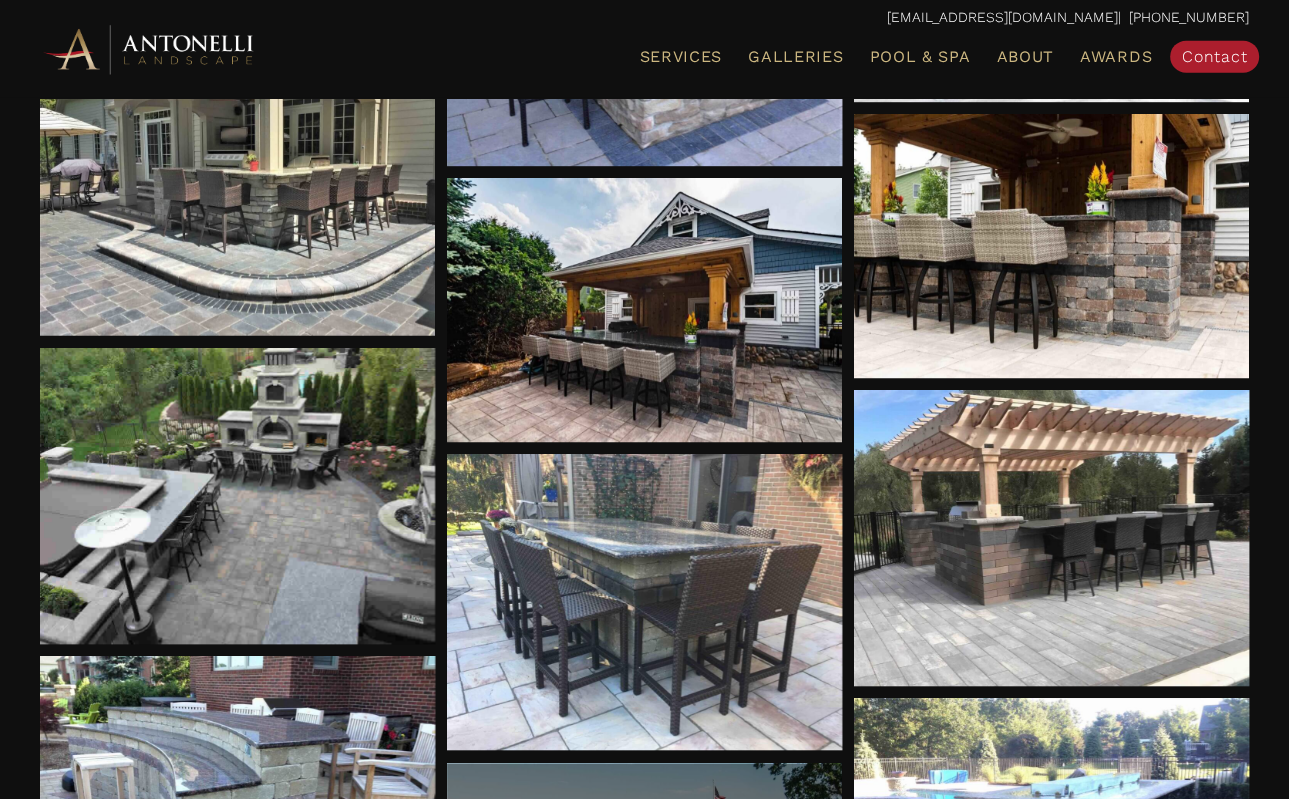scroll, scrollTop: 1689, scrollLeft: 0, axis: vertical 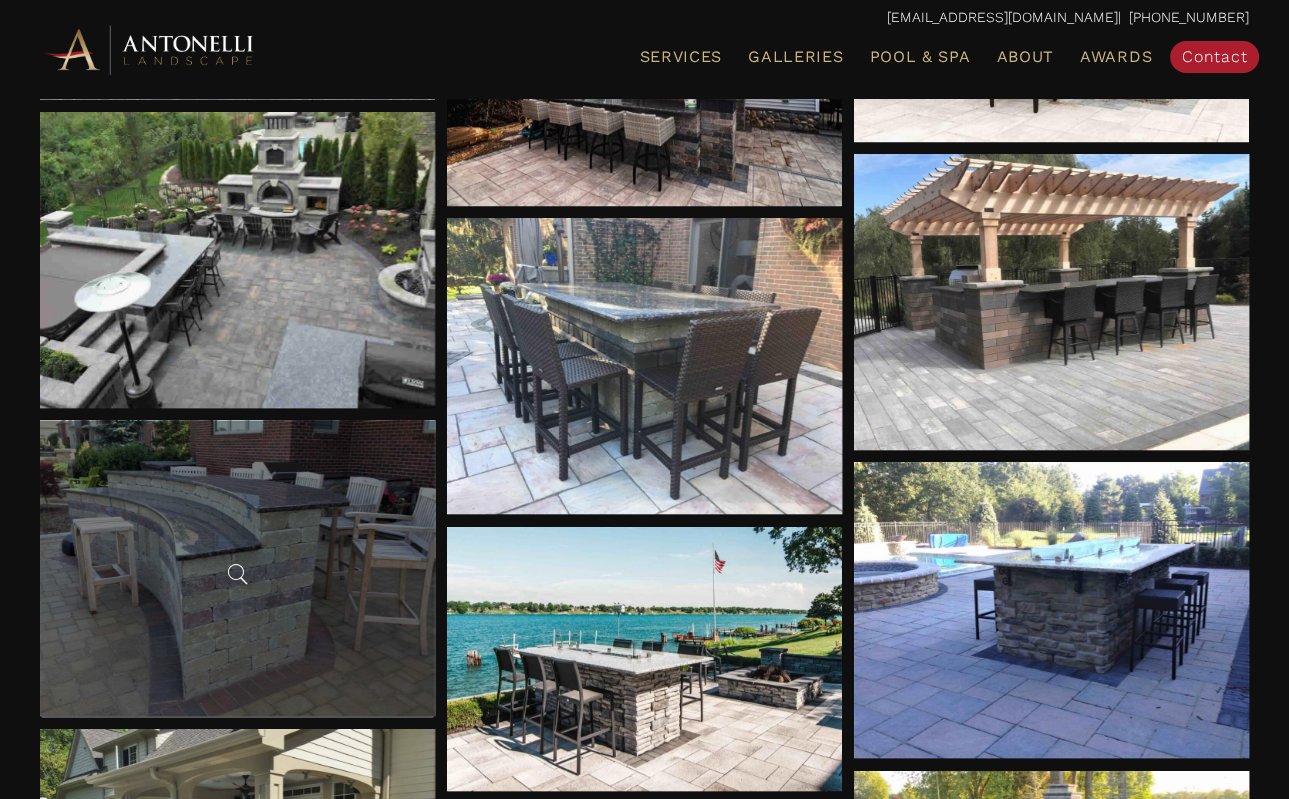 click at bounding box center [237, 568] 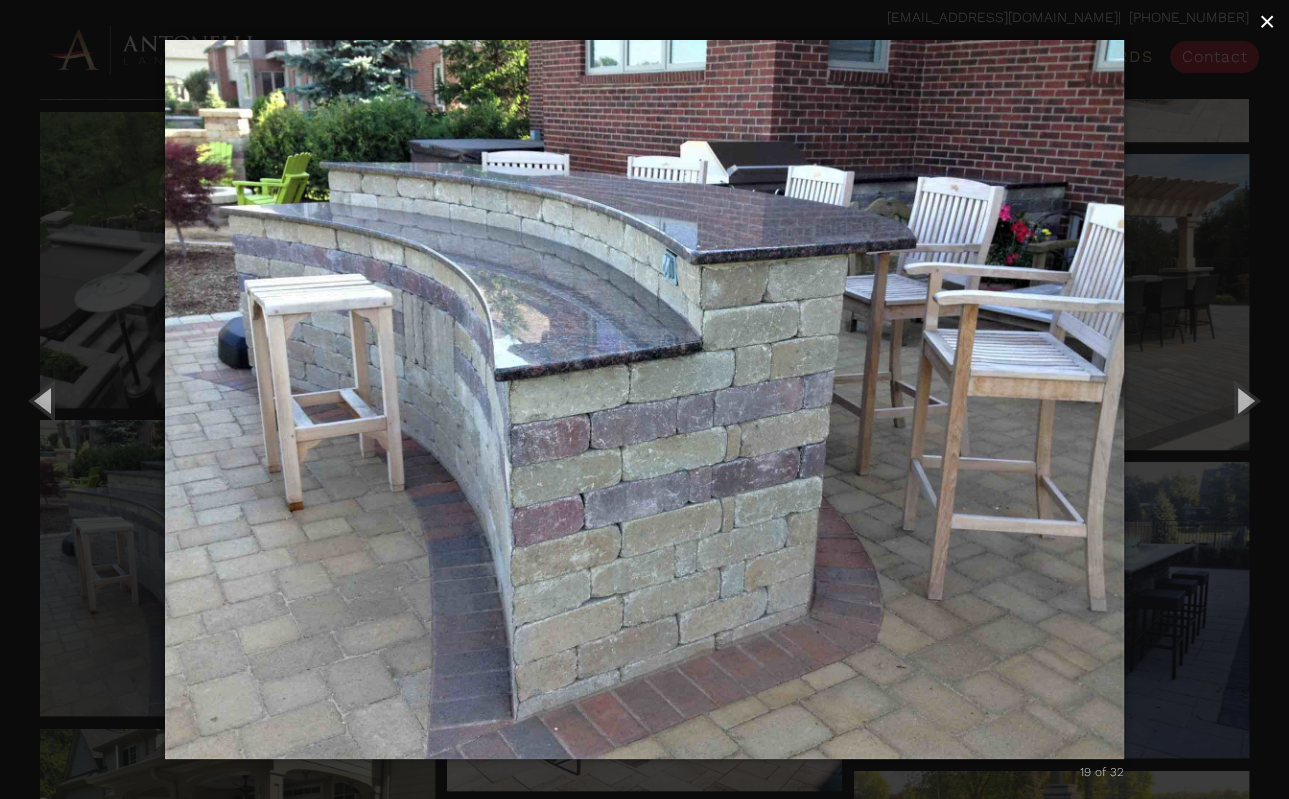 click on "×" at bounding box center (1267, 21) 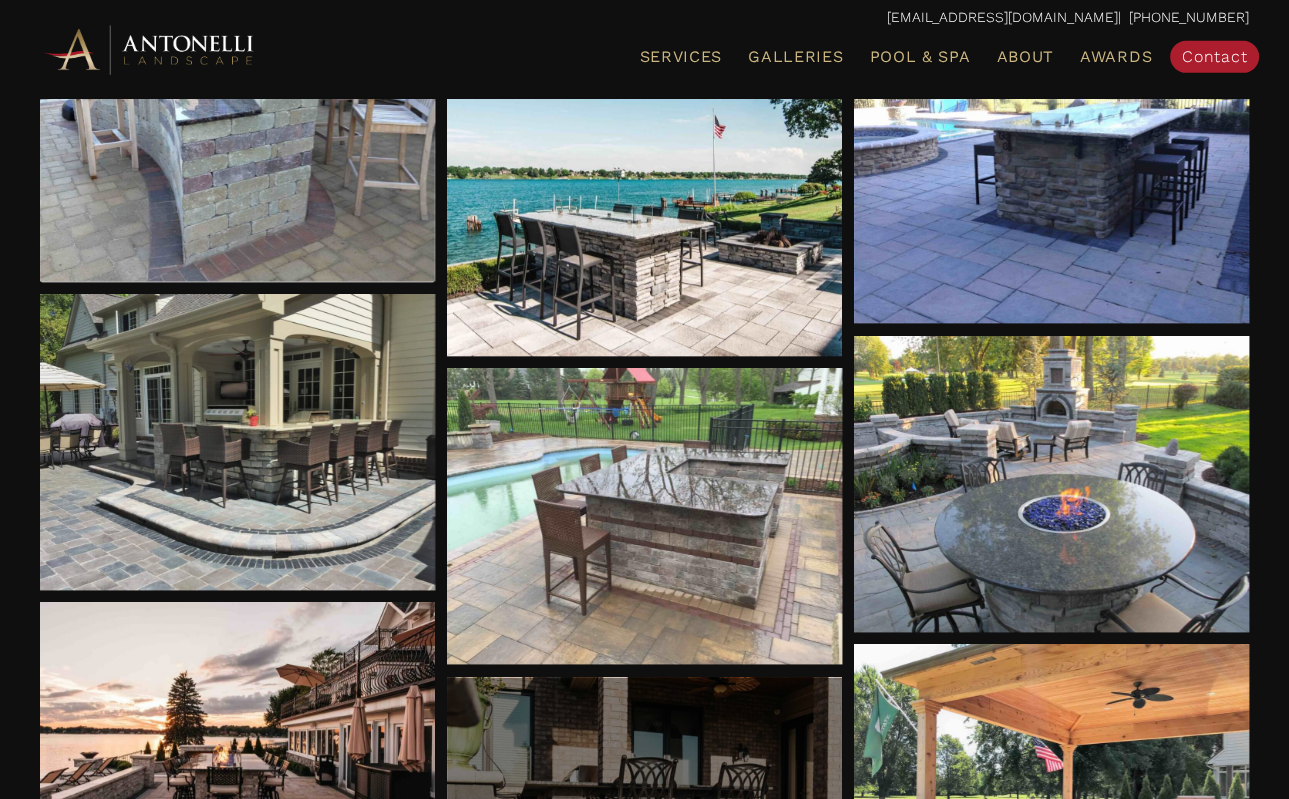 scroll, scrollTop: 2323, scrollLeft: 0, axis: vertical 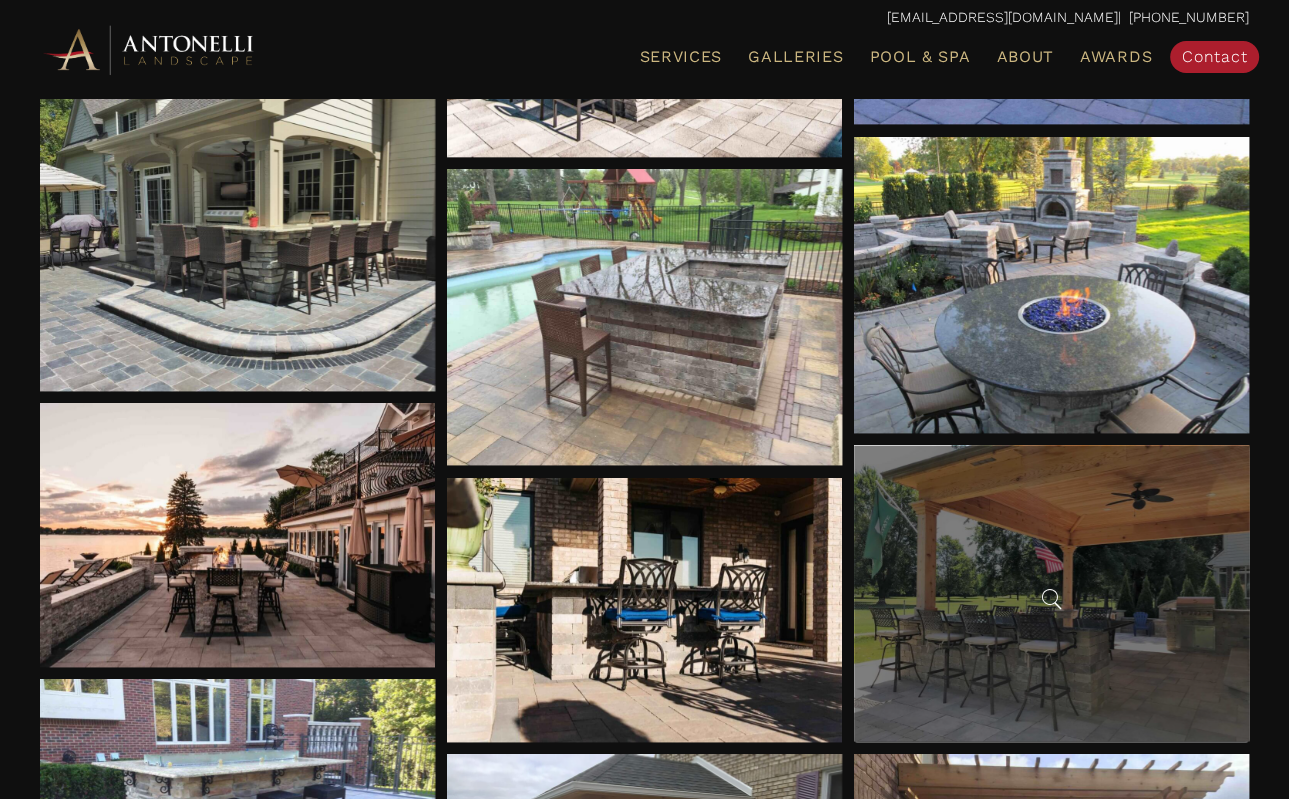 click at bounding box center (1051, 593) 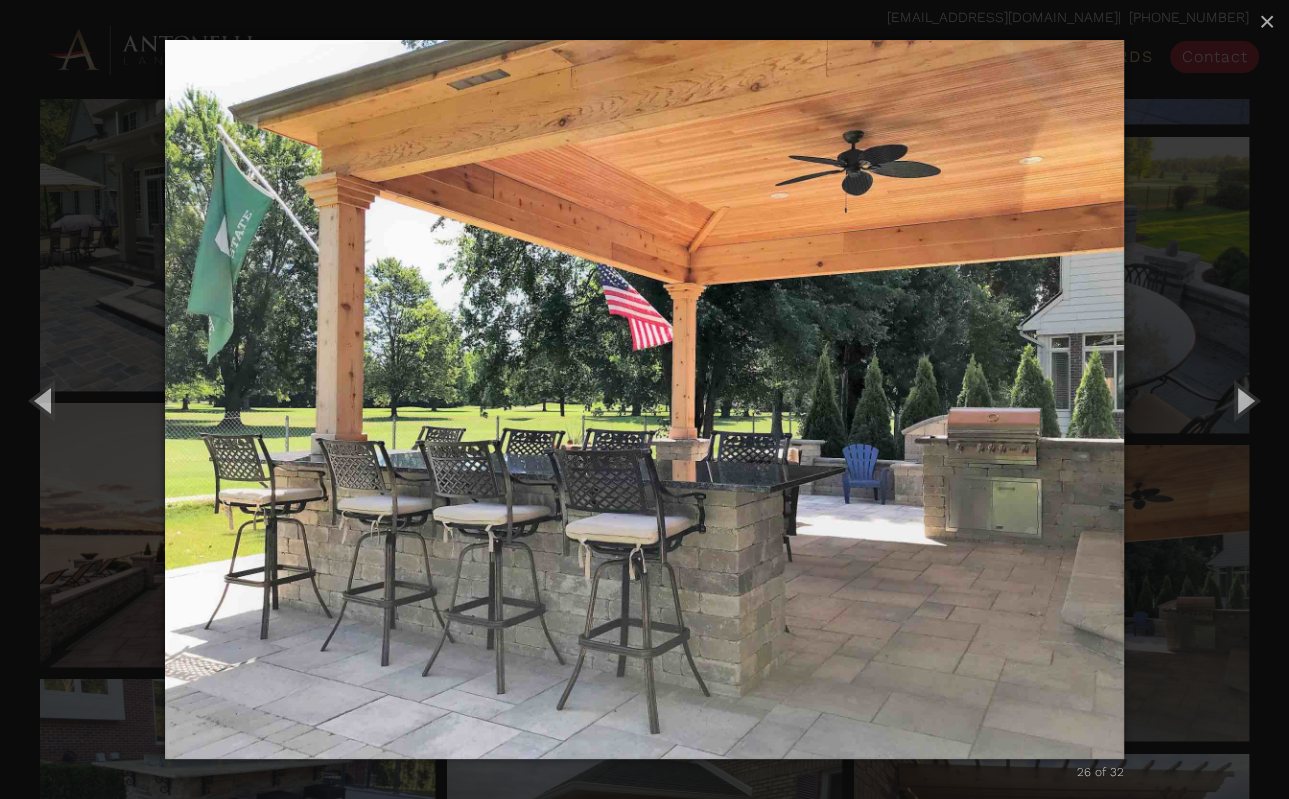 click at bounding box center [644, 399] 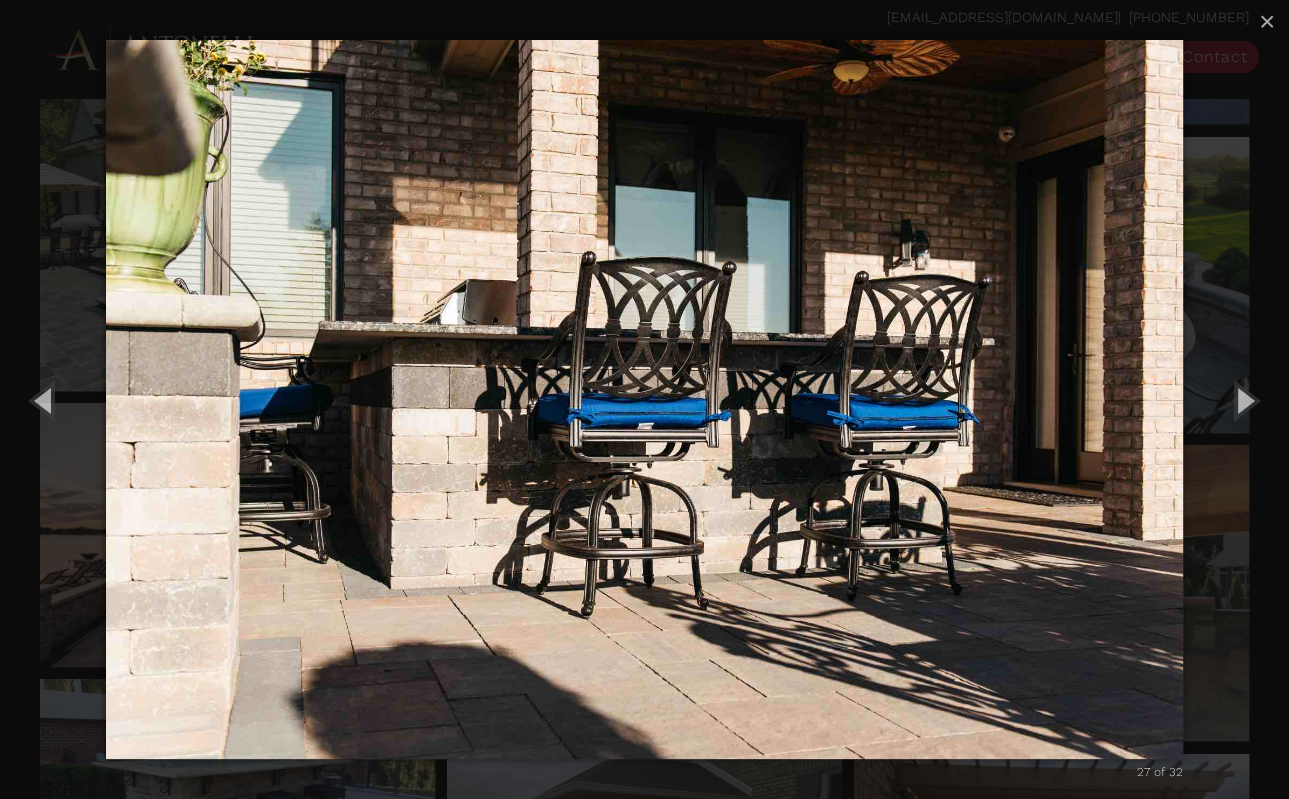 click at bounding box center (644, 399) 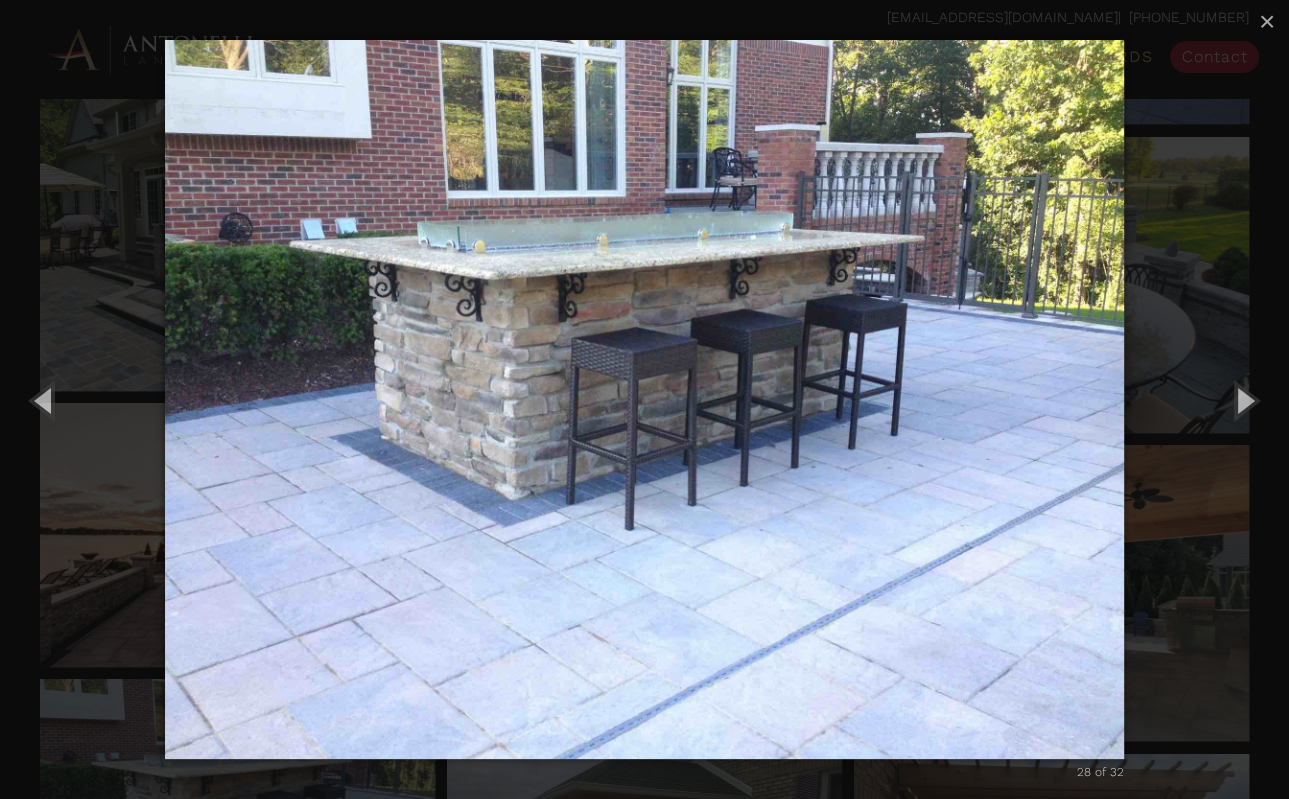 click at bounding box center [644, 399] 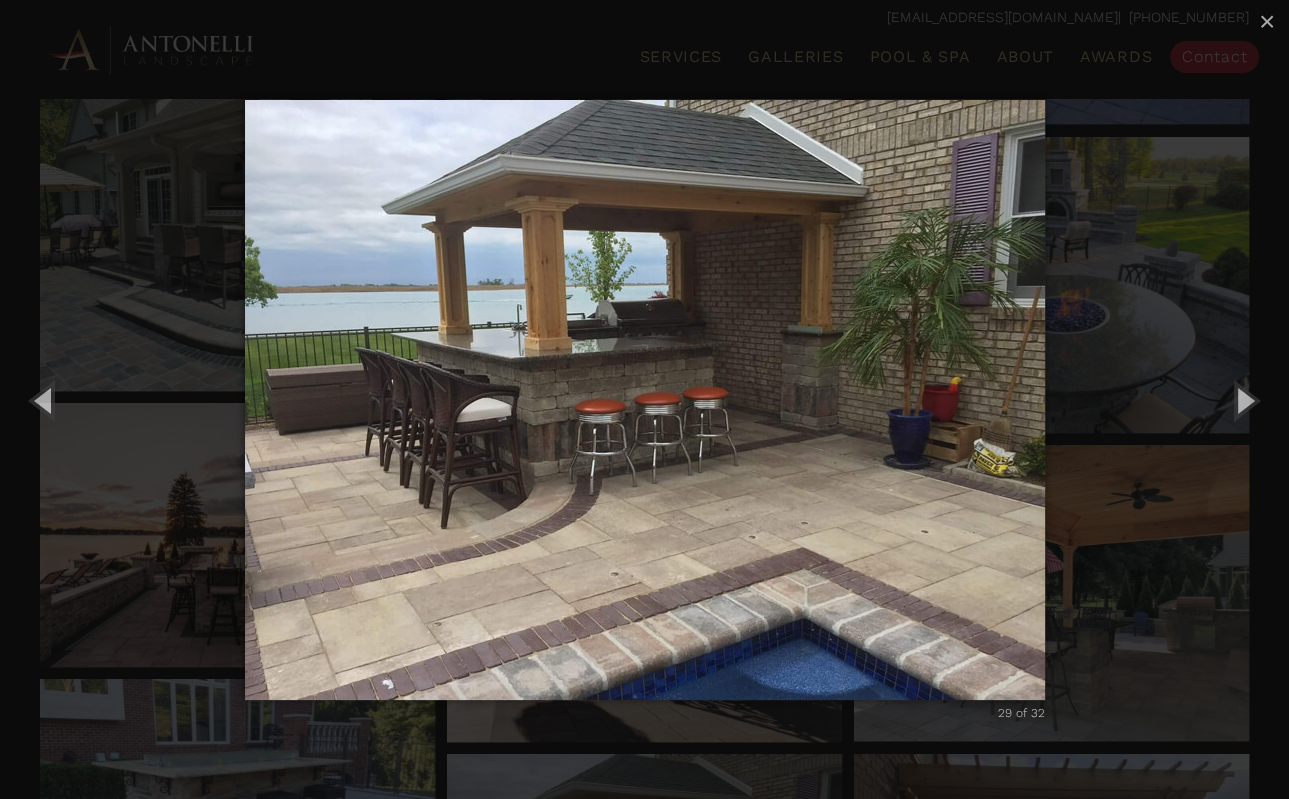 click at bounding box center [645, 400] 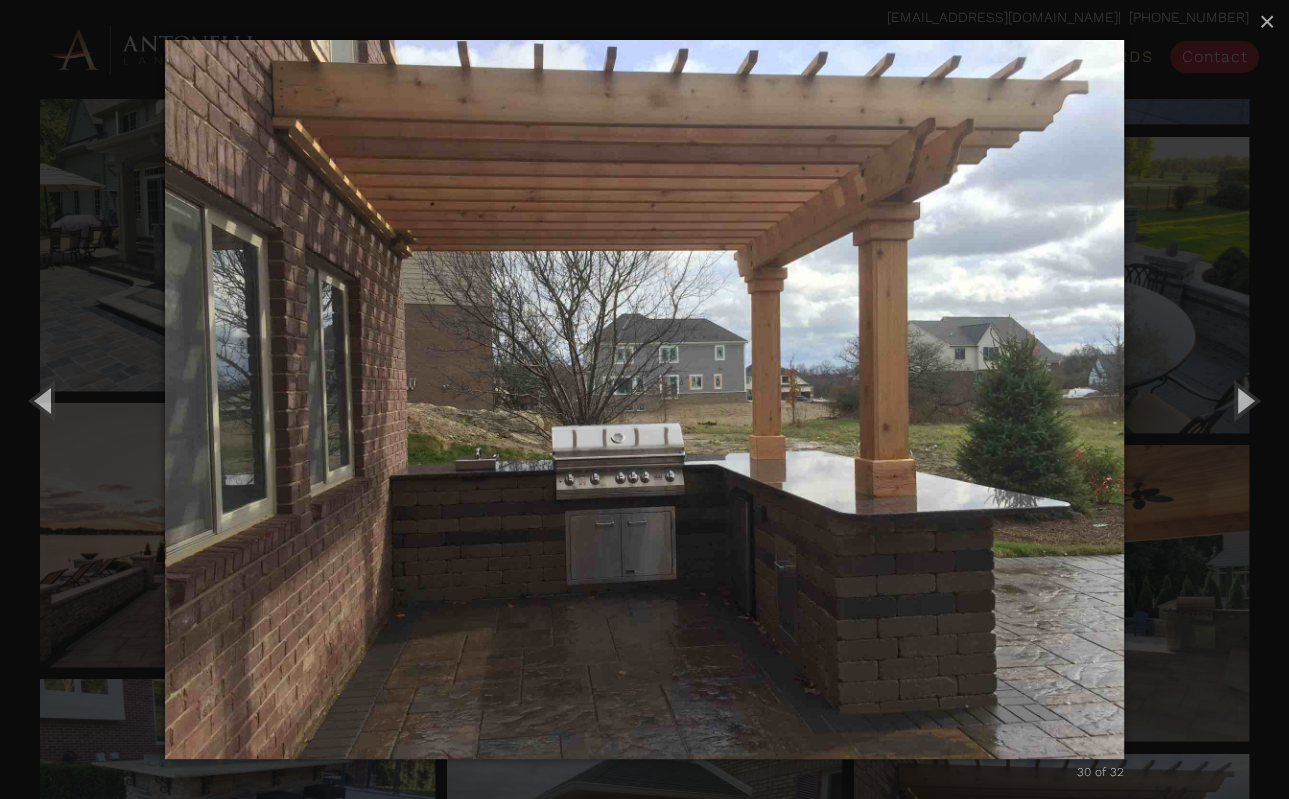 click at bounding box center (644, 399) 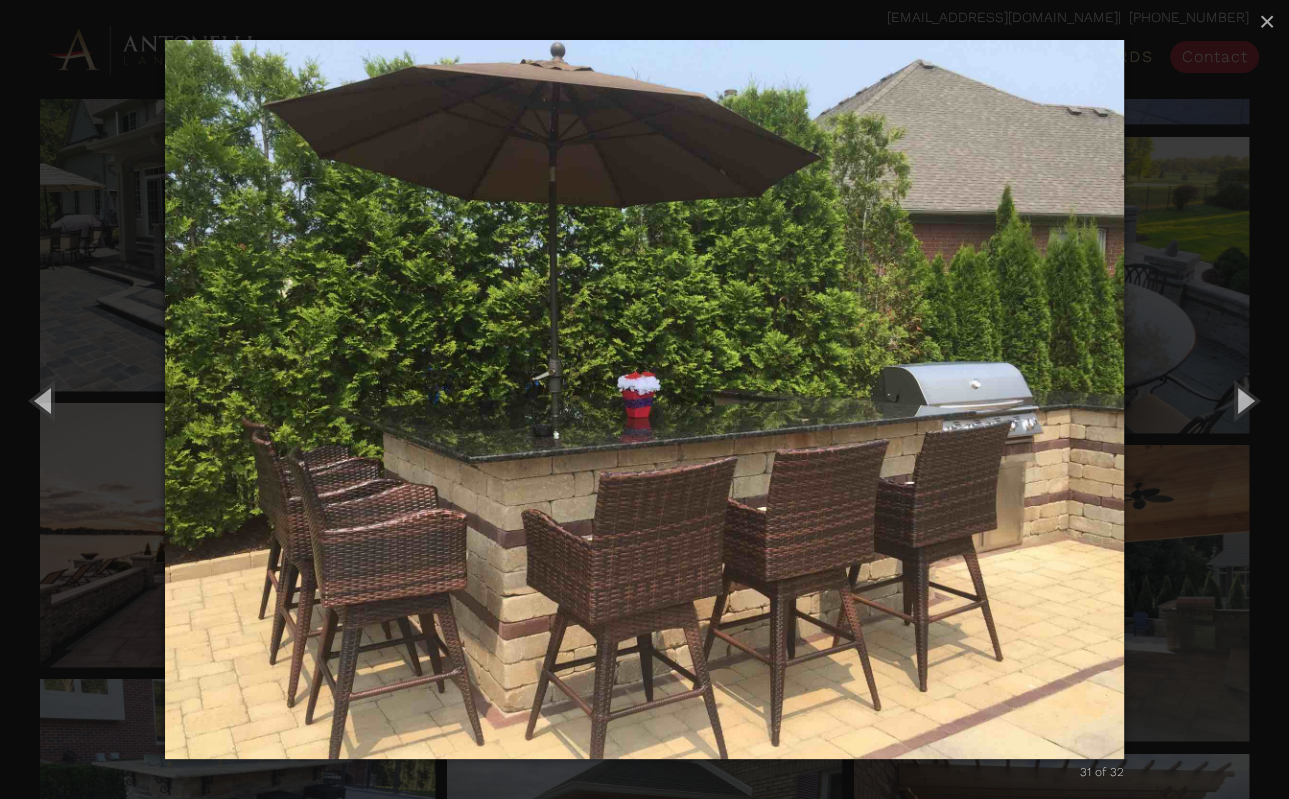 click at bounding box center [644, 399] 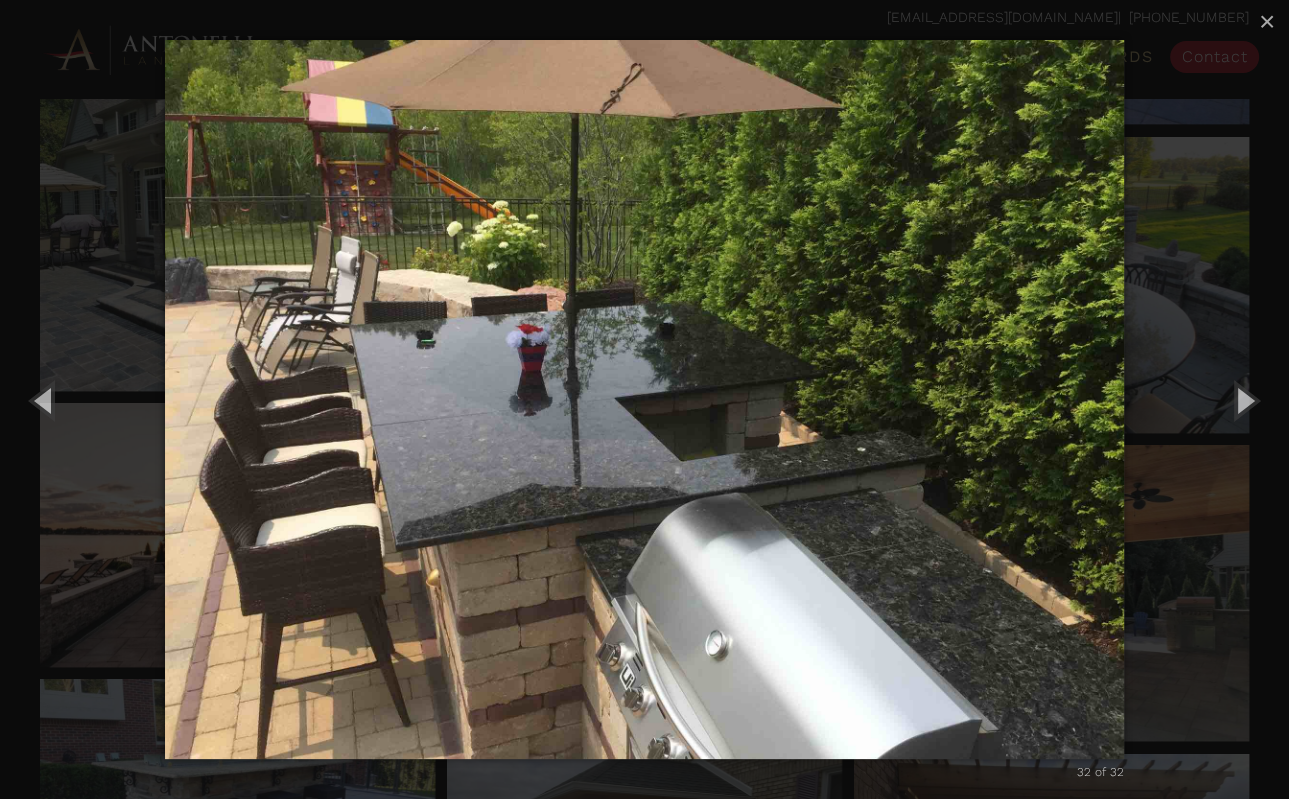 click at bounding box center [644, 399] 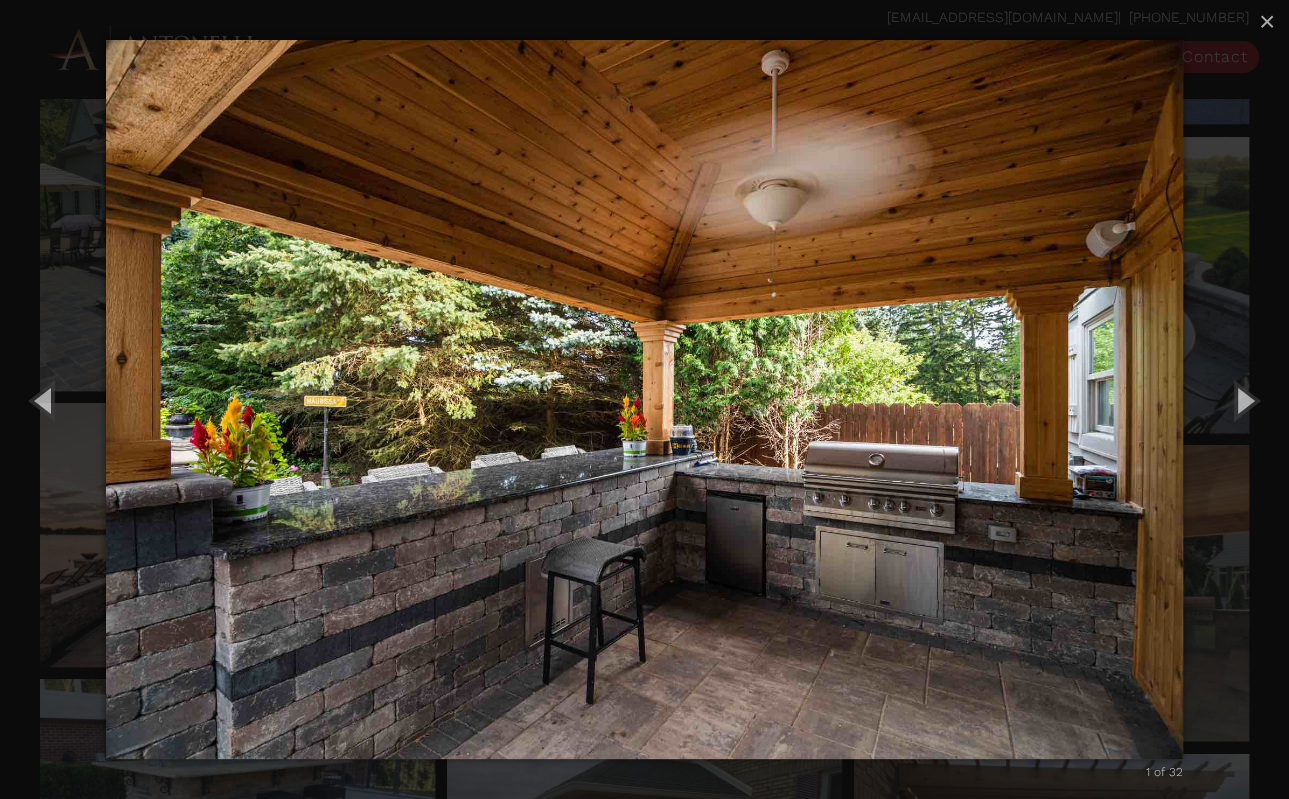 click at bounding box center [644, 399] 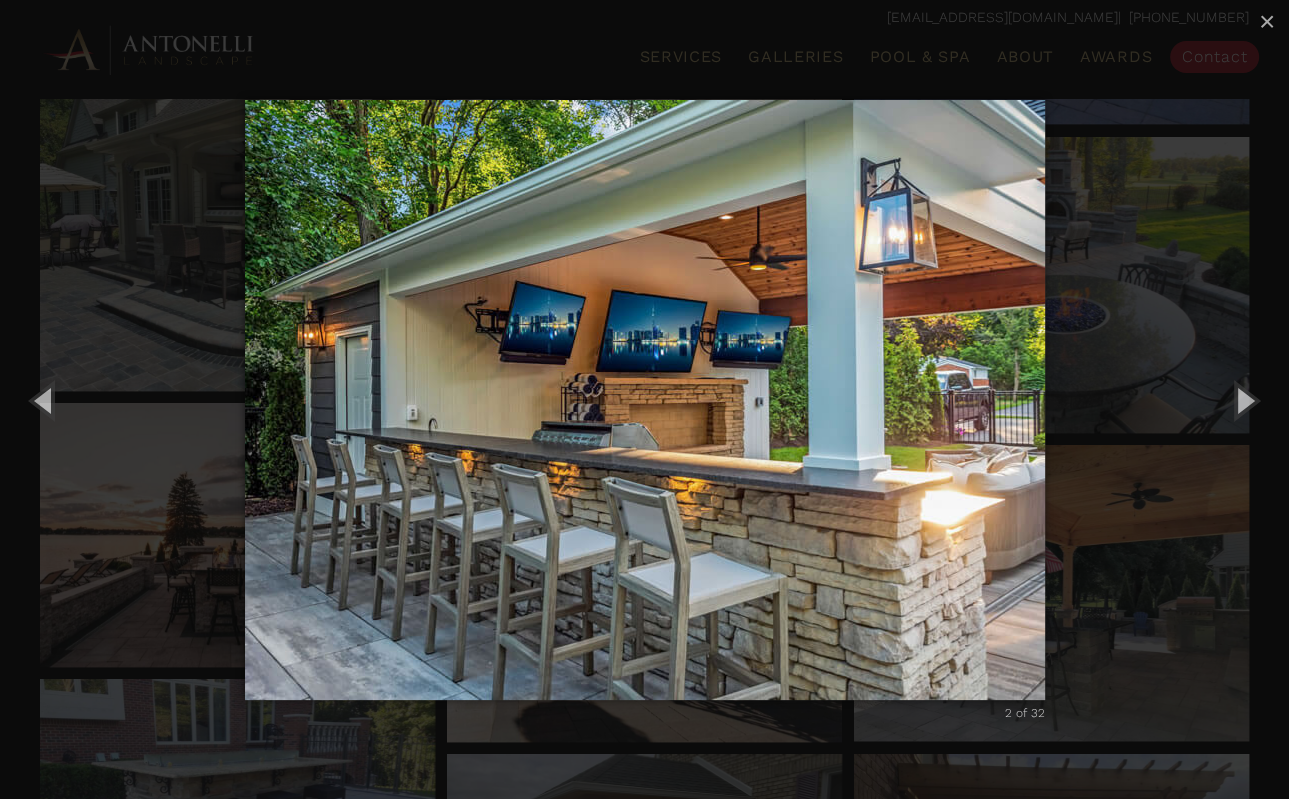 click at bounding box center (645, 400) 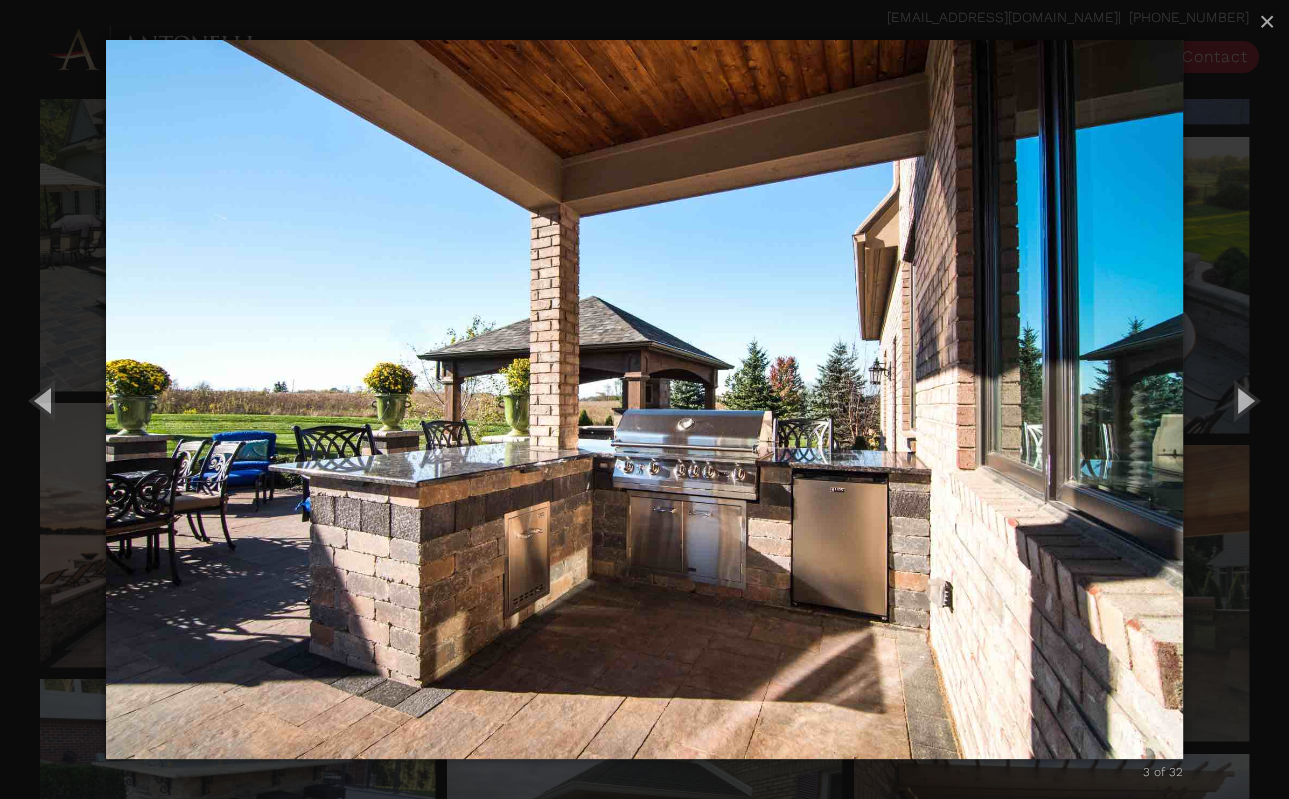 click at bounding box center [644, 399] 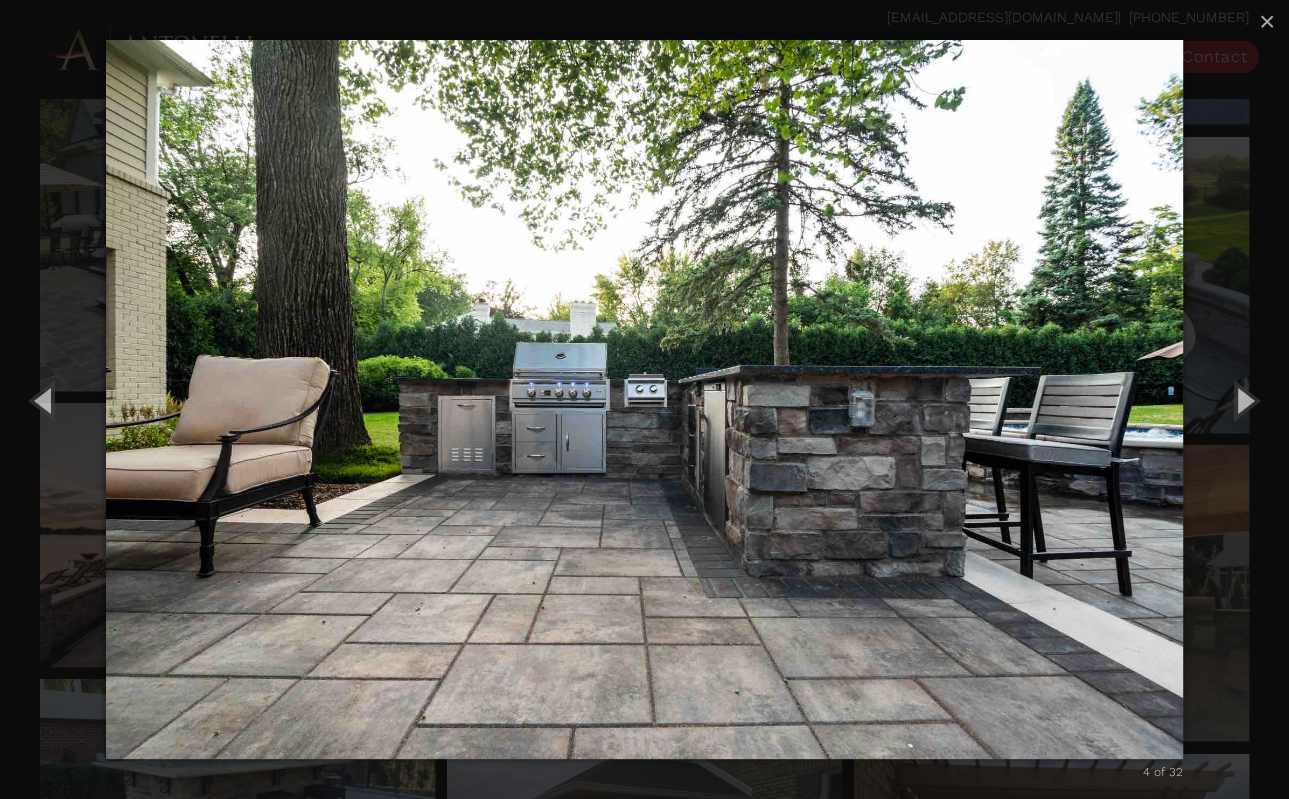 click at bounding box center [644, 399] 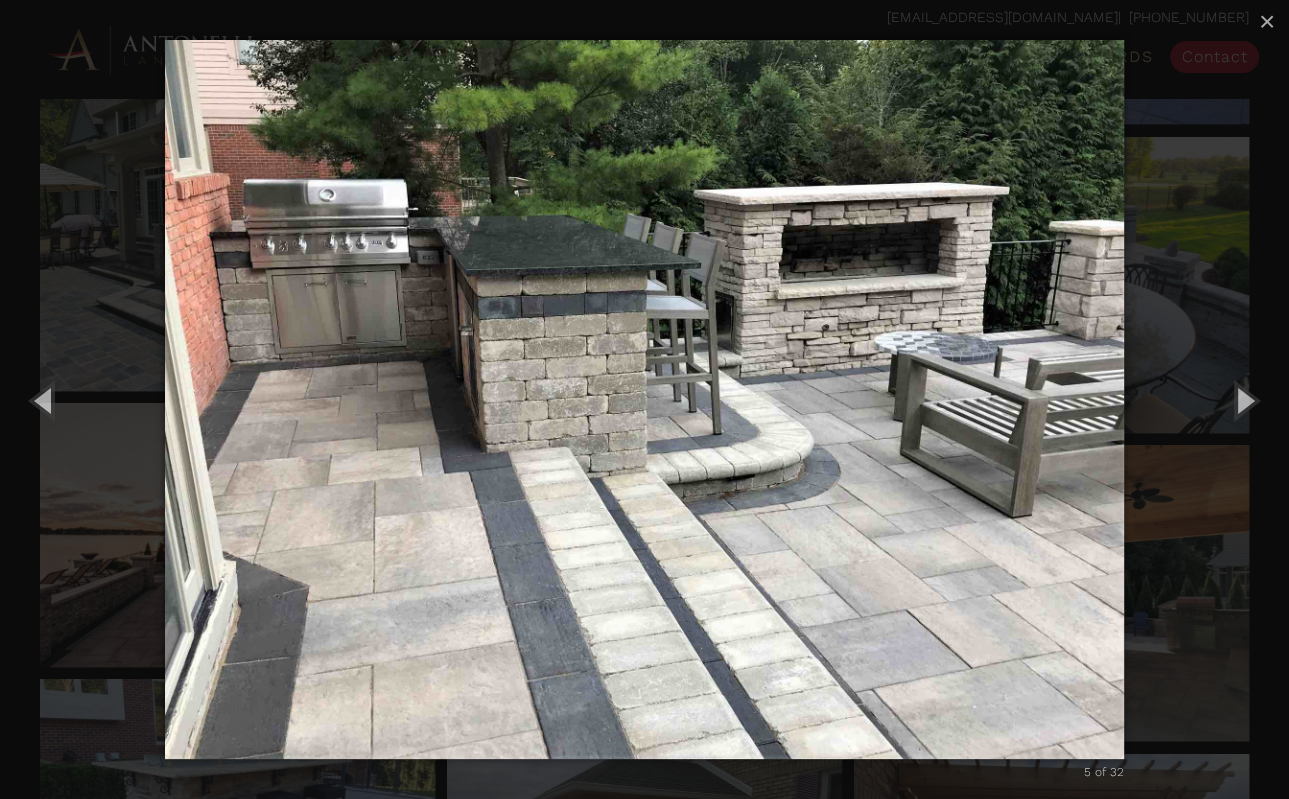 click at bounding box center (644, 399) 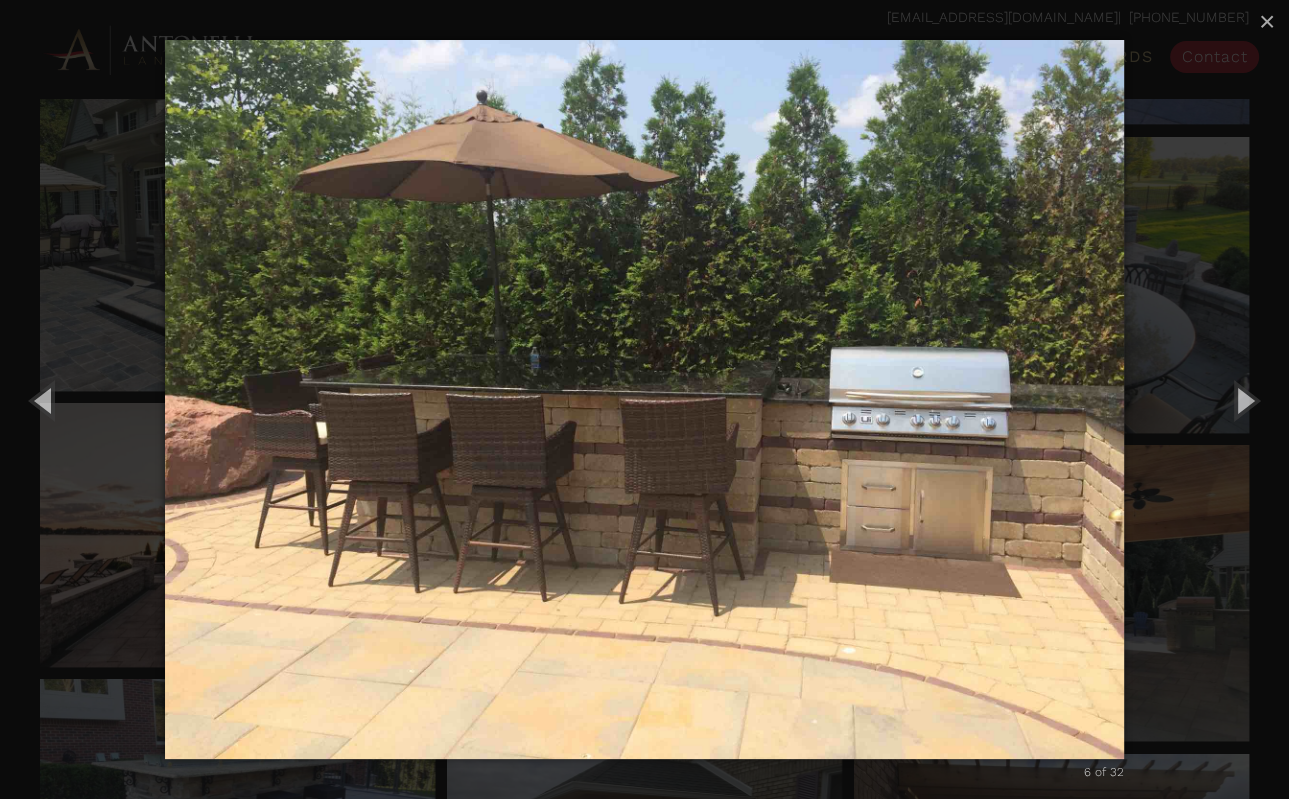 click at bounding box center (644, 399) 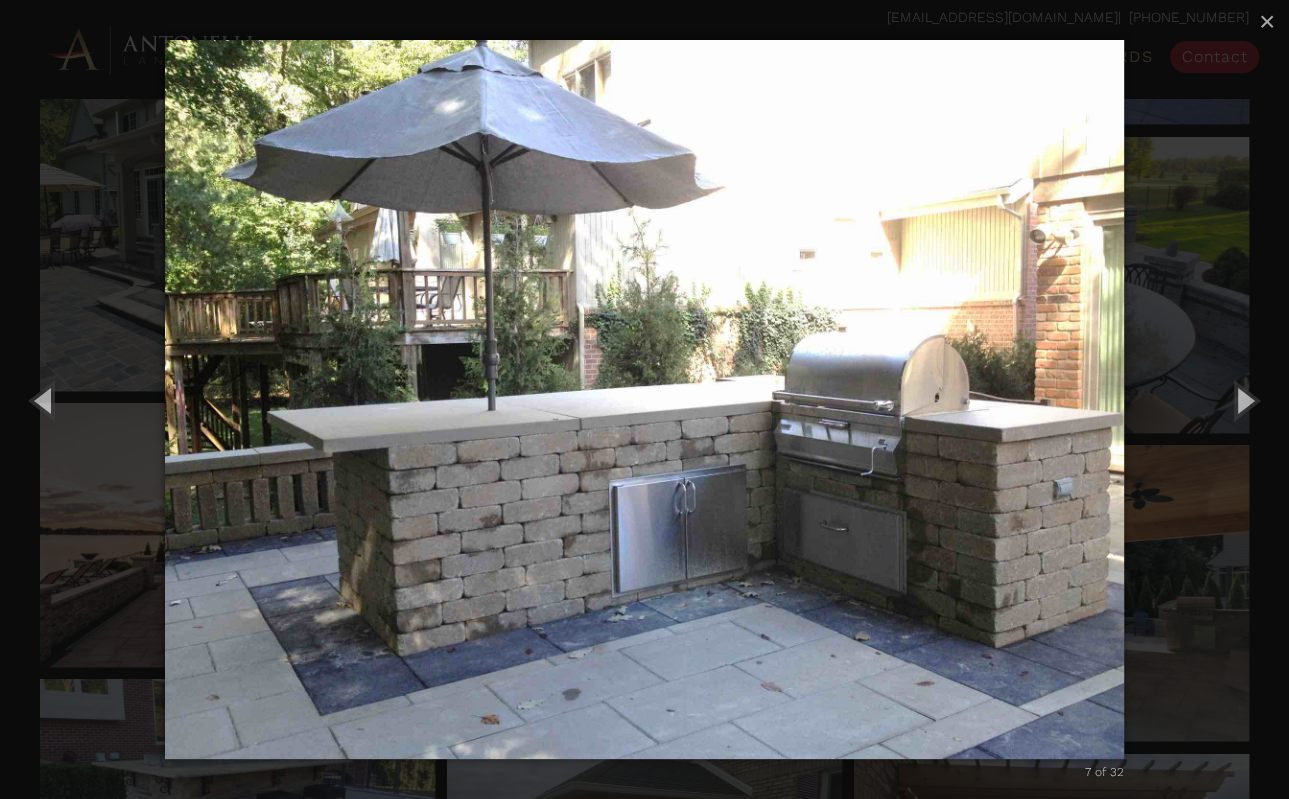 click at bounding box center (644, 399) 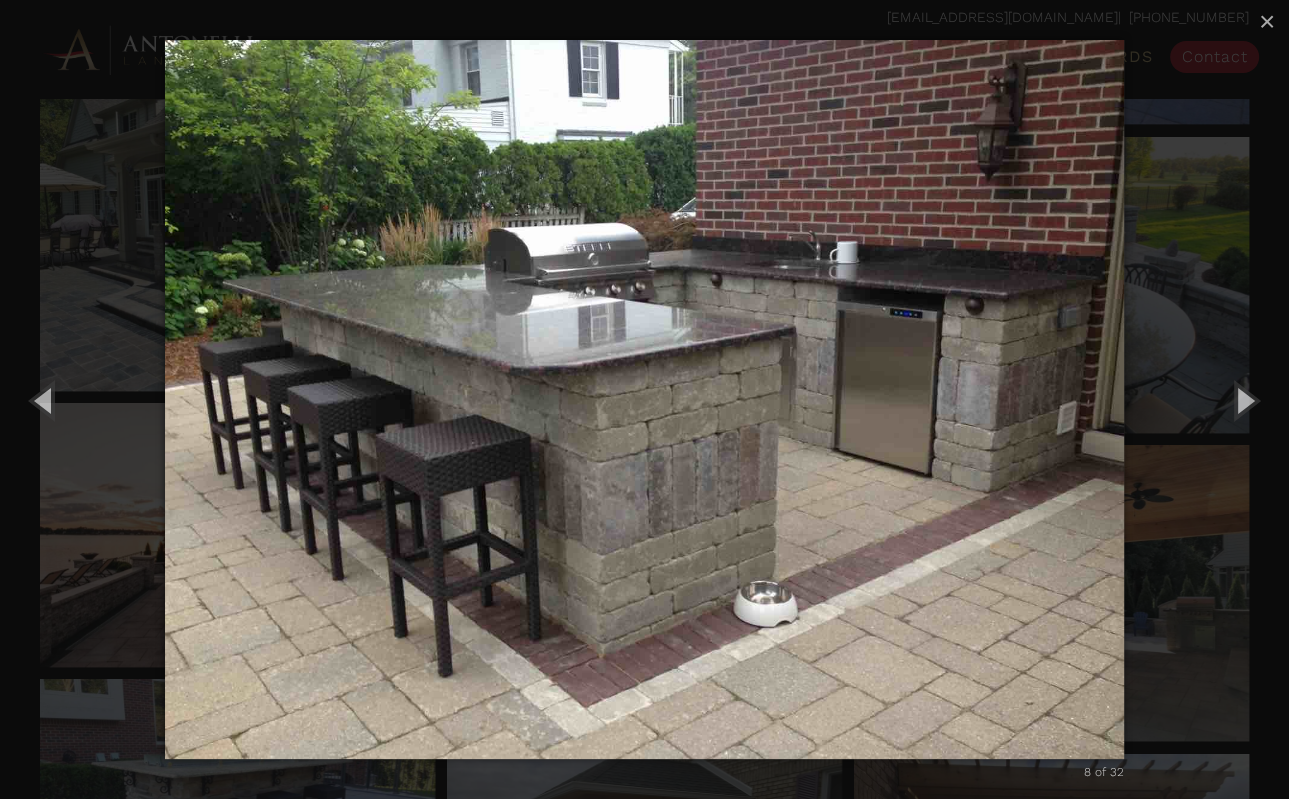 click at bounding box center (644, 399) 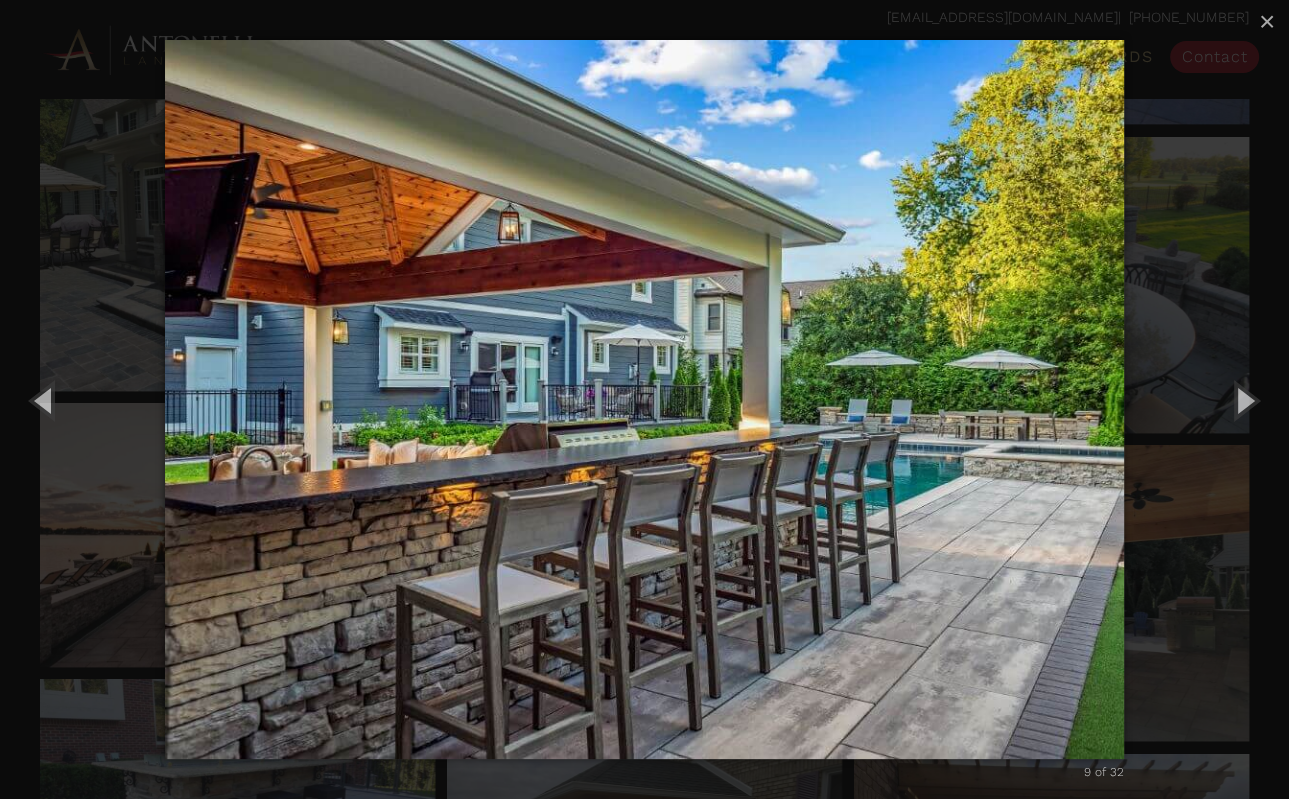 click at bounding box center [644, 399] 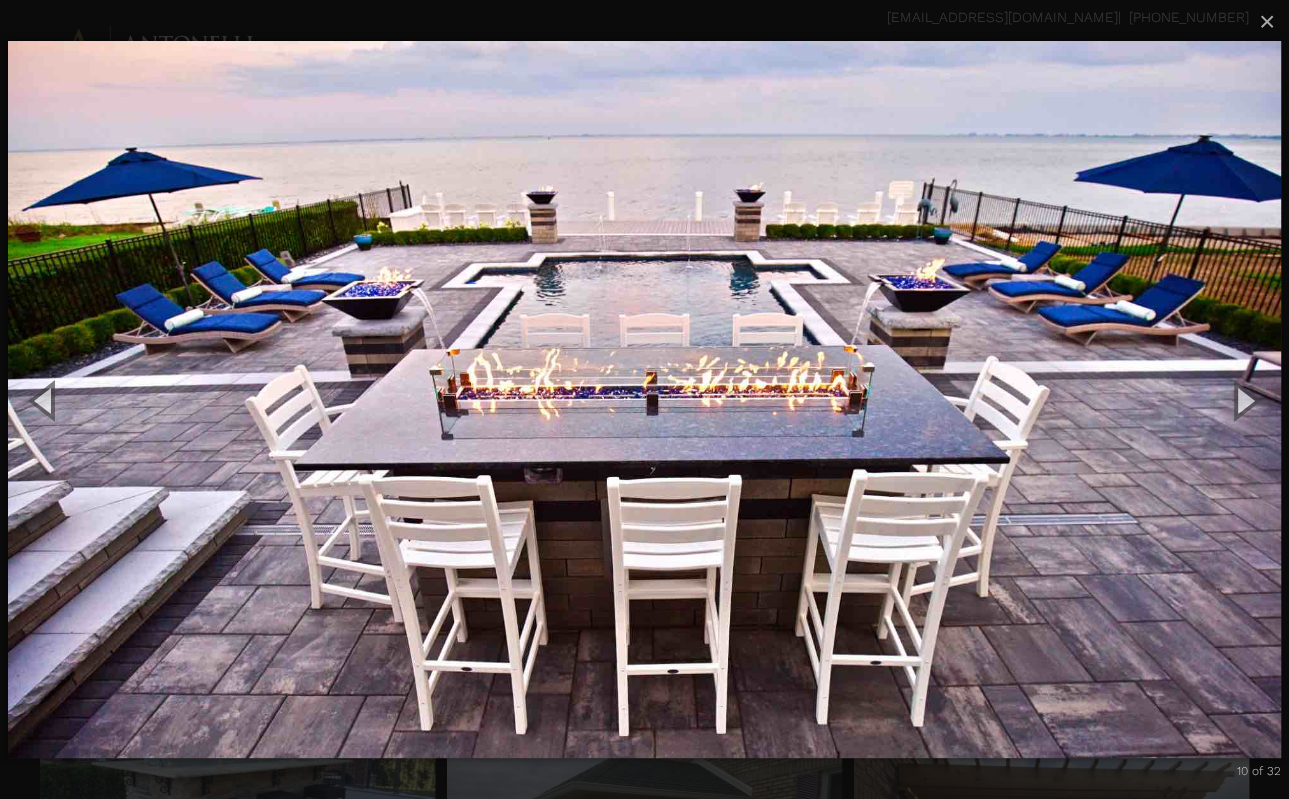 click at bounding box center (644, 399) 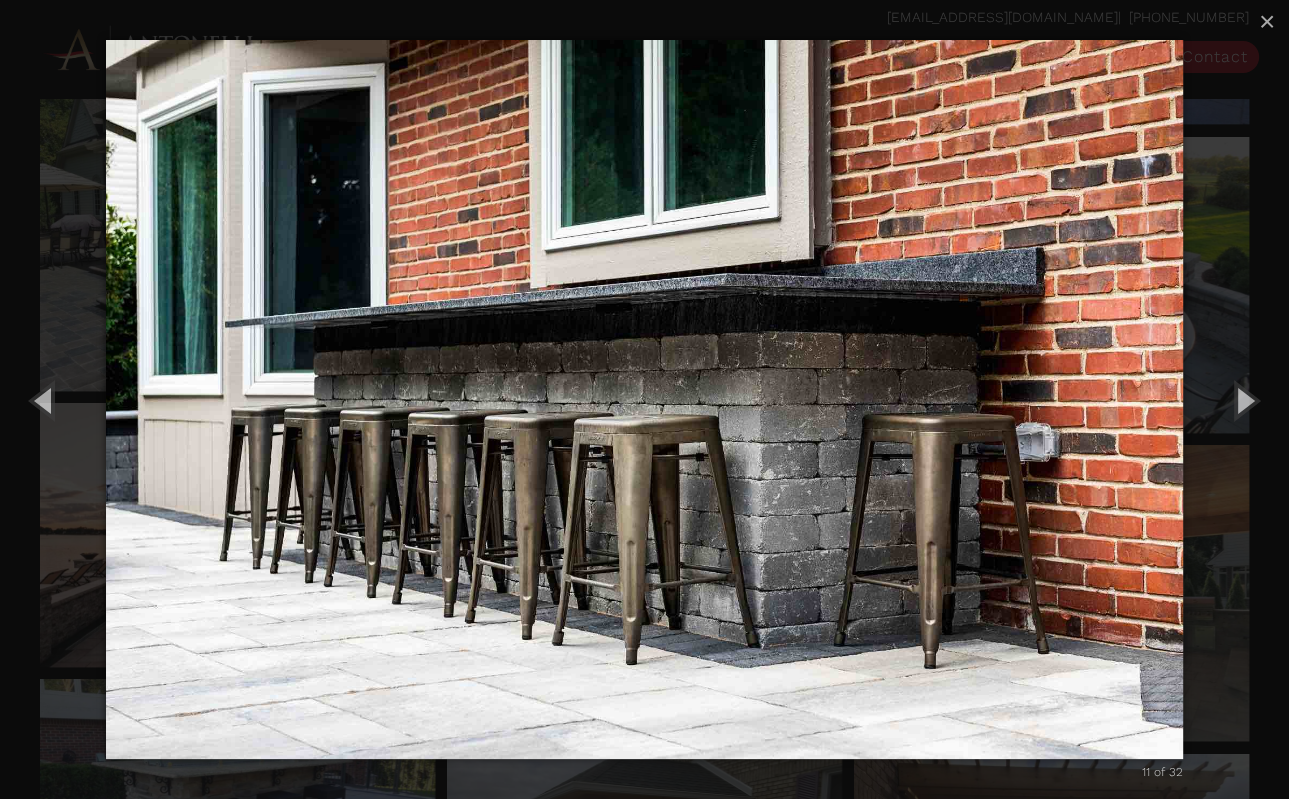 click at bounding box center (644, 399) 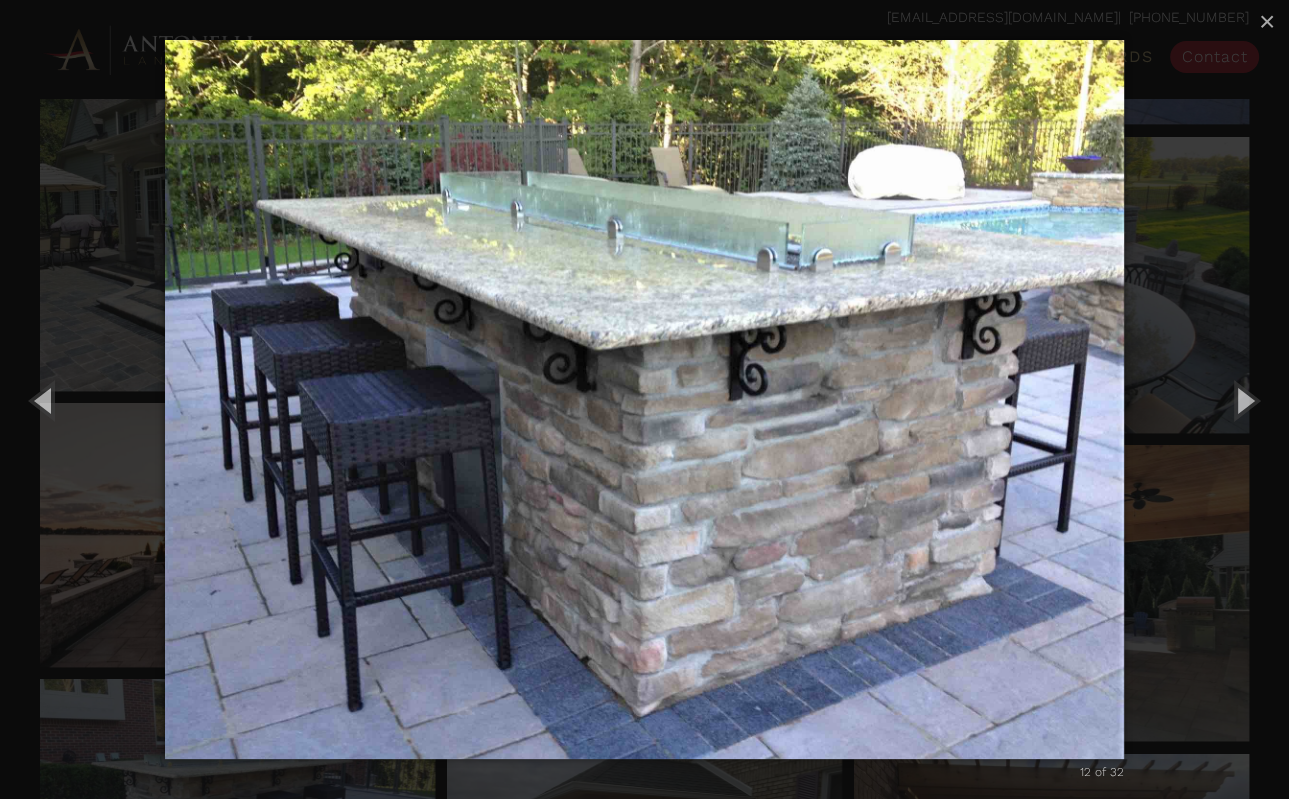 click at bounding box center [644, 399] 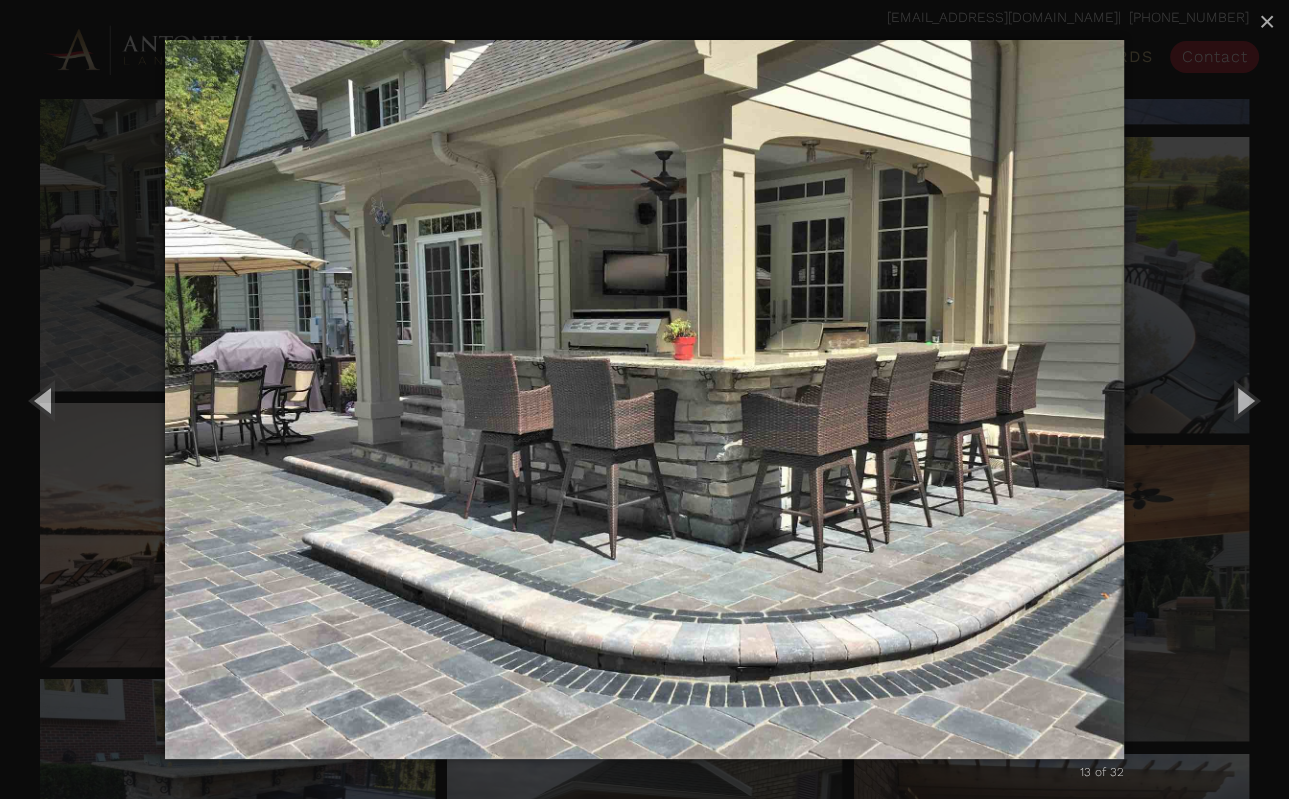 click at bounding box center [644, 399] 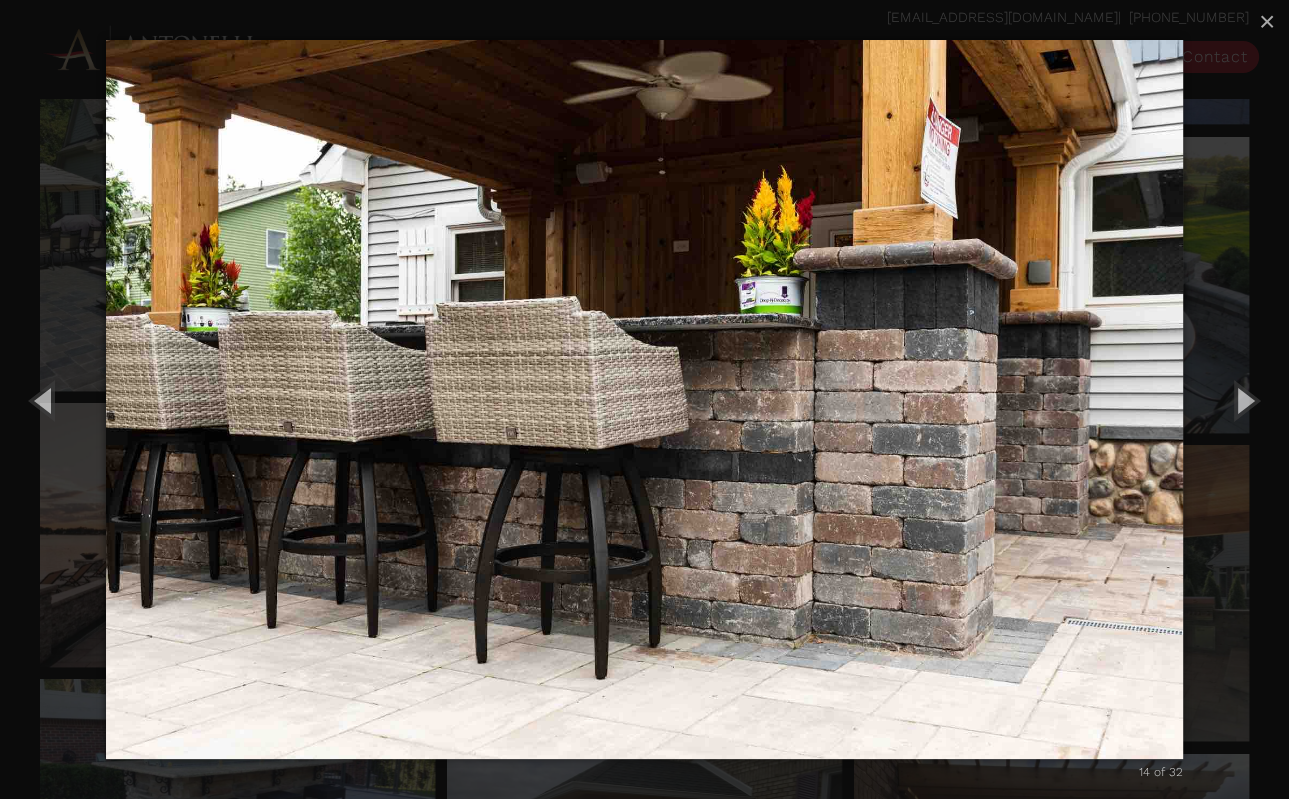 click at bounding box center [644, 399] 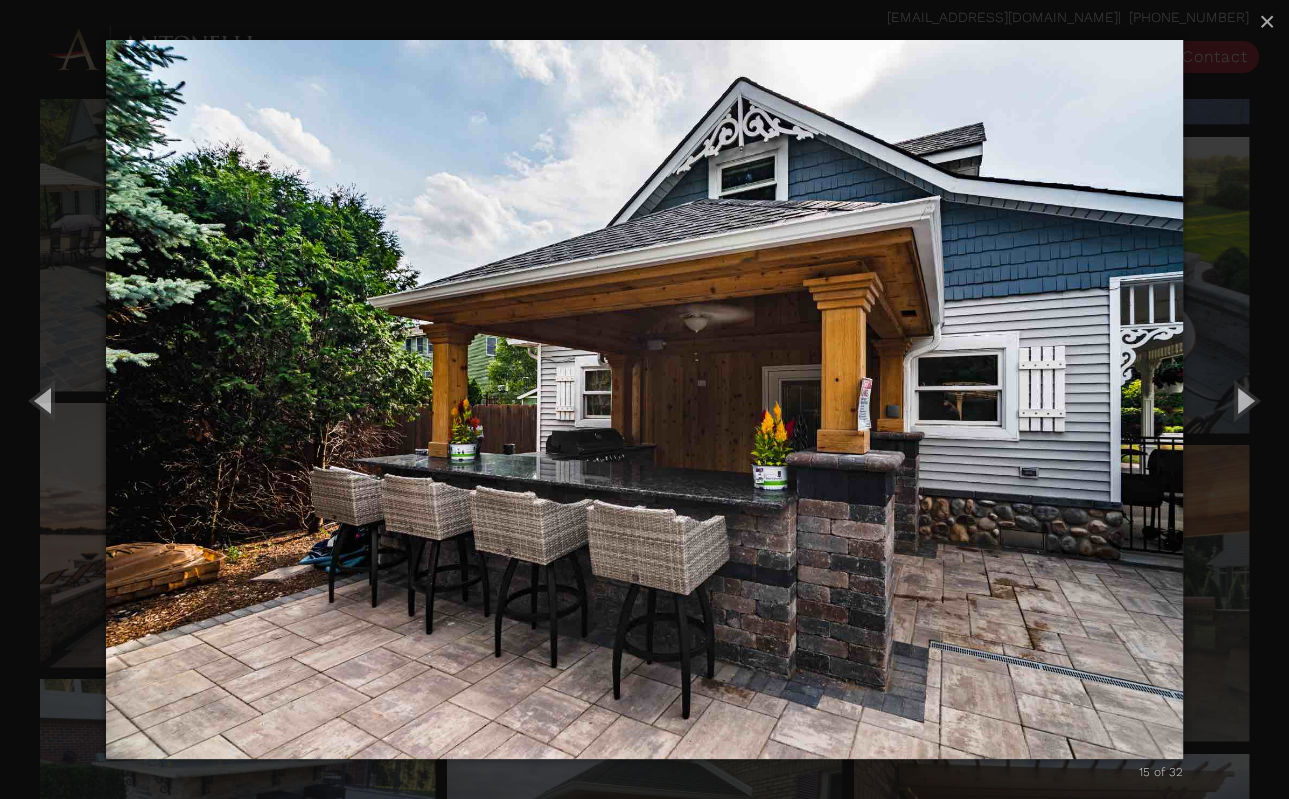 click at bounding box center (644, 399) 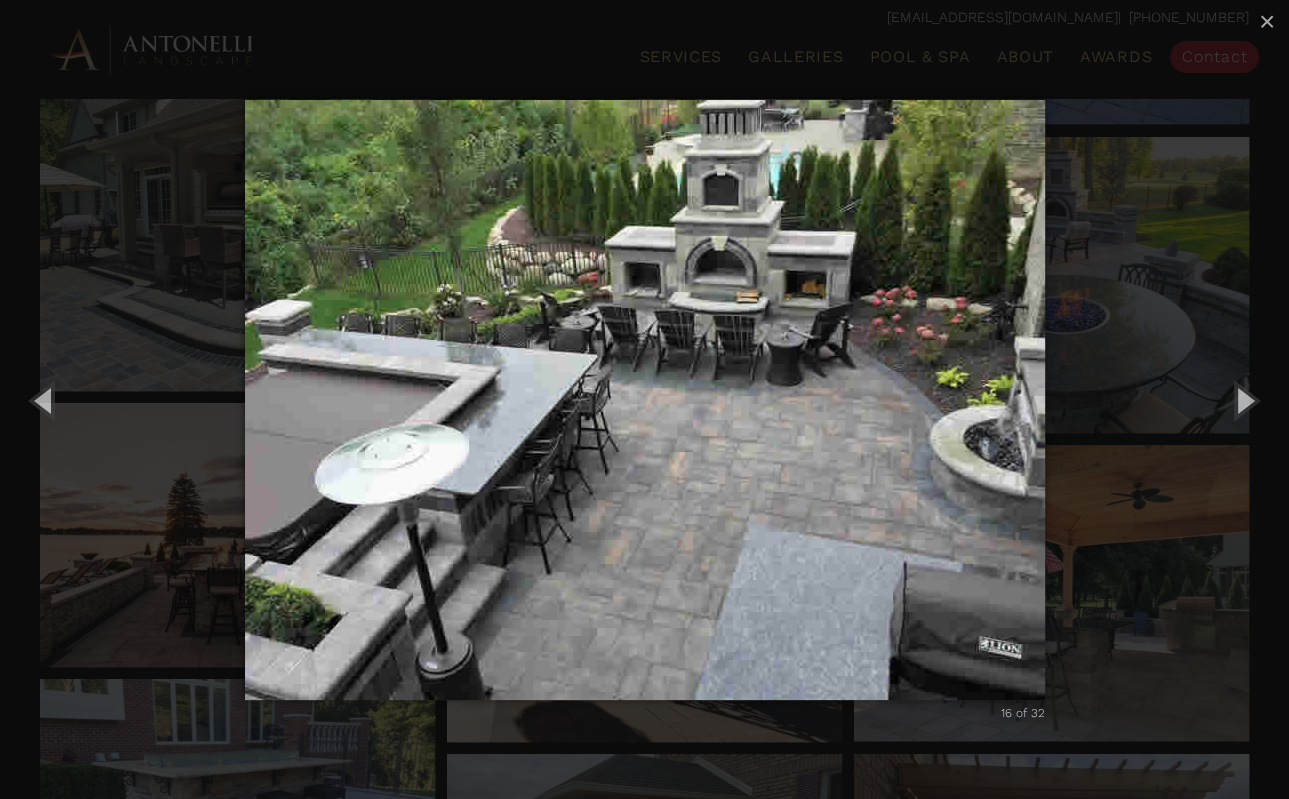 click at bounding box center [645, 400] 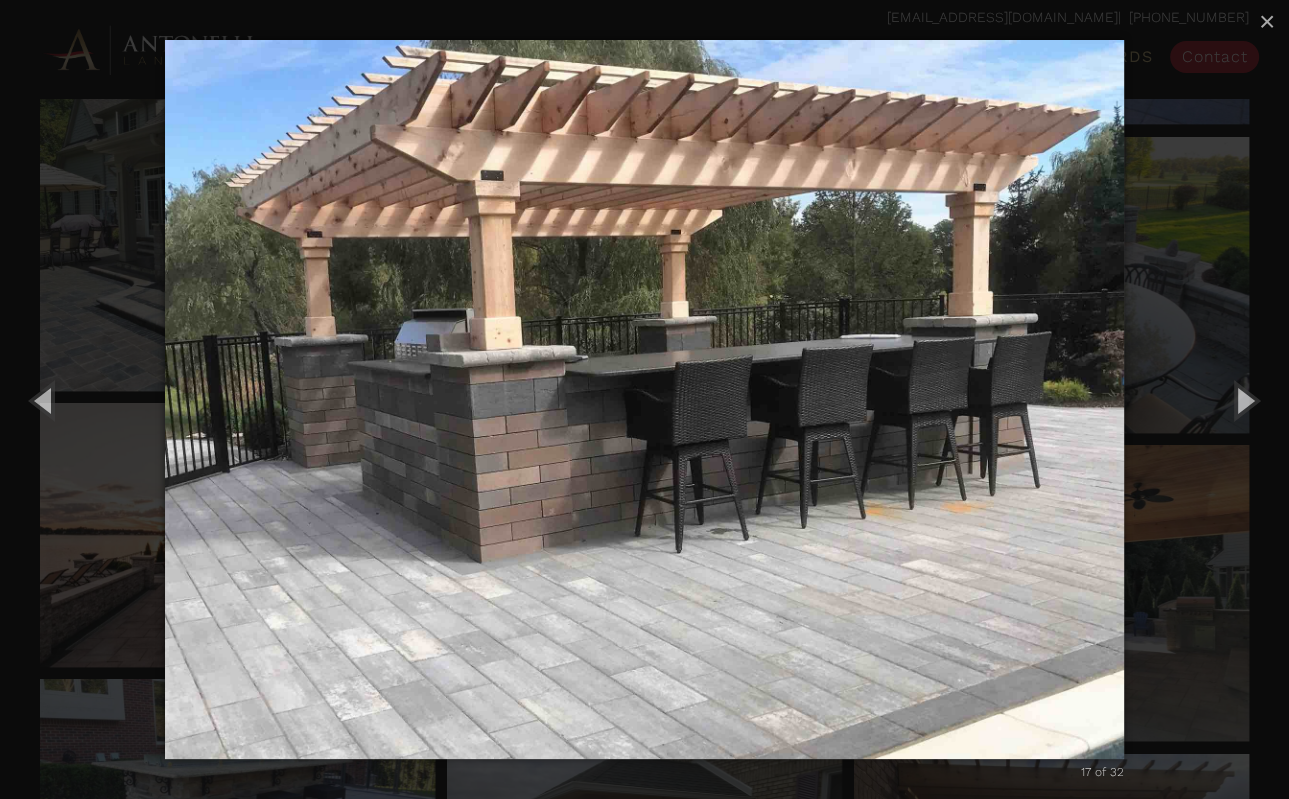click at bounding box center [644, 399] 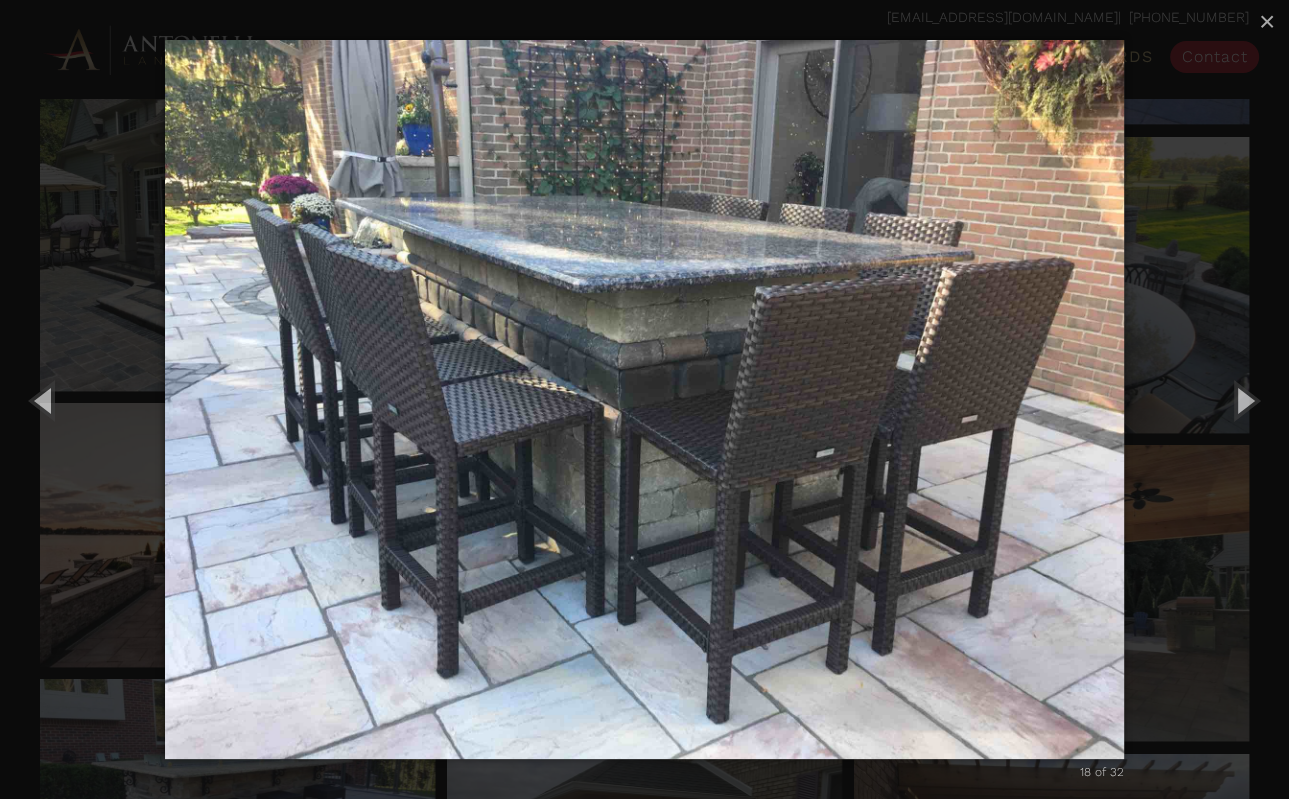click at bounding box center (644, 399) 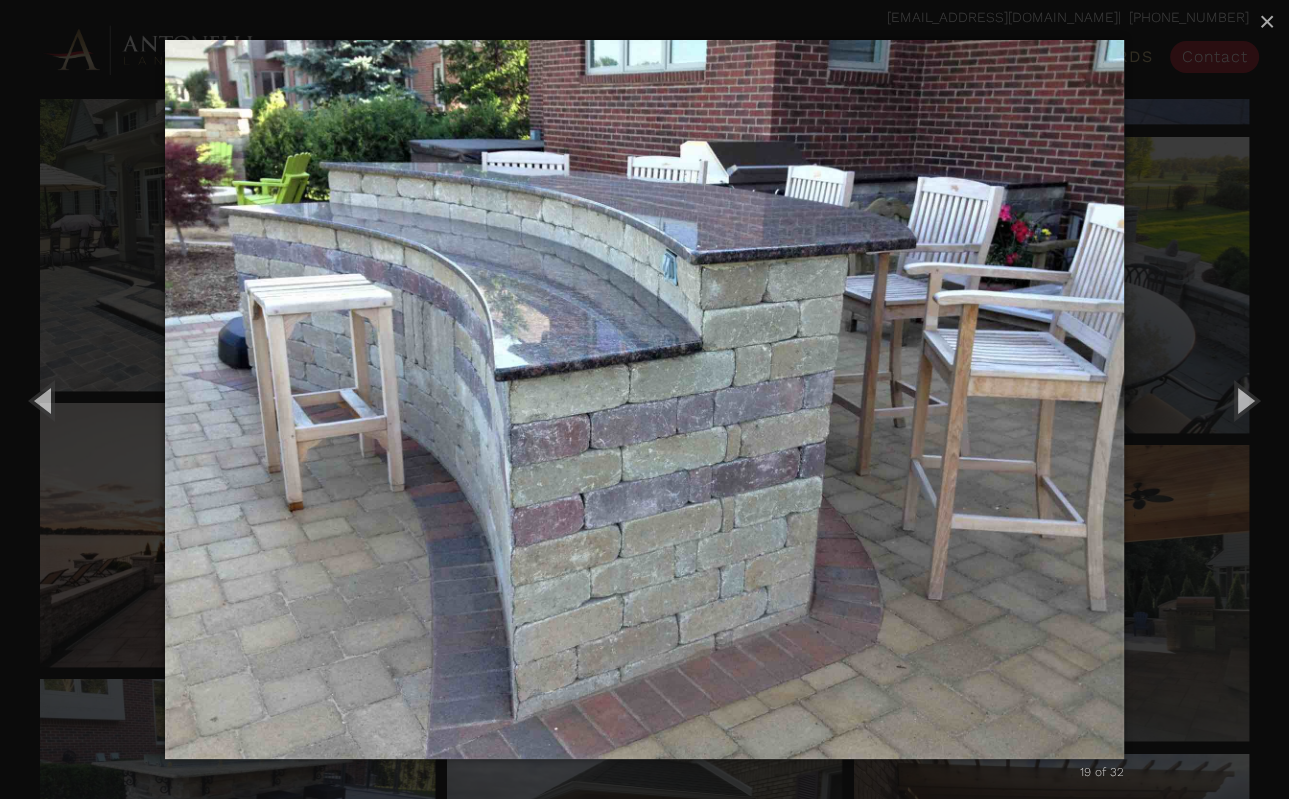click at bounding box center (644, 399) 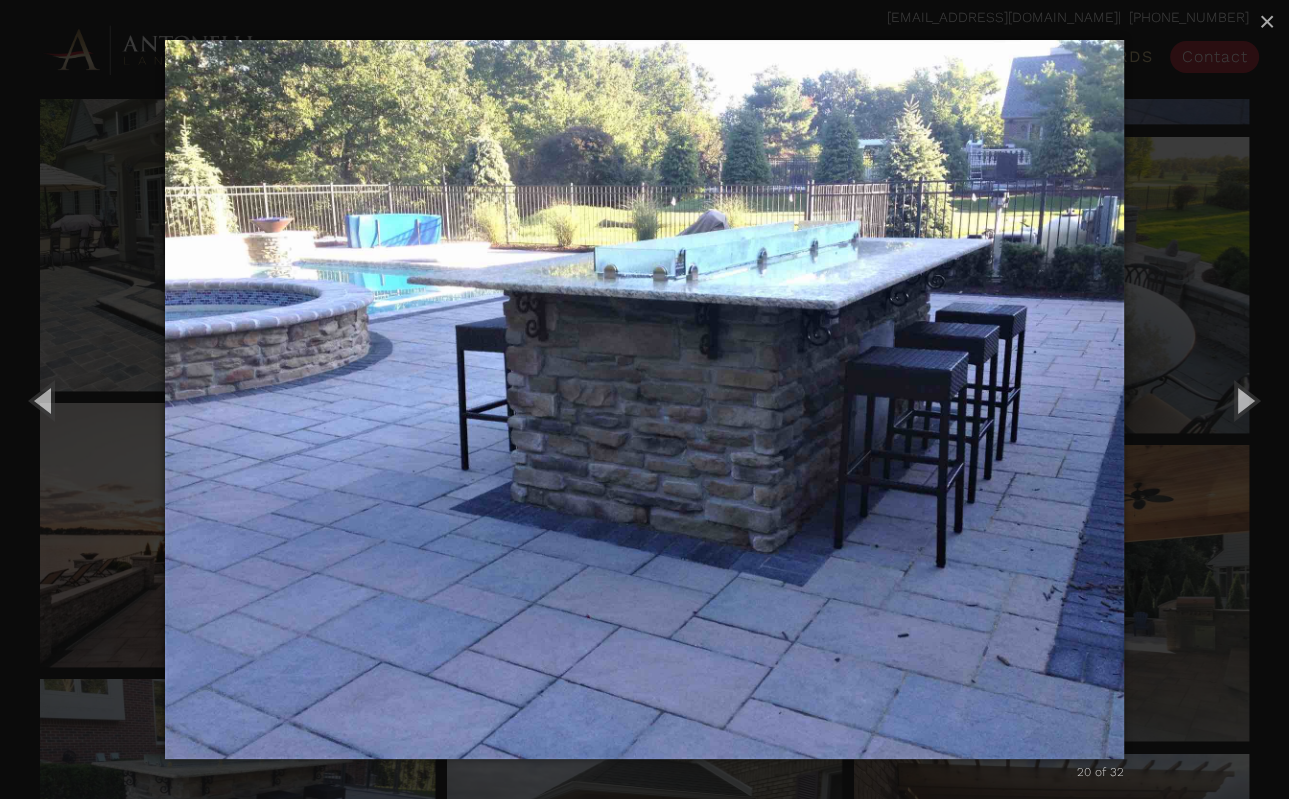 click at bounding box center (644, 399) 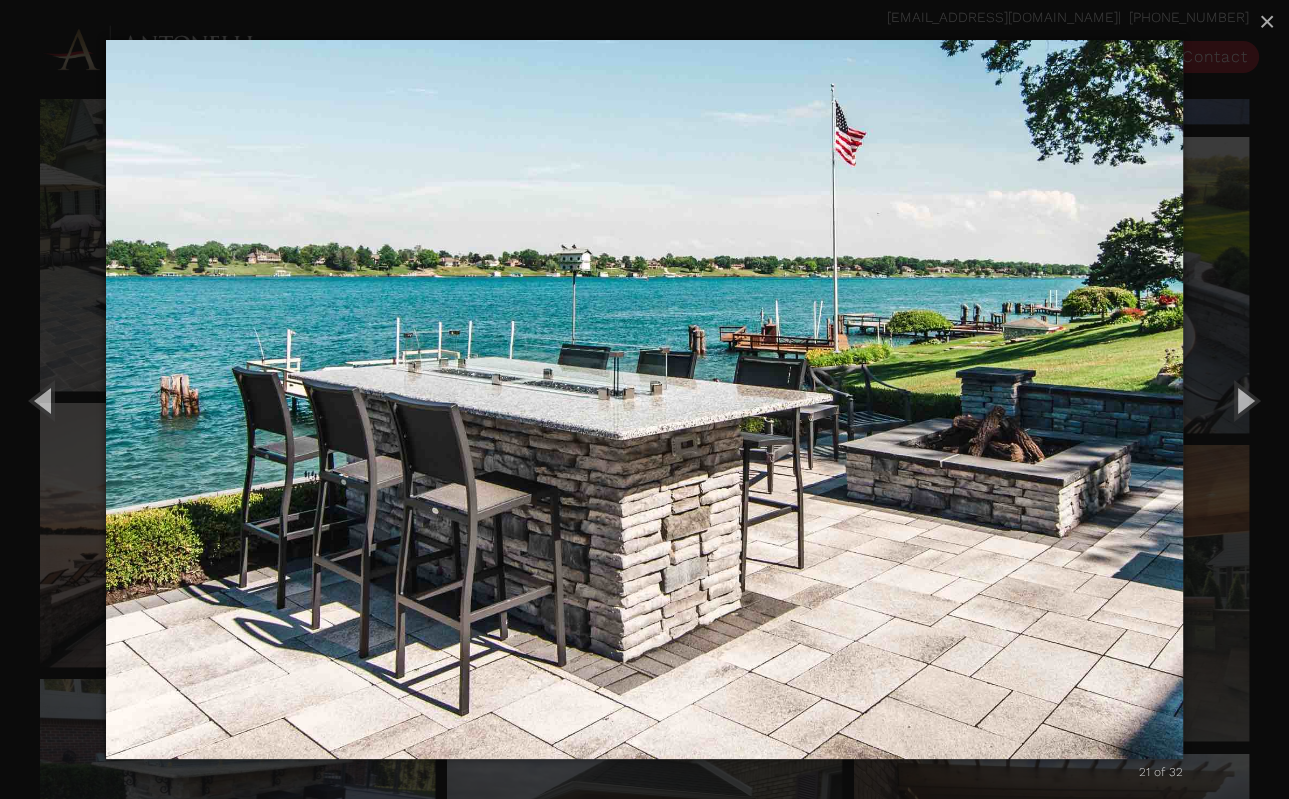 click at bounding box center (644, 399) 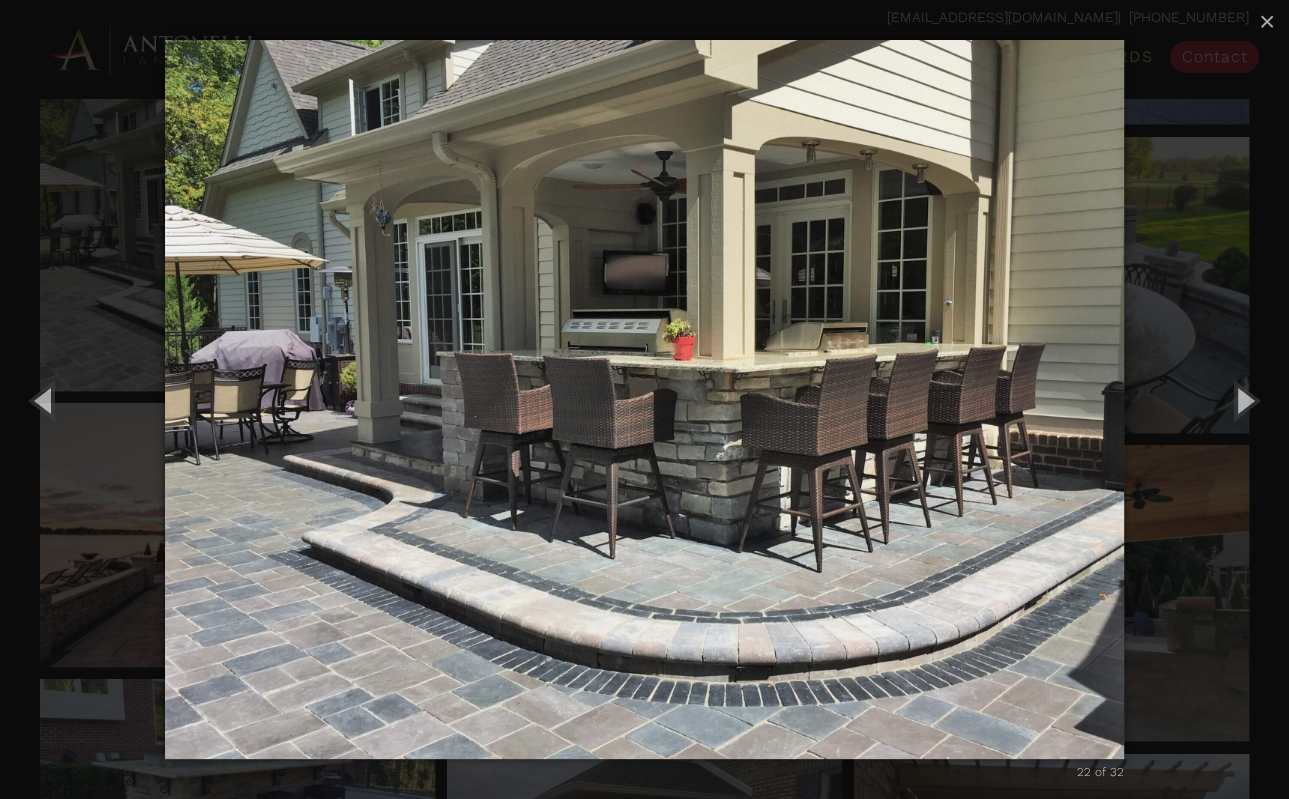 click at bounding box center [644, 399] 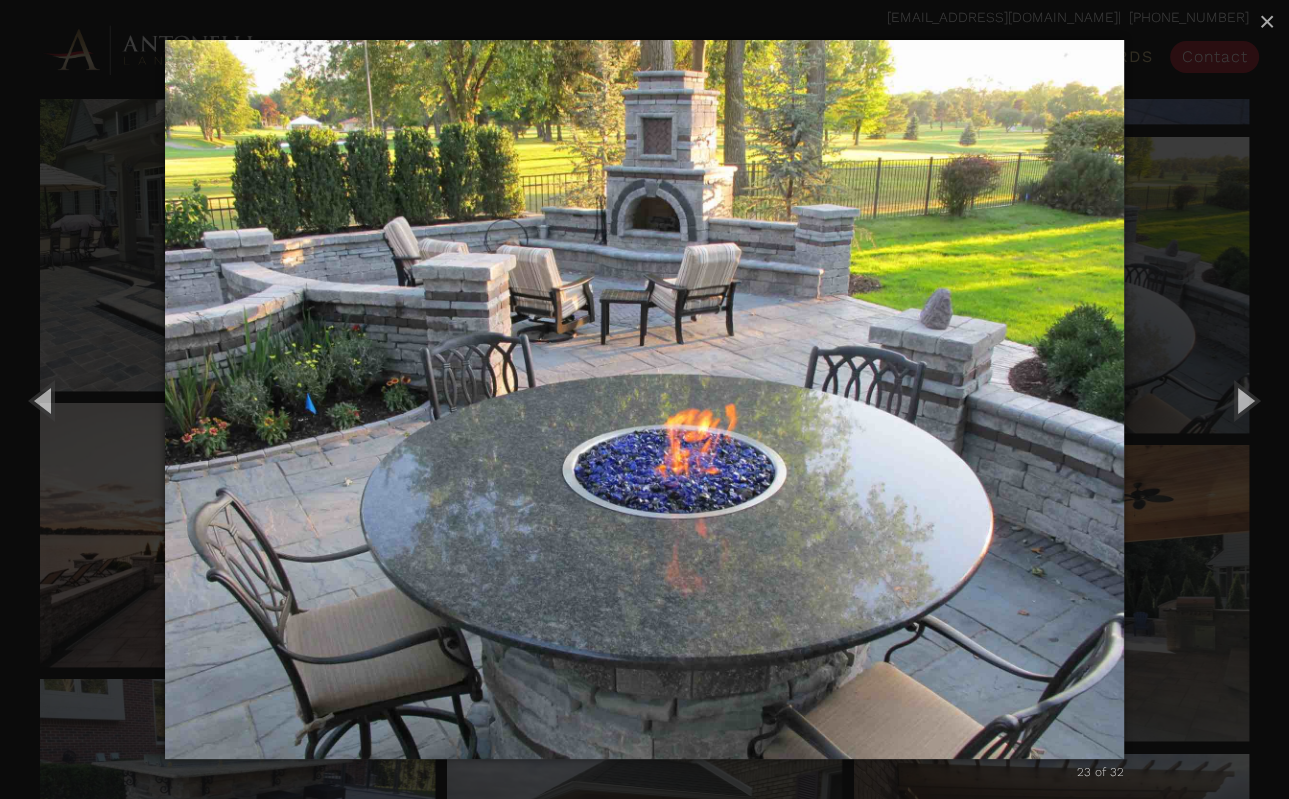 click at bounding box center (644, 399) 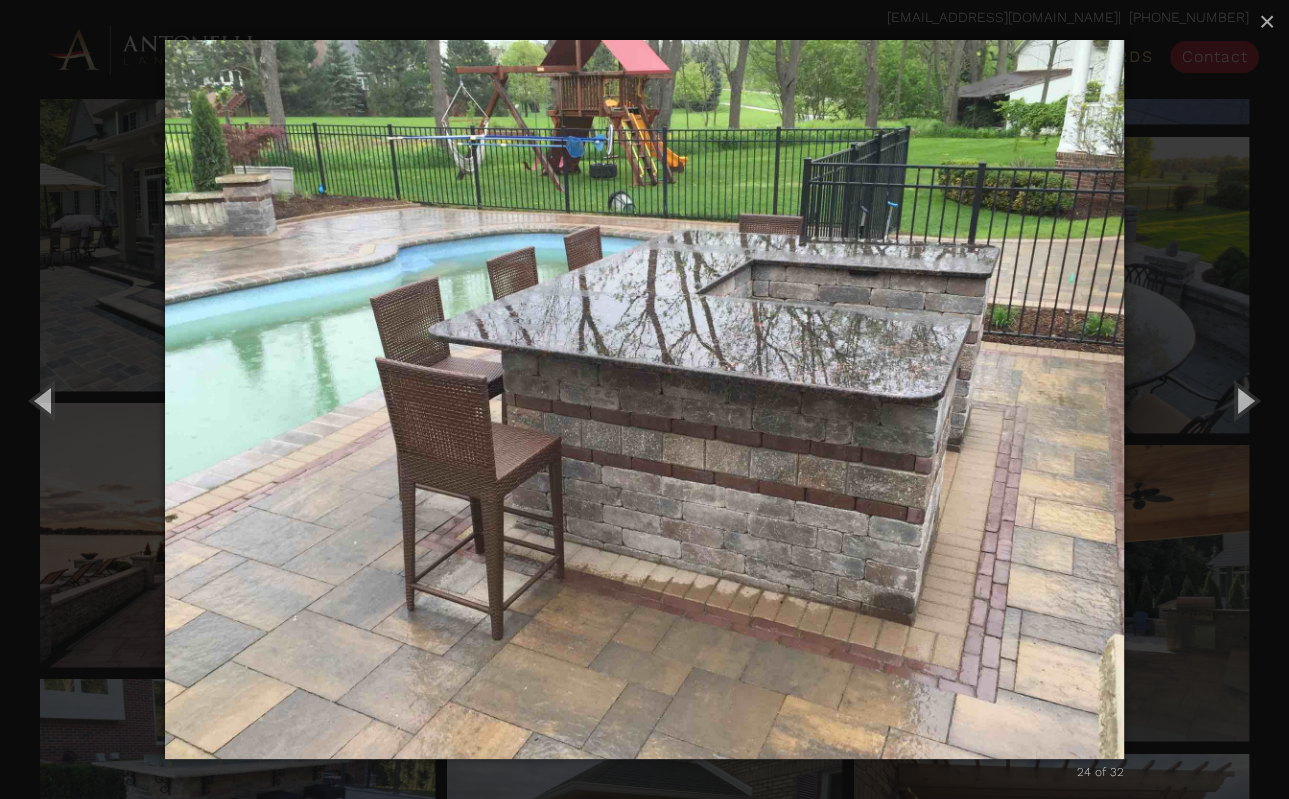 click at bounding box center [644, 399] 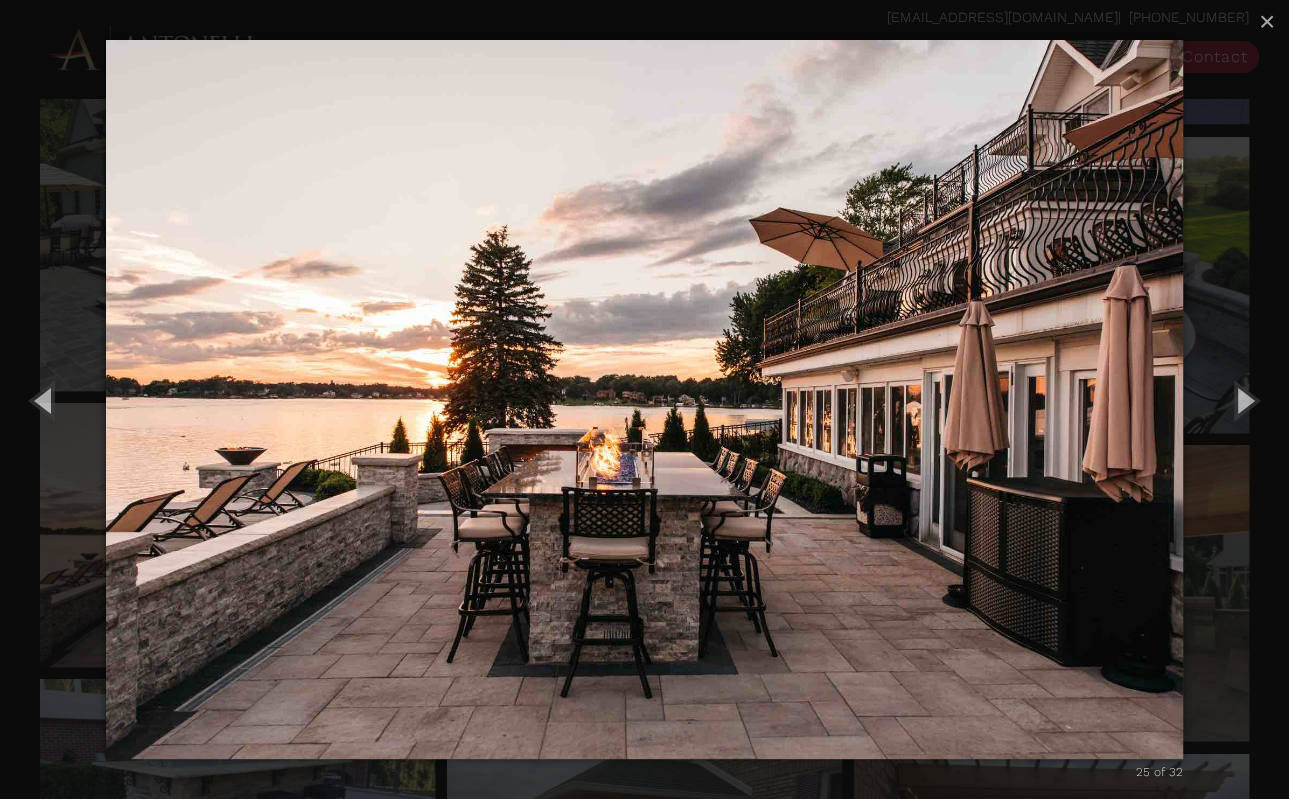 click at bounding box center (644, 399) 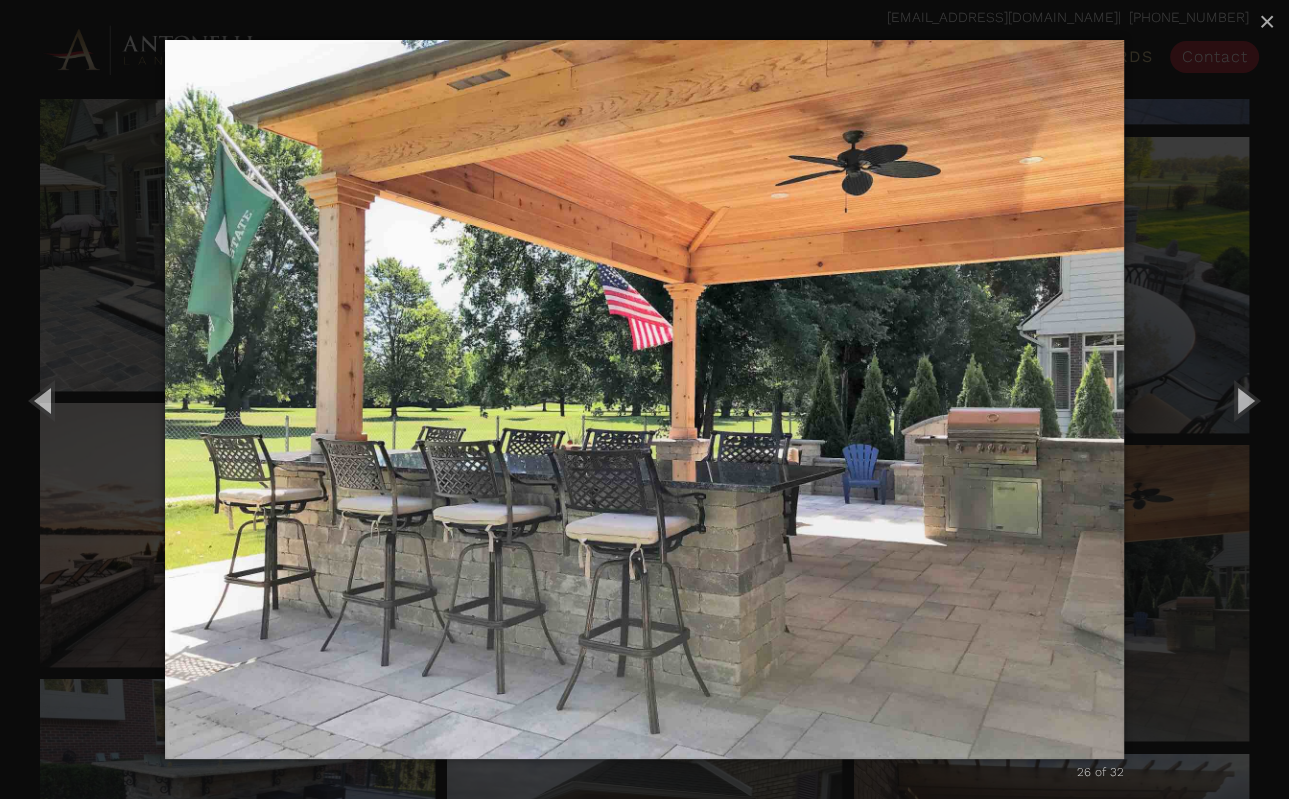 click at bounding box center (644, 399) 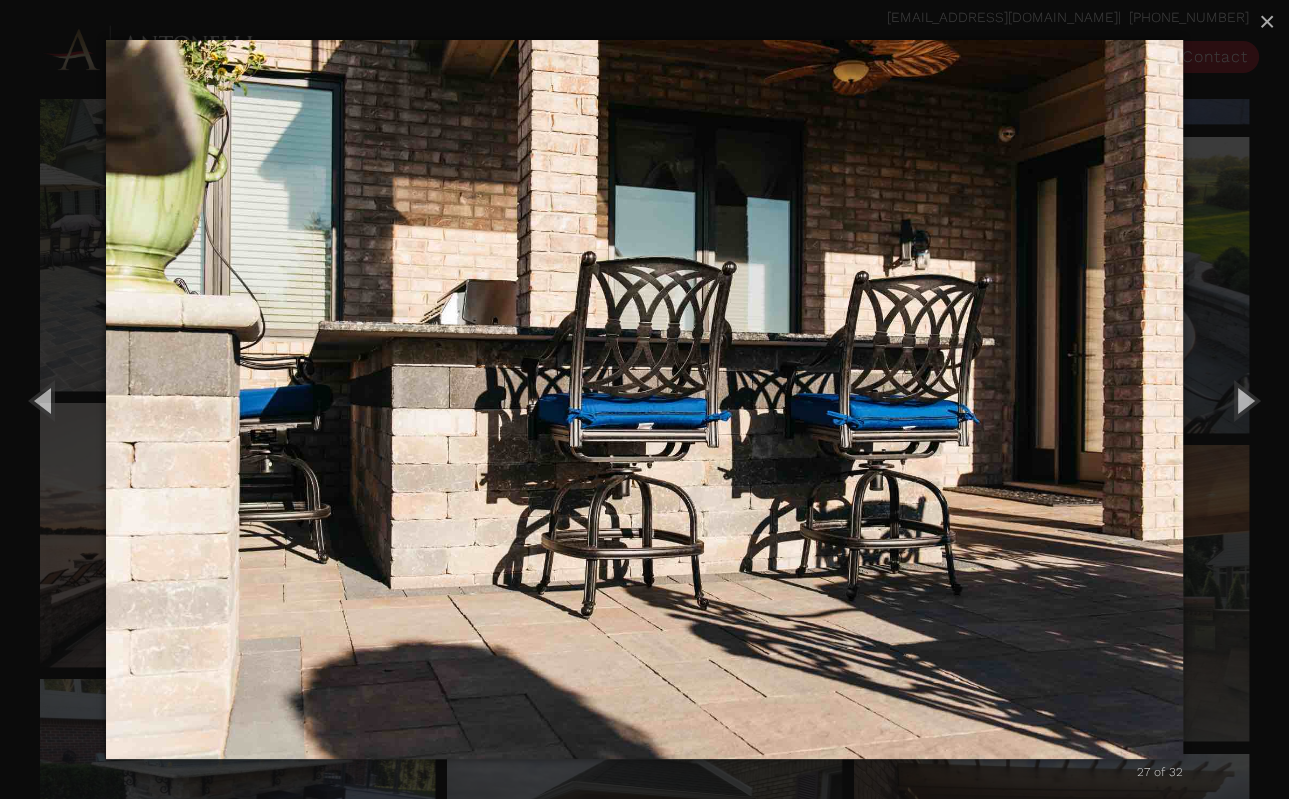 click at bounding box center (644, 399) 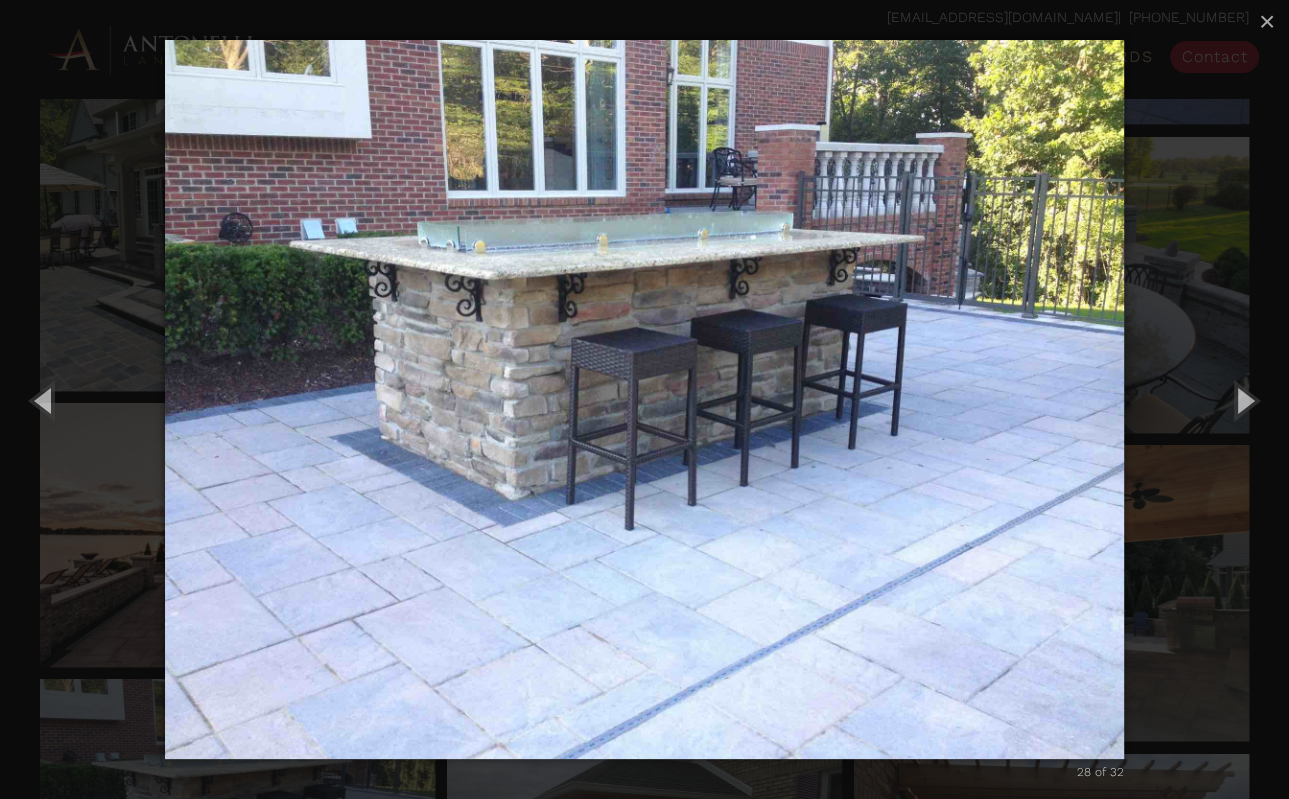 click at bounding box center [644, 399] 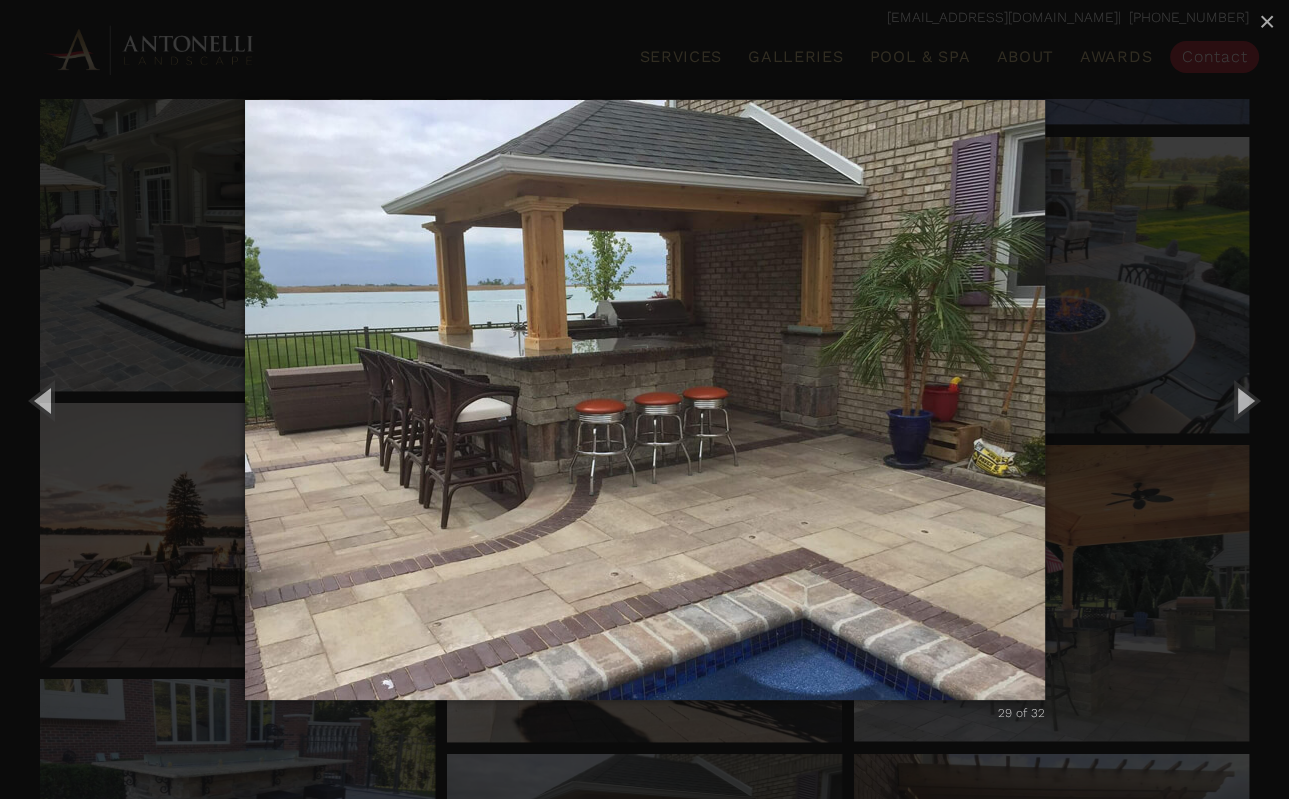 click at bounding box center [645, 400] 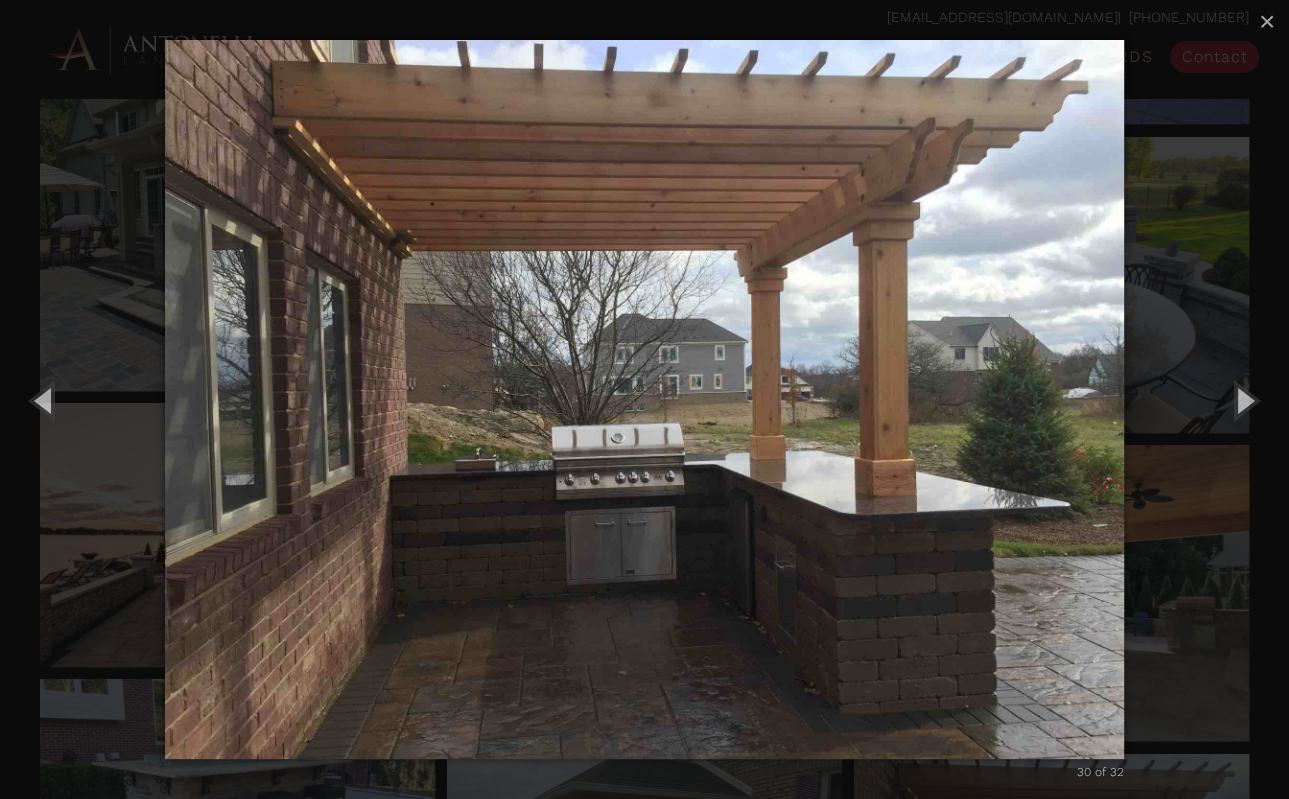 click at bounding box center [644, 399] 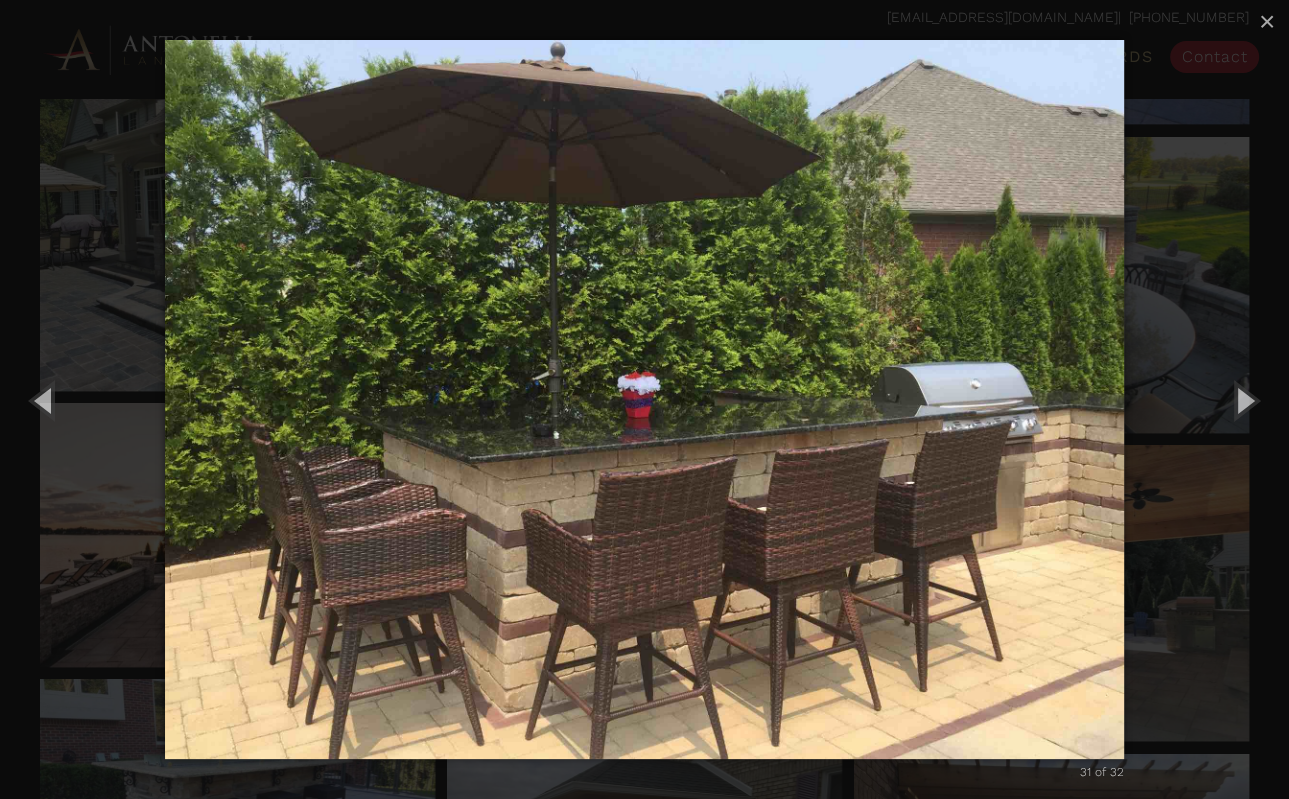 click at bounding box center (644, 399) 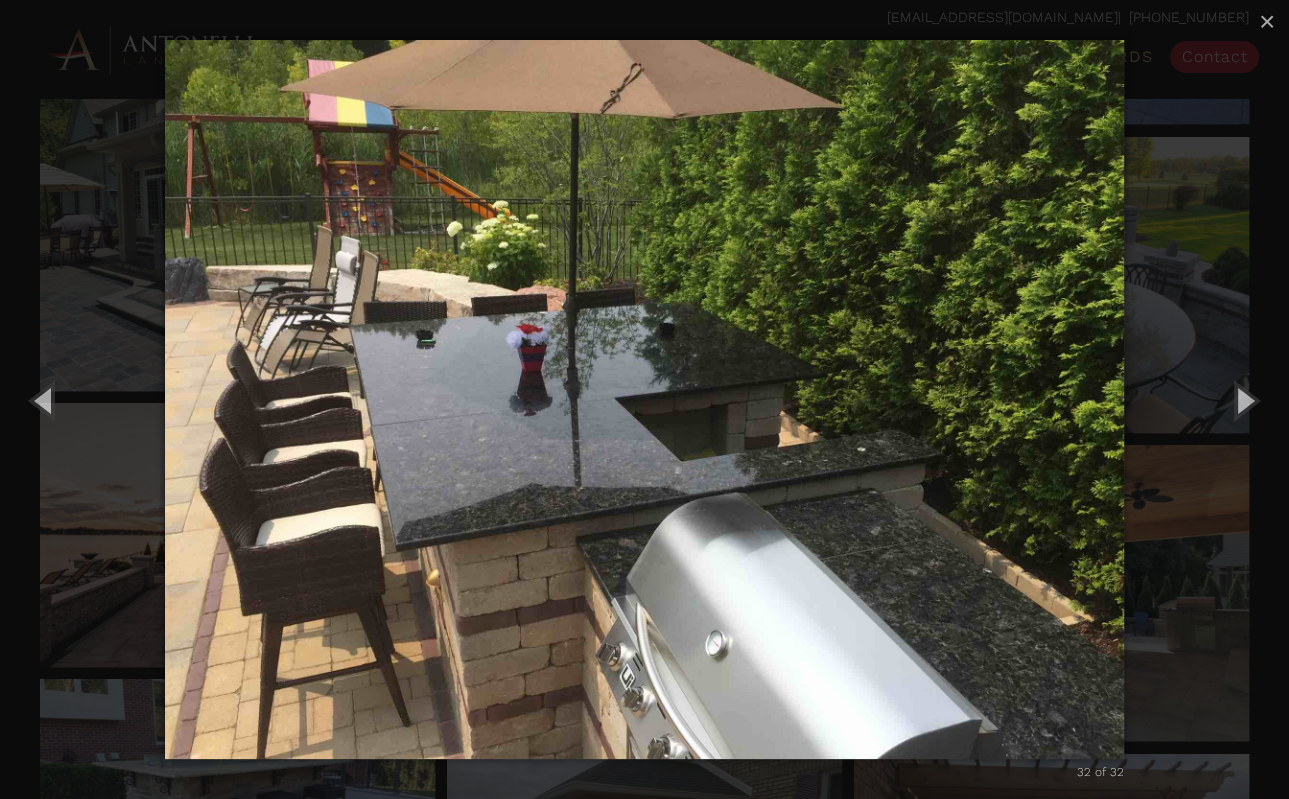 click at bounding box center [644, 399] 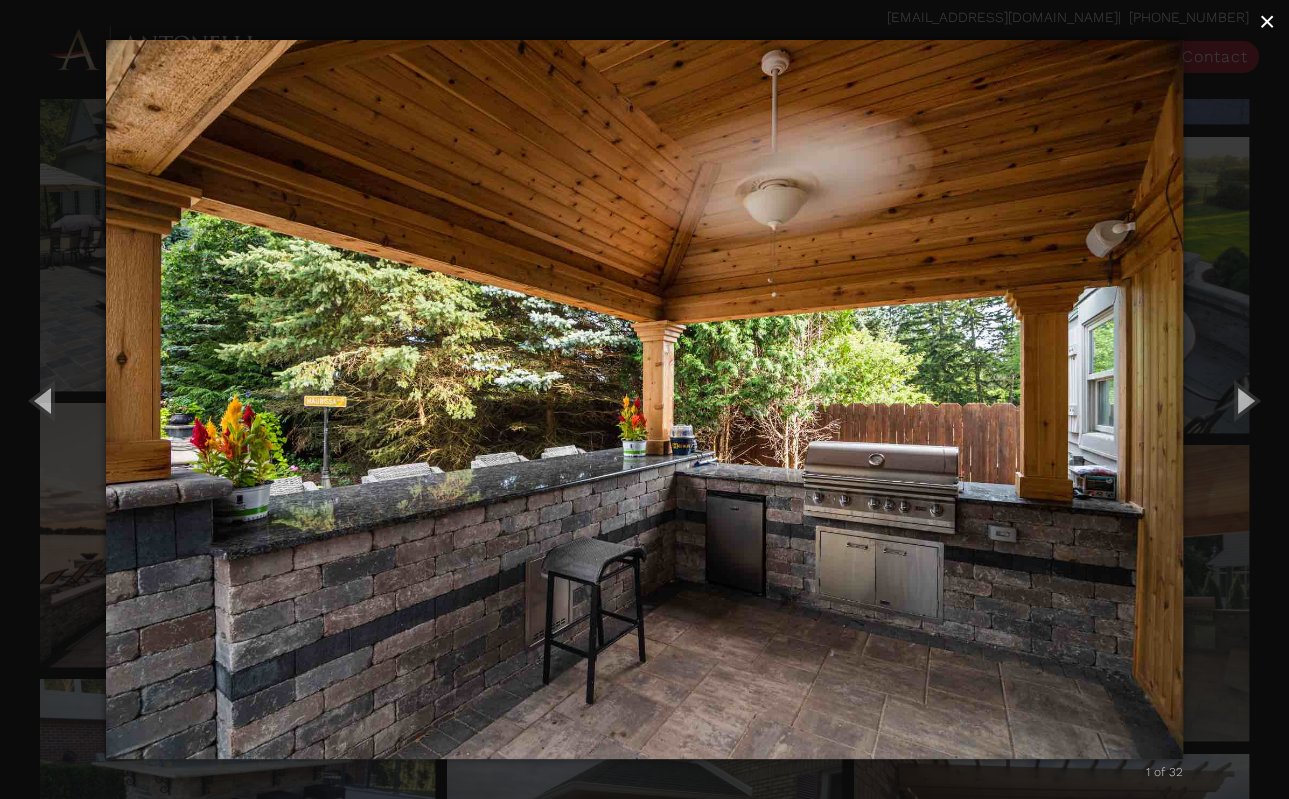 click on "×" at bounding box center [1267, 22] 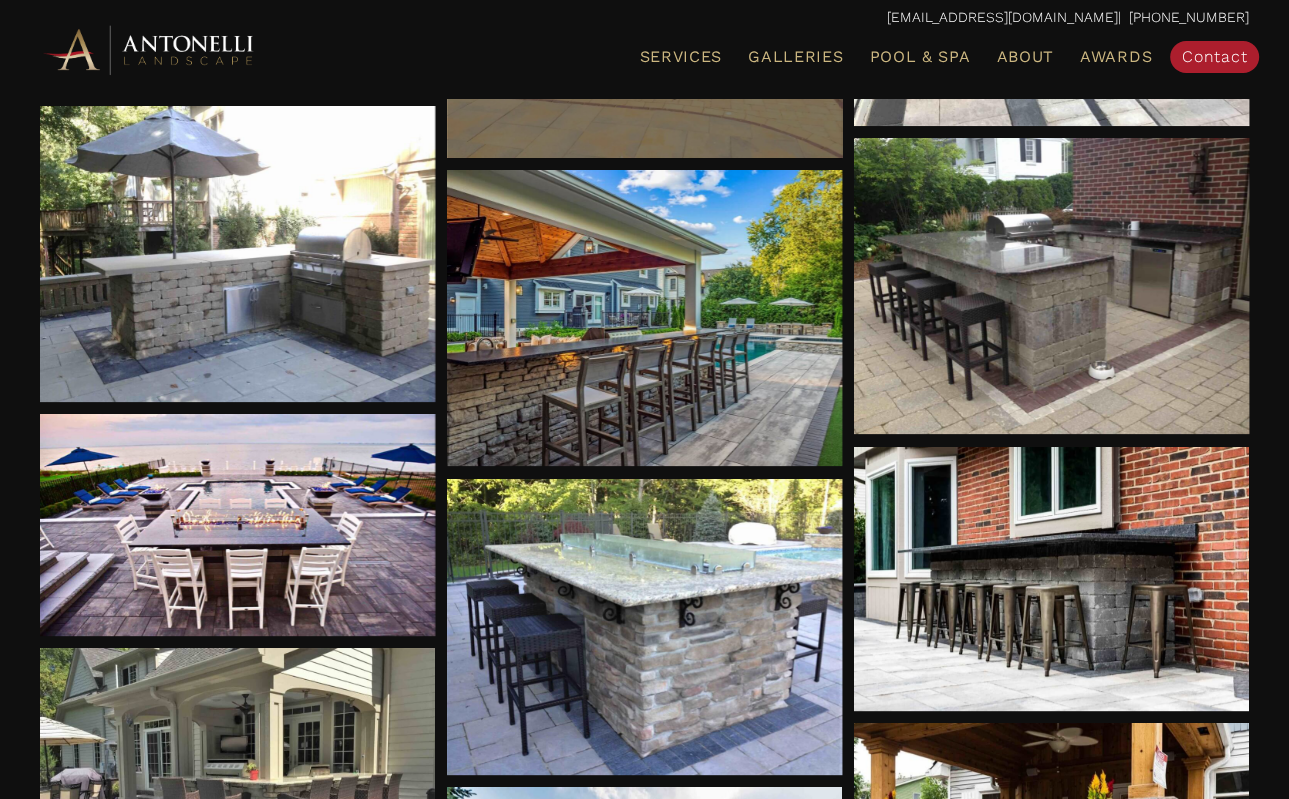 scroll, scrollTop: 0, scrollLeft: 0, axis: both 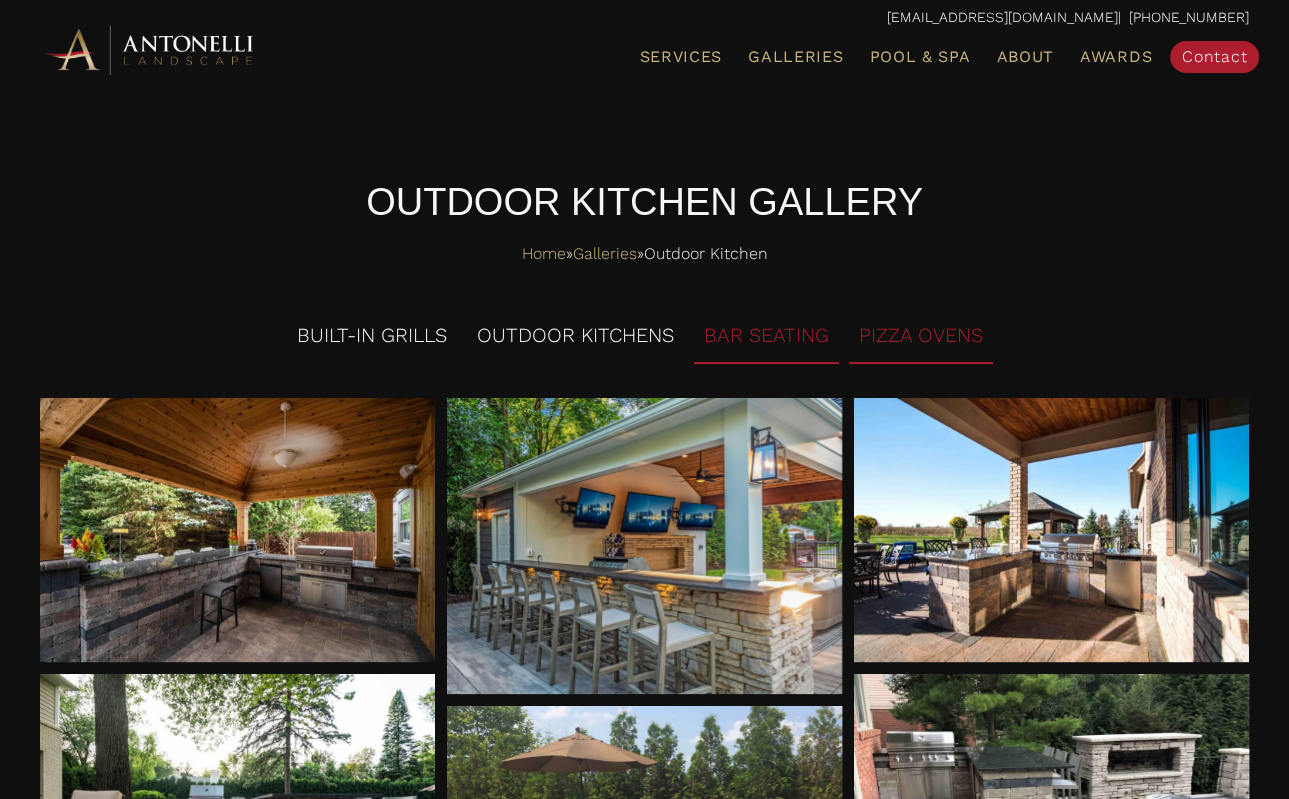 click on "PIZZA OVENS" at bounding box center (921, 336) 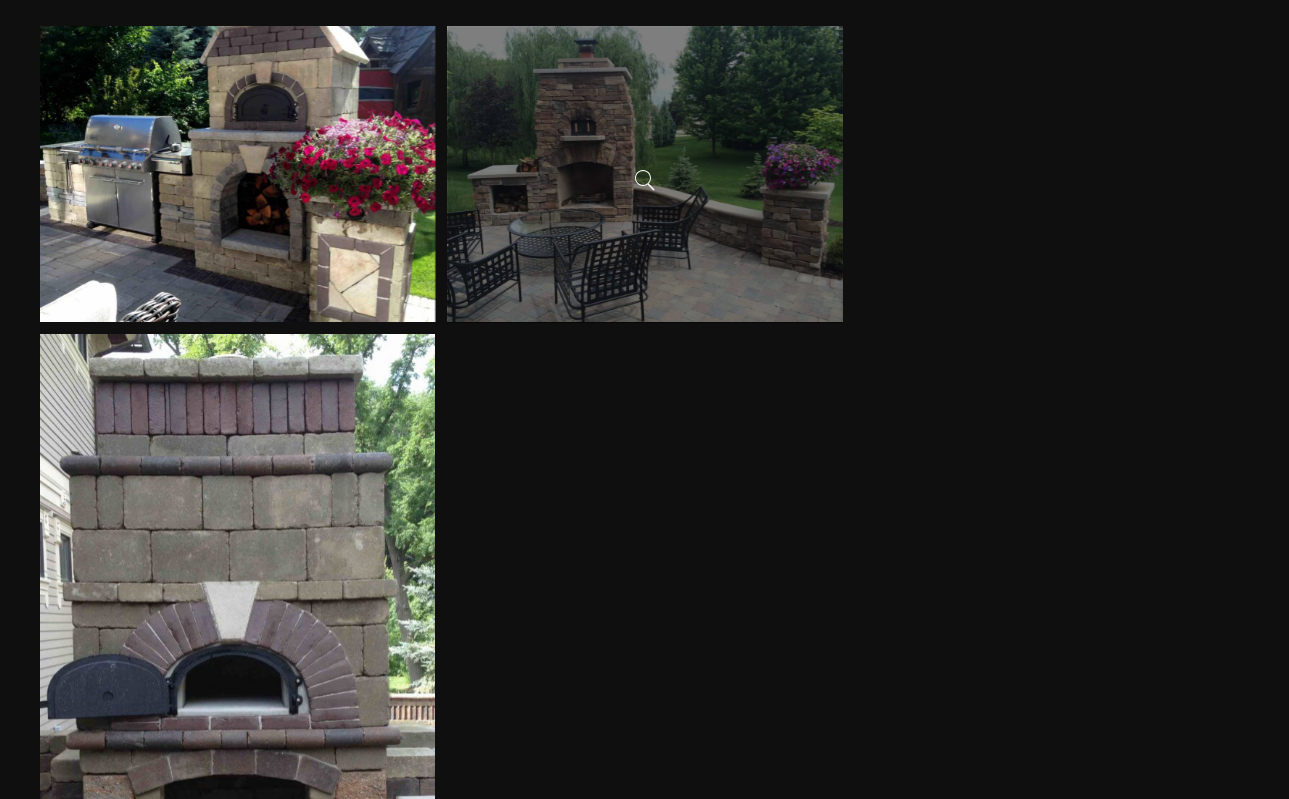 scroll, scrollTop: 0, scrollLeft: 0, axis: both 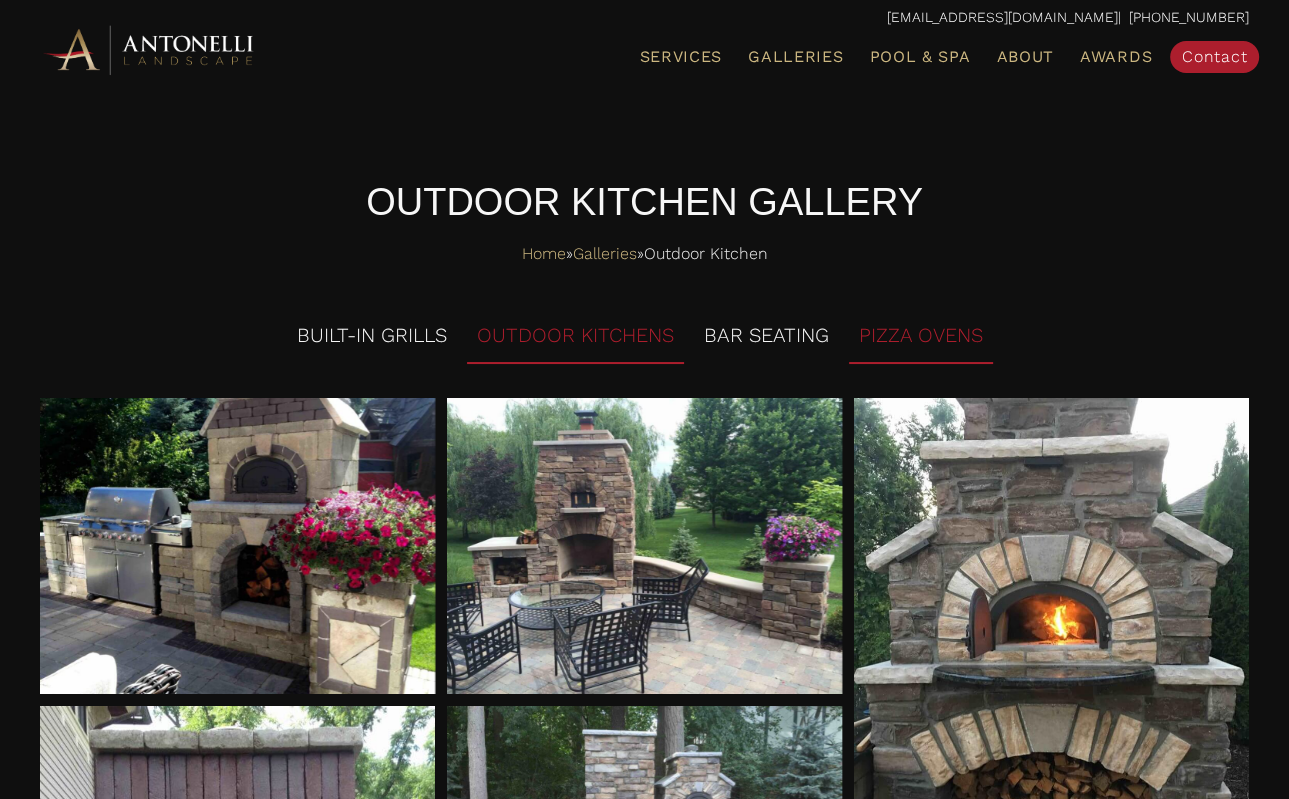 click on "OUTDOOR KITCHENS" at bounding box center [575, 336] 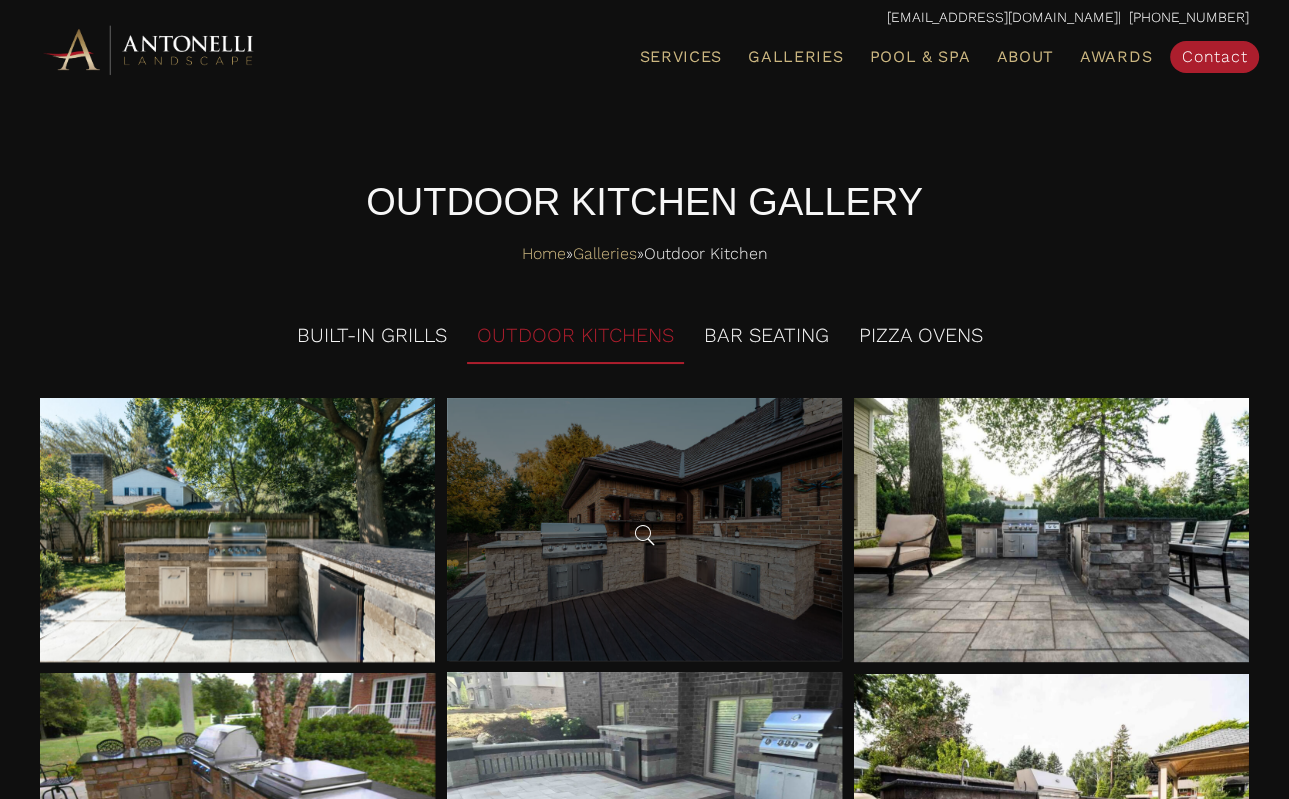 click at bounding box center (644, 529) 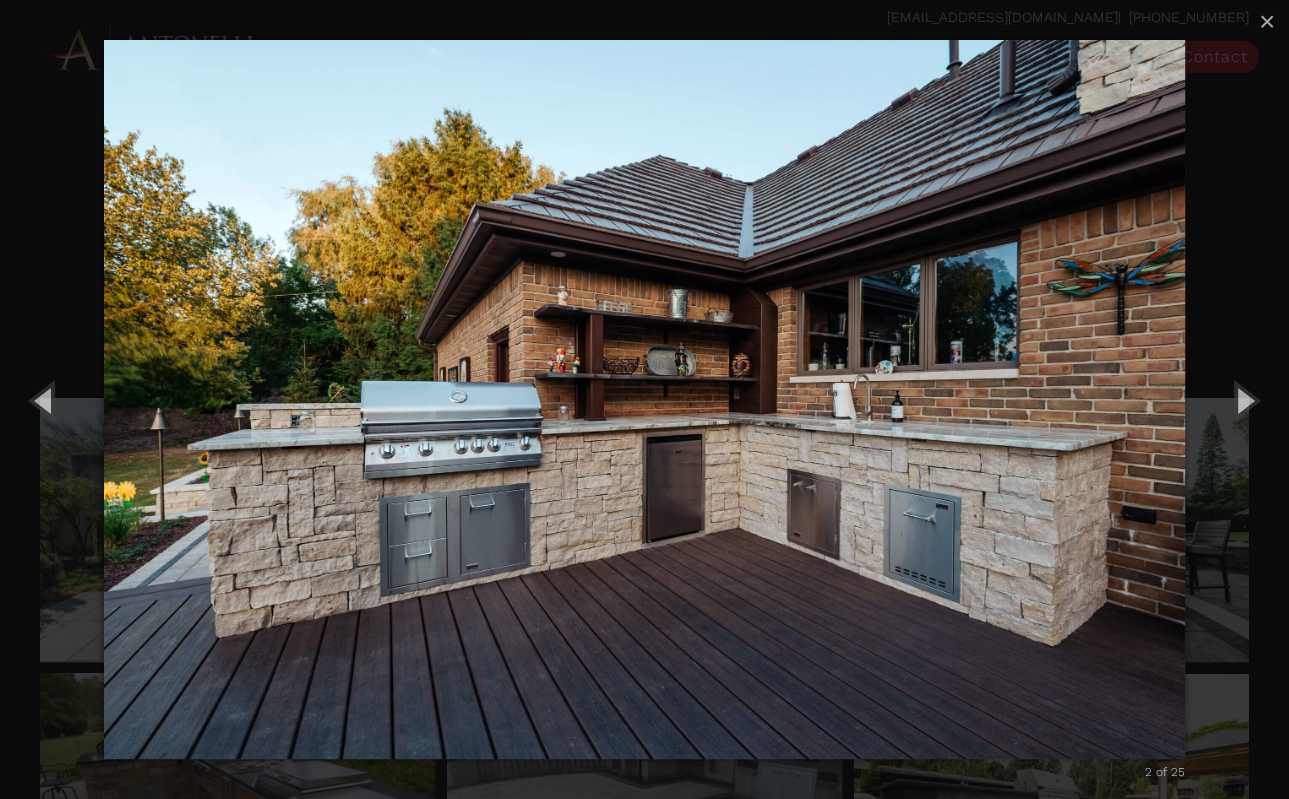 click at bounding box center (644, 399) 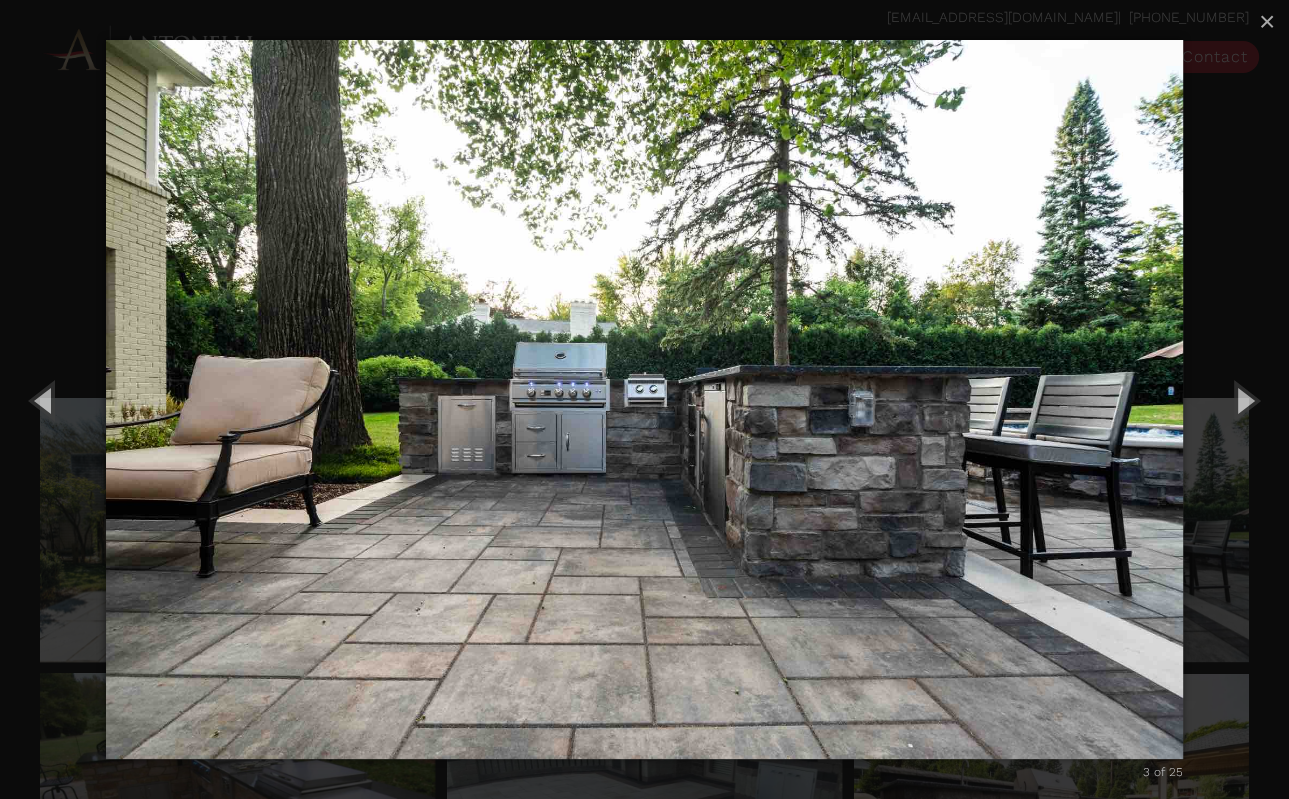 click at bounding box center [644, 399] 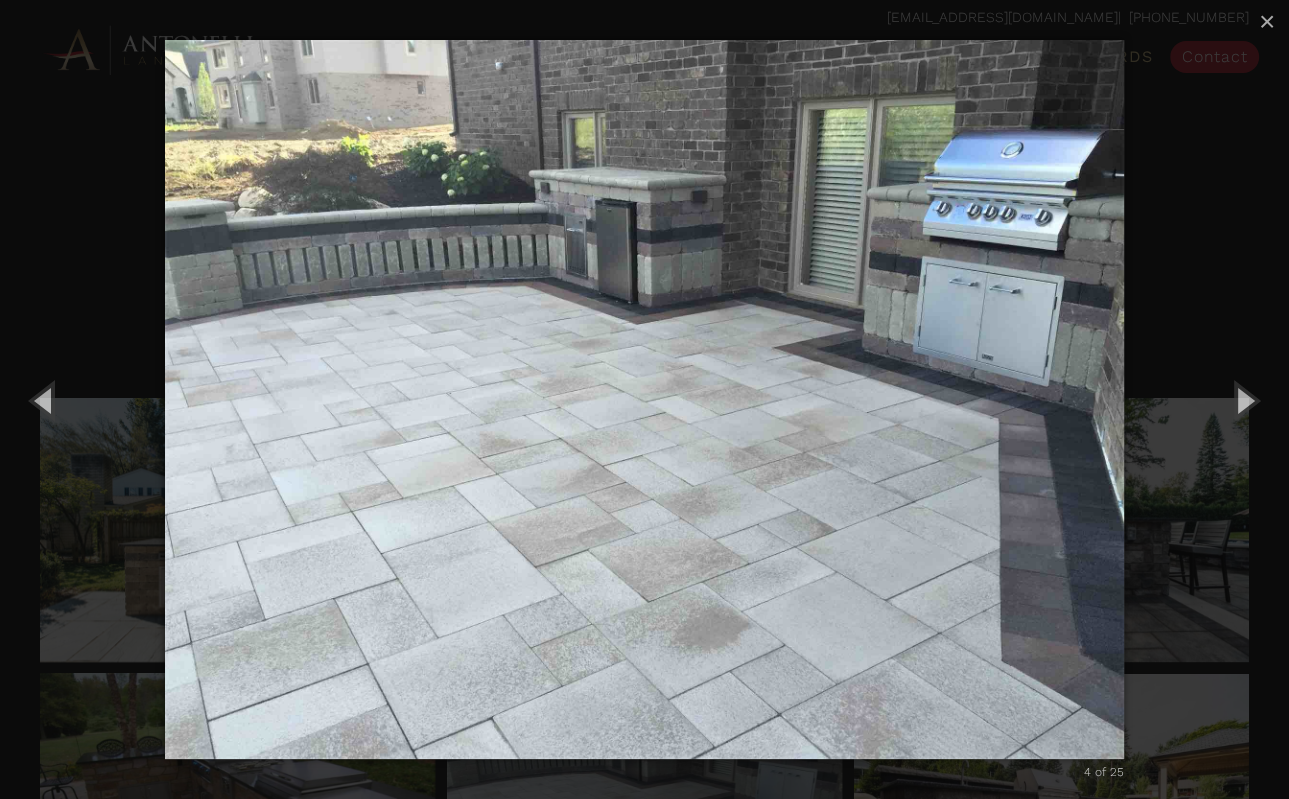 click at bounding box center [644, 399] 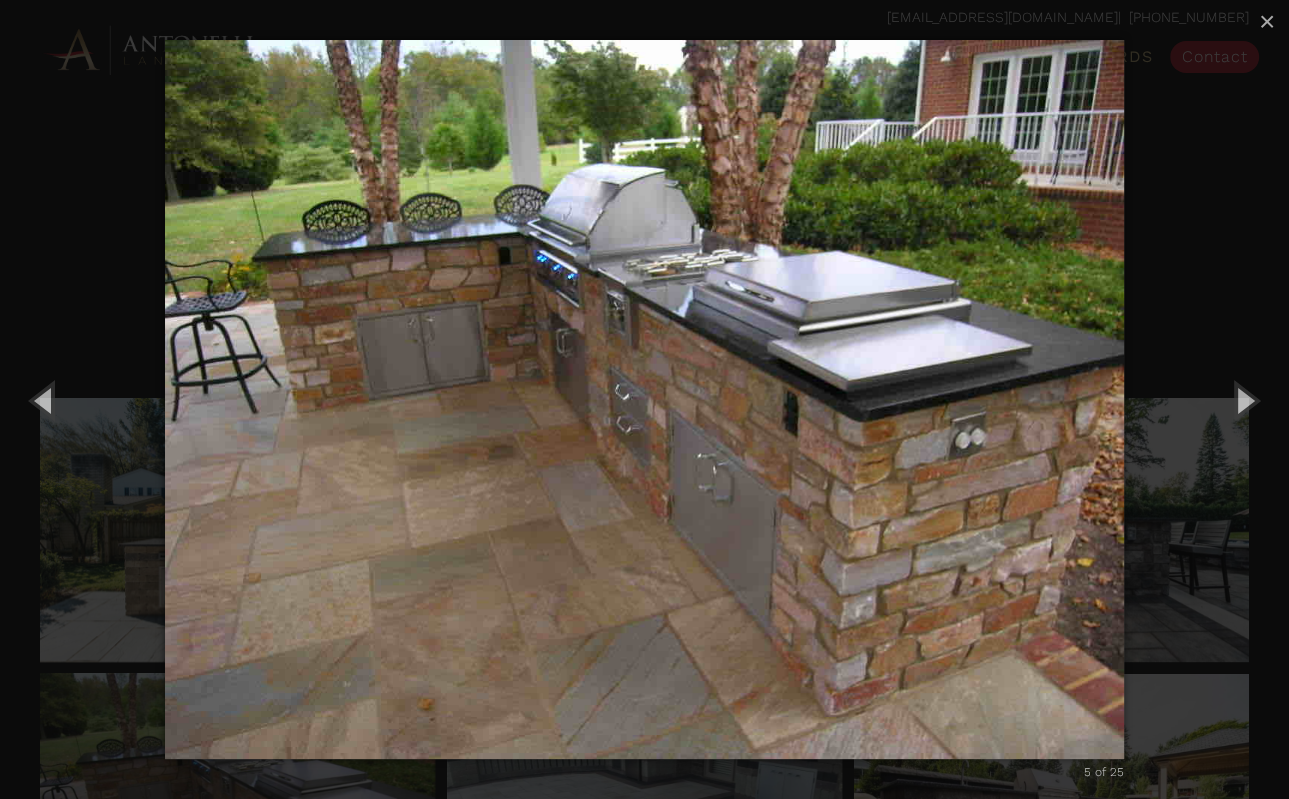click at bounding box center [644, 399] 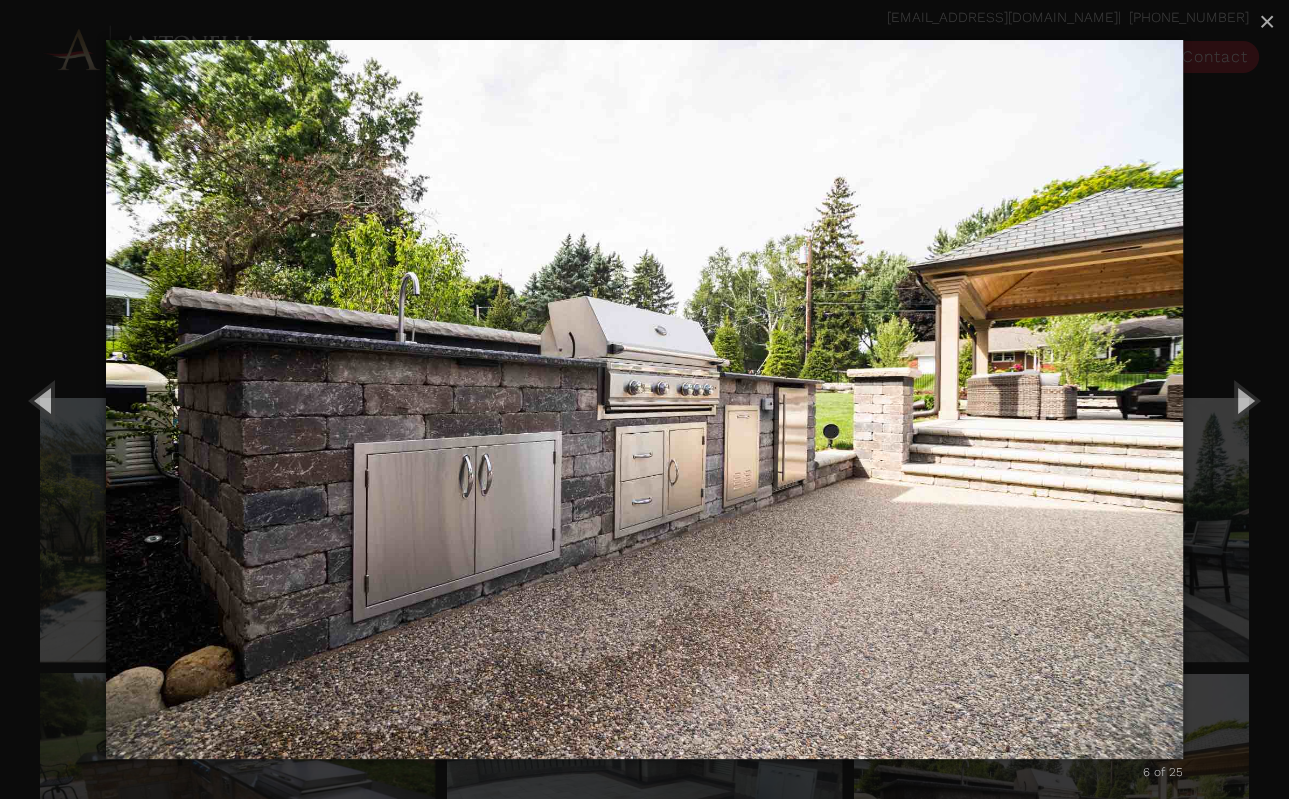 click at bounding box center [644, 399] 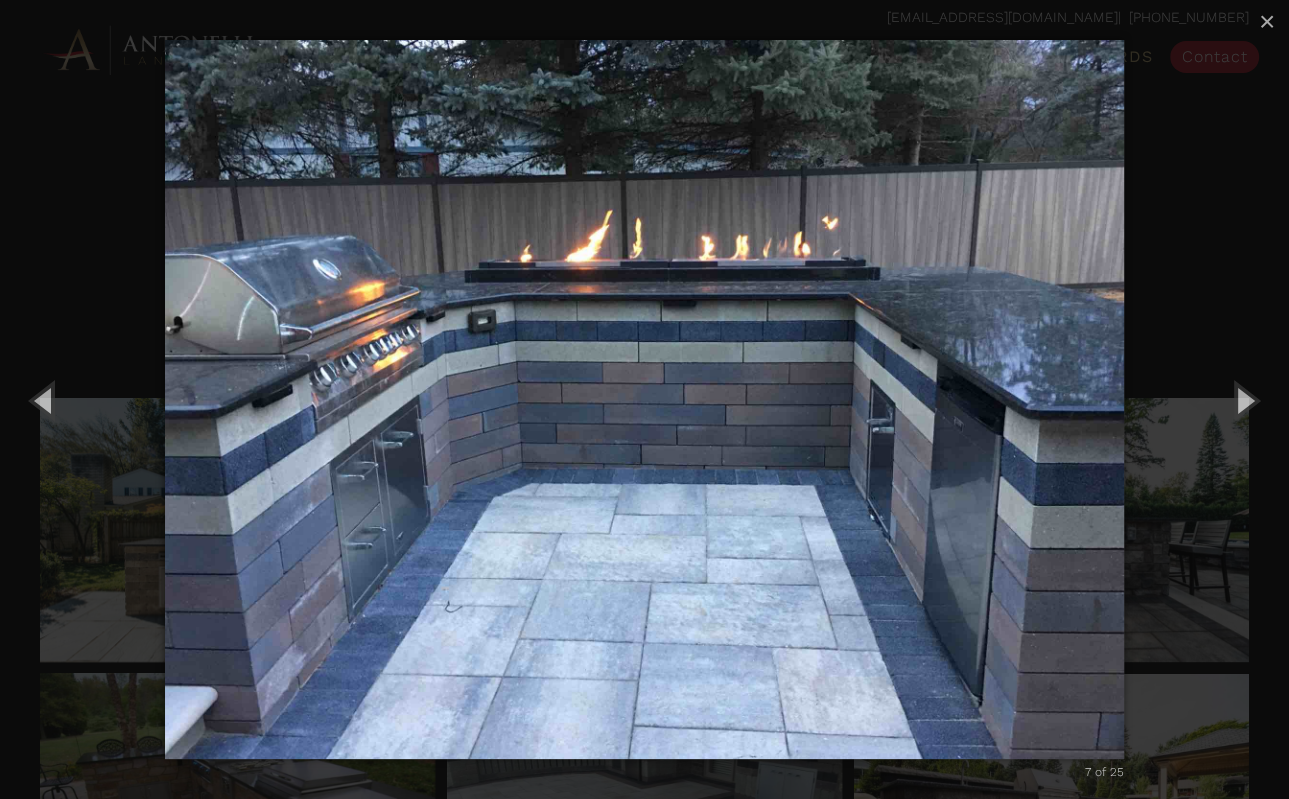 click at bounding box center [644, 399] 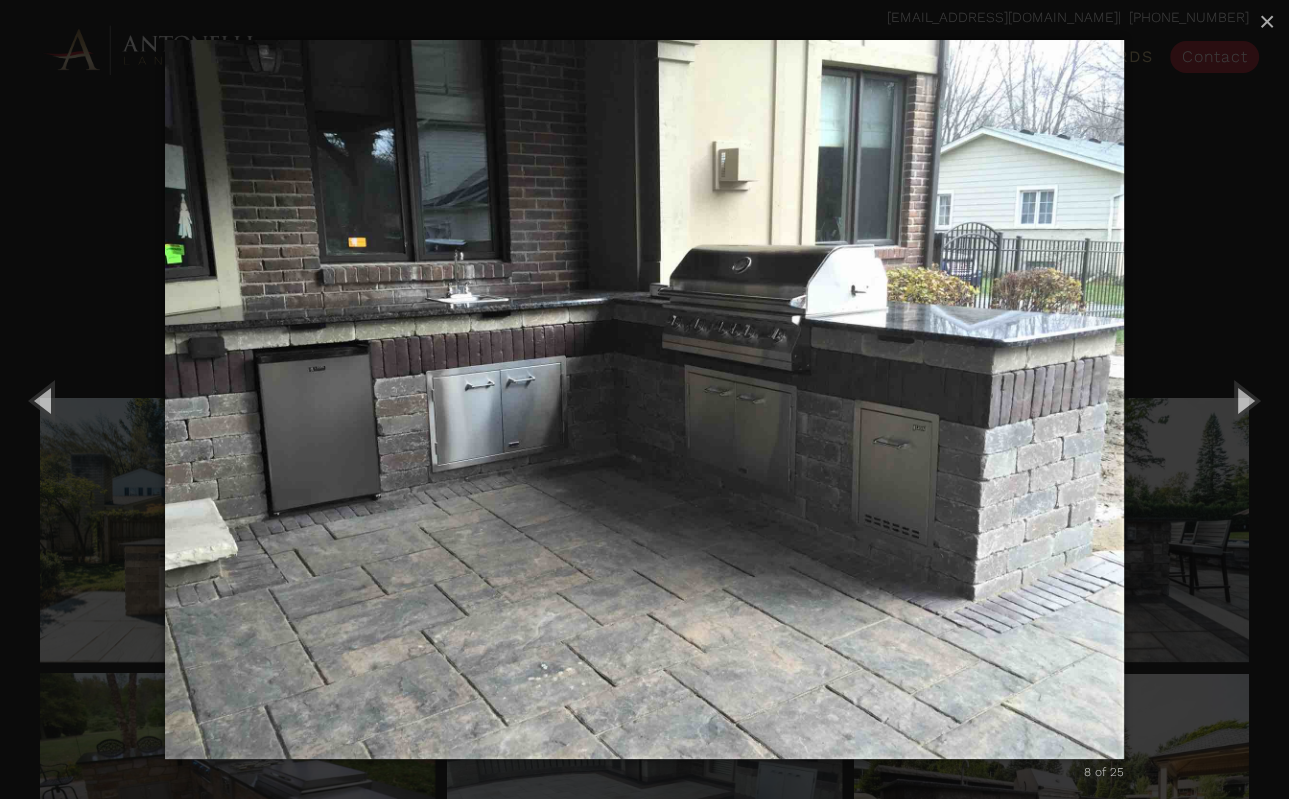 click at bounding box center [644, 399] 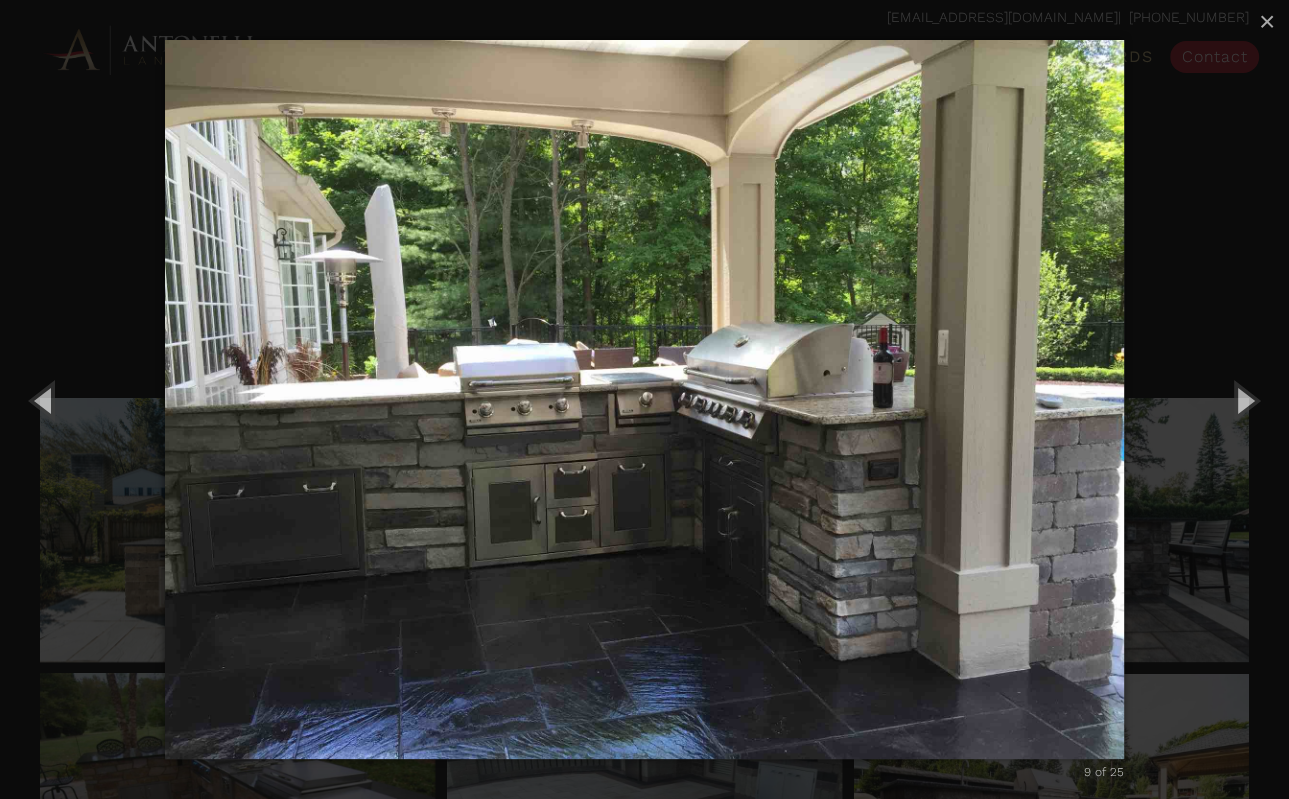 click at bounding box center (644, 399) 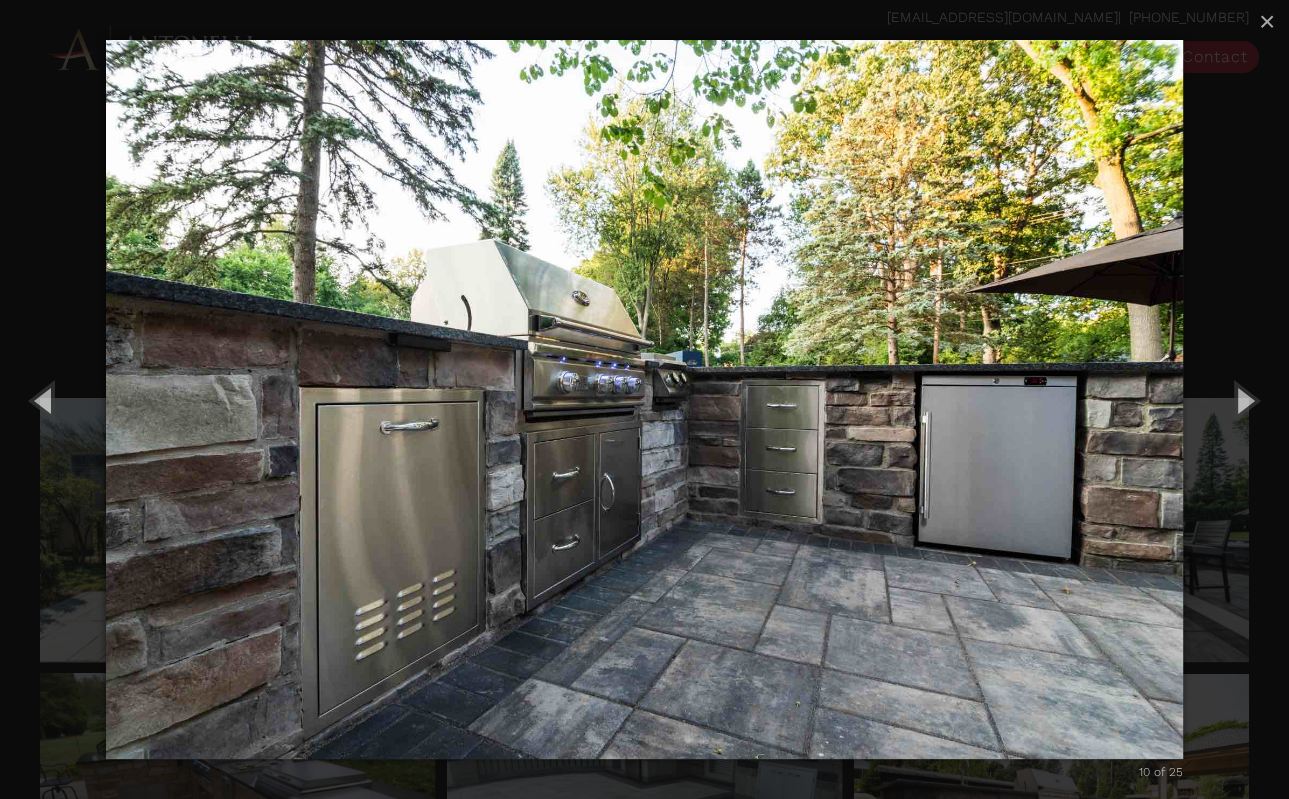click at bounding box center (644, 399) 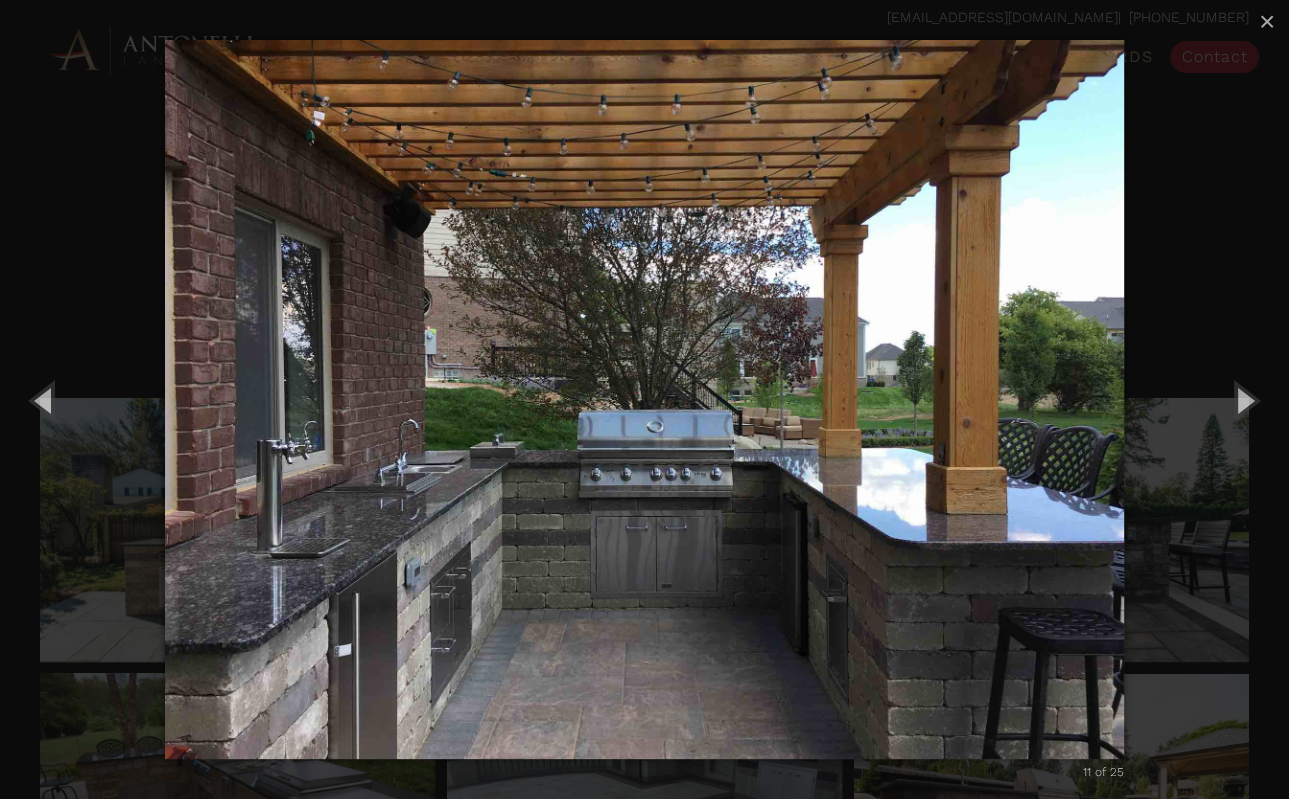 click at bounding box center (644, 399) 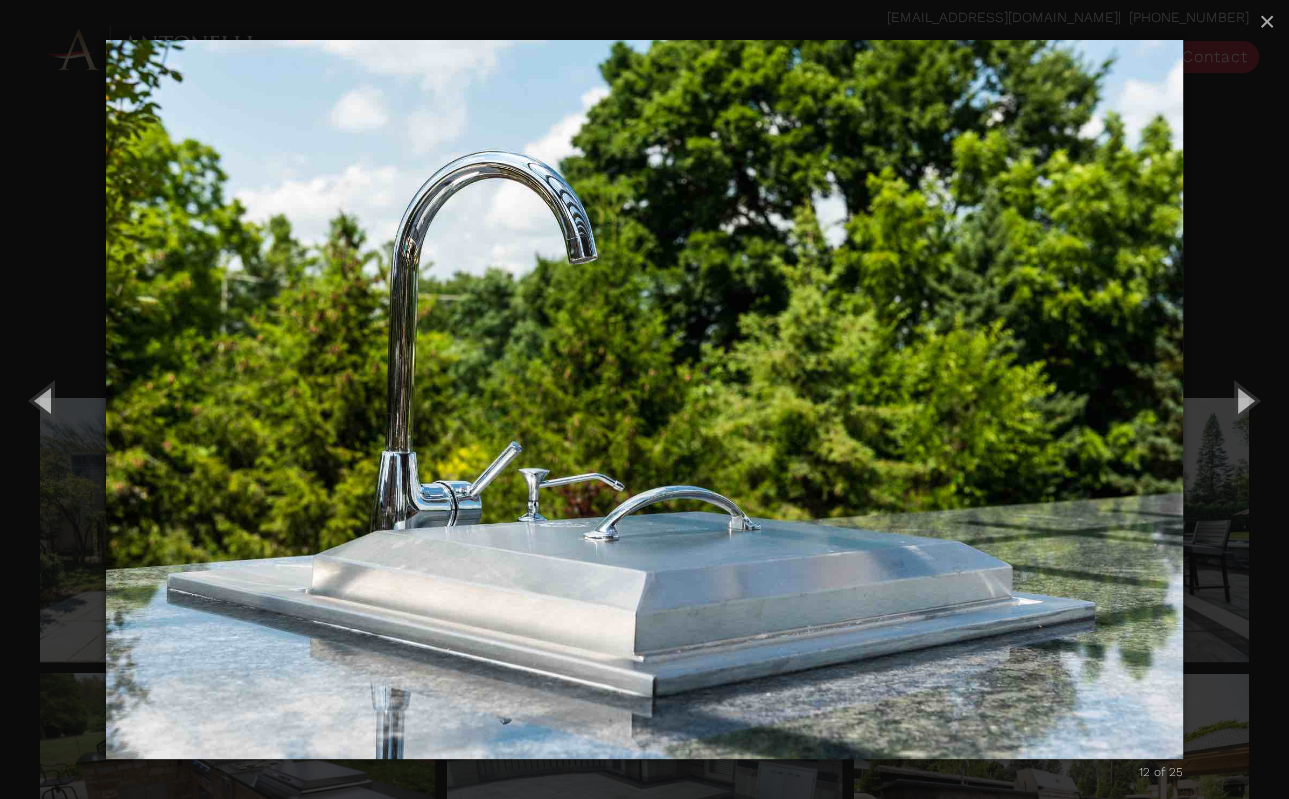 click at bounding box center [644, 399] 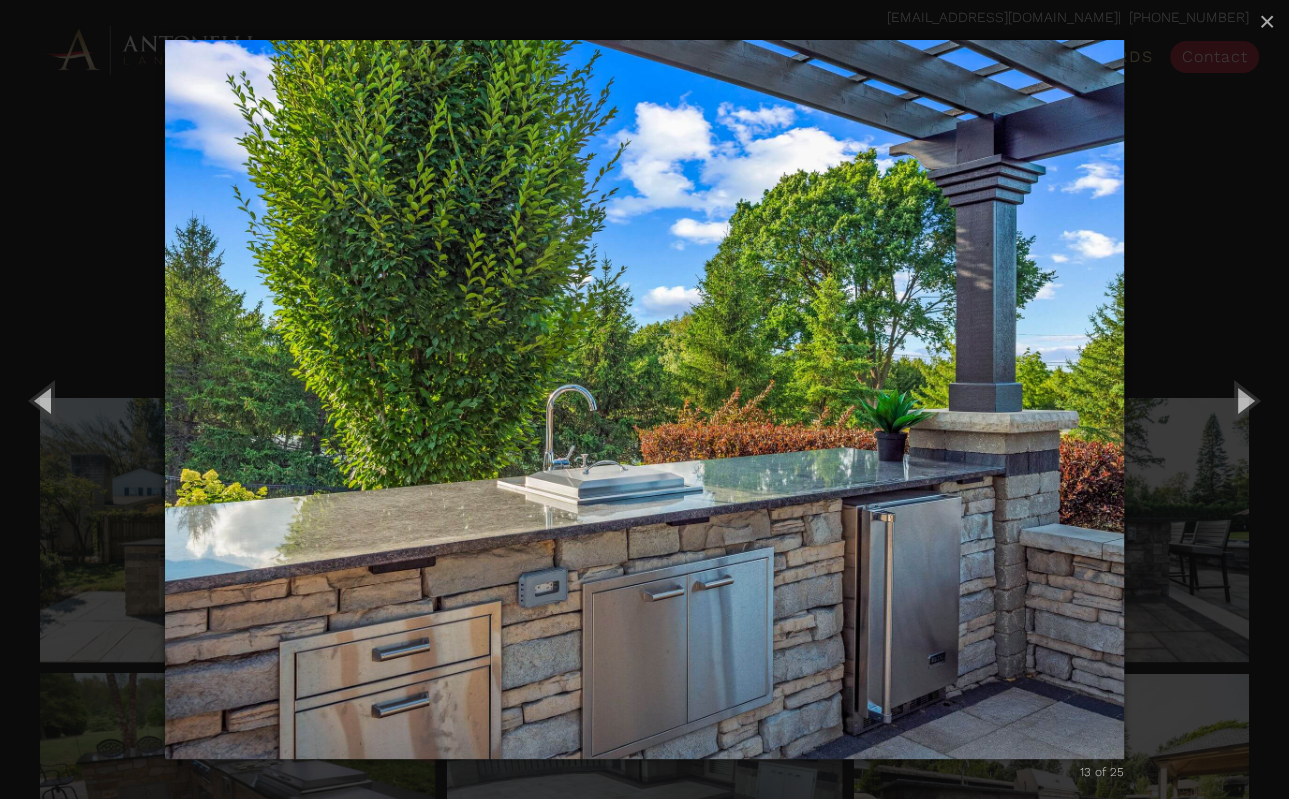 click at bounding box center (644, 399) 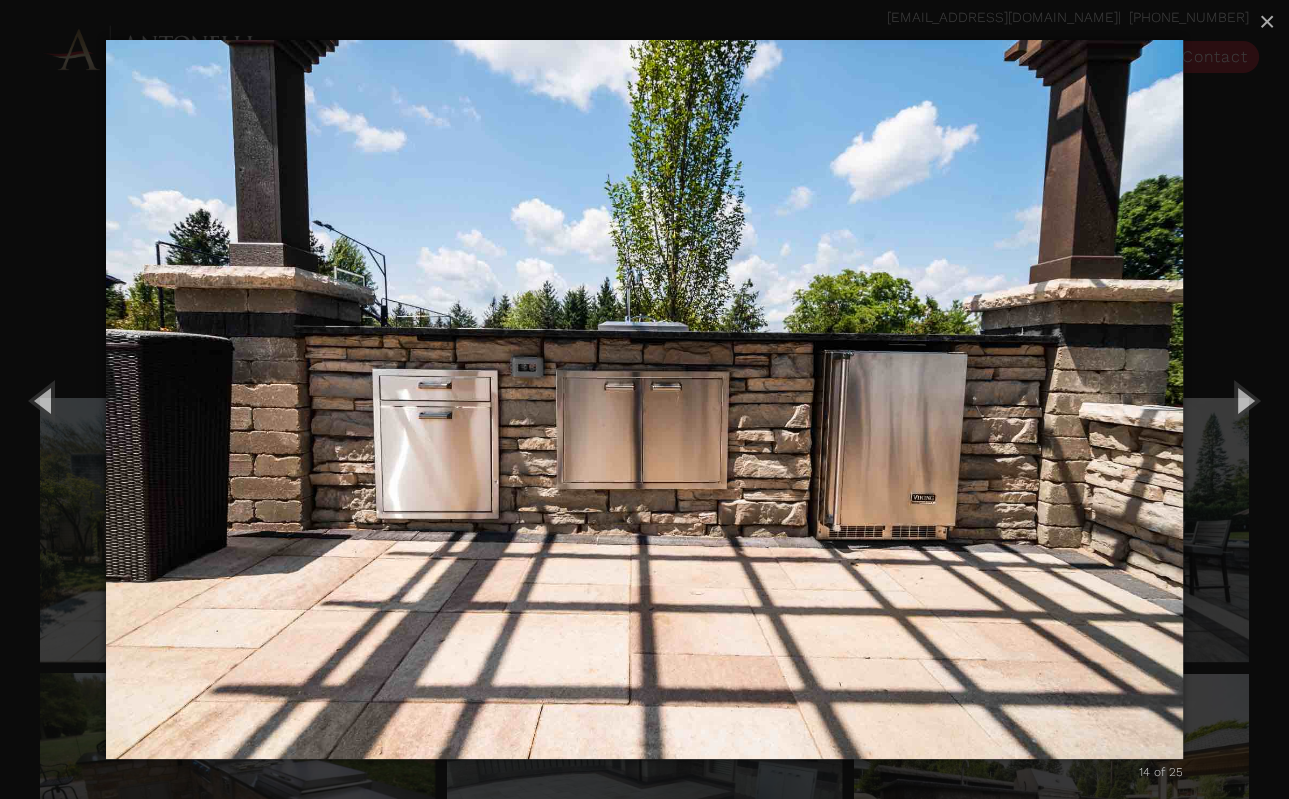 click at bounding box center [644, 399] 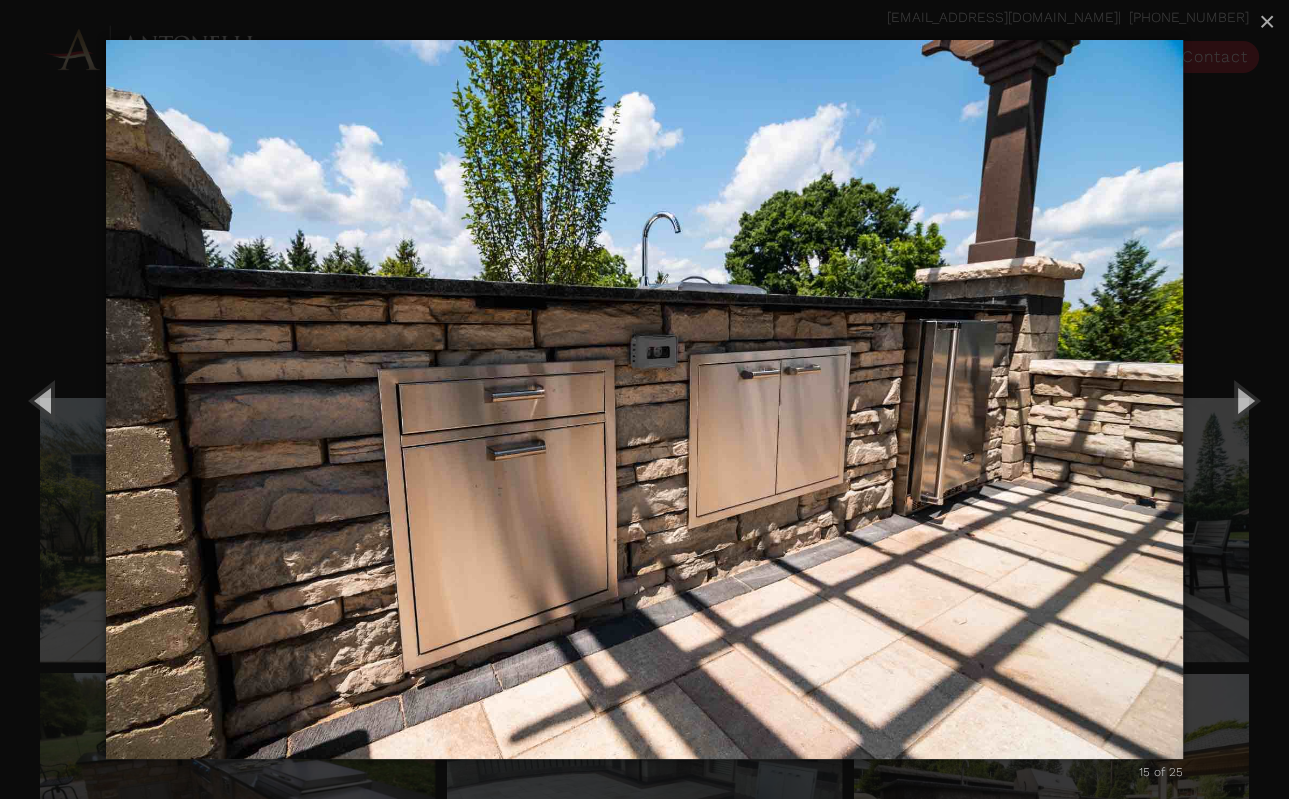 click at bounding box center (644, 399) 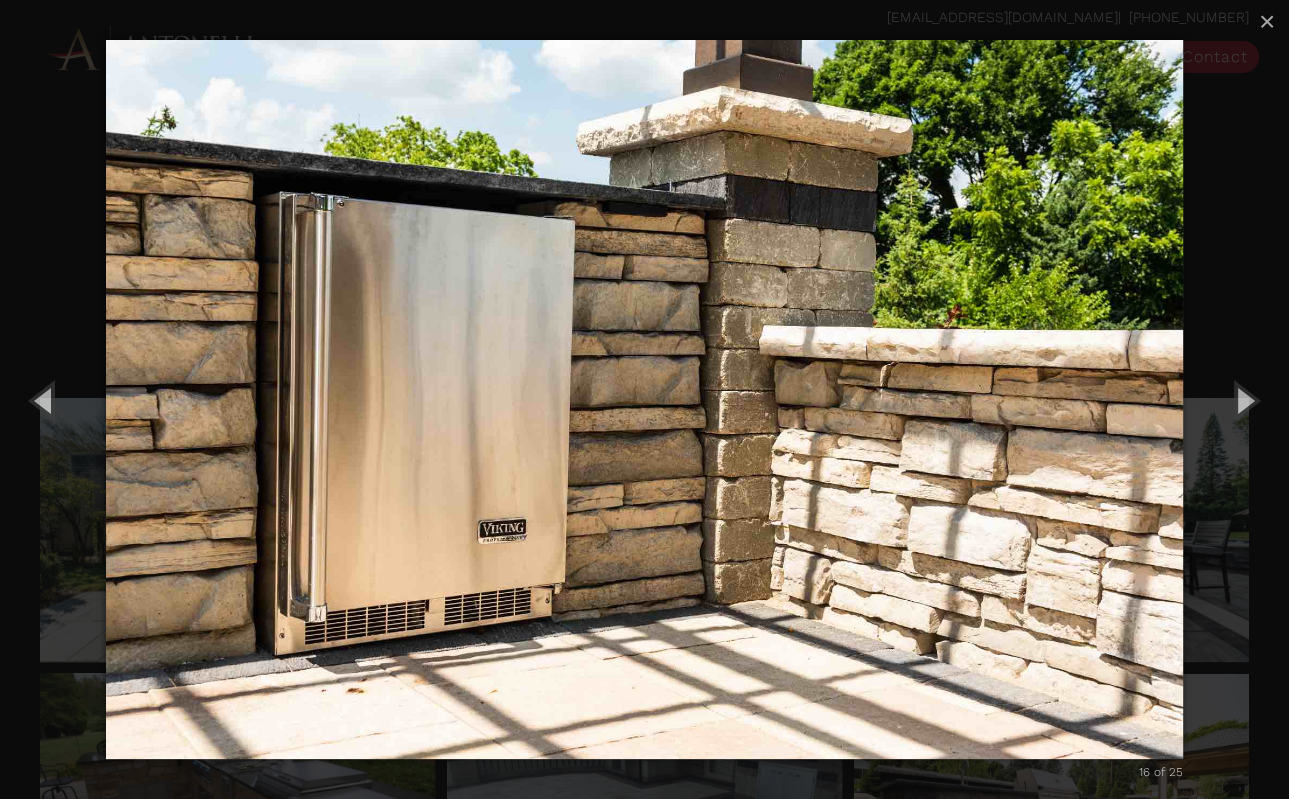 click at bounding box center (644, 399) 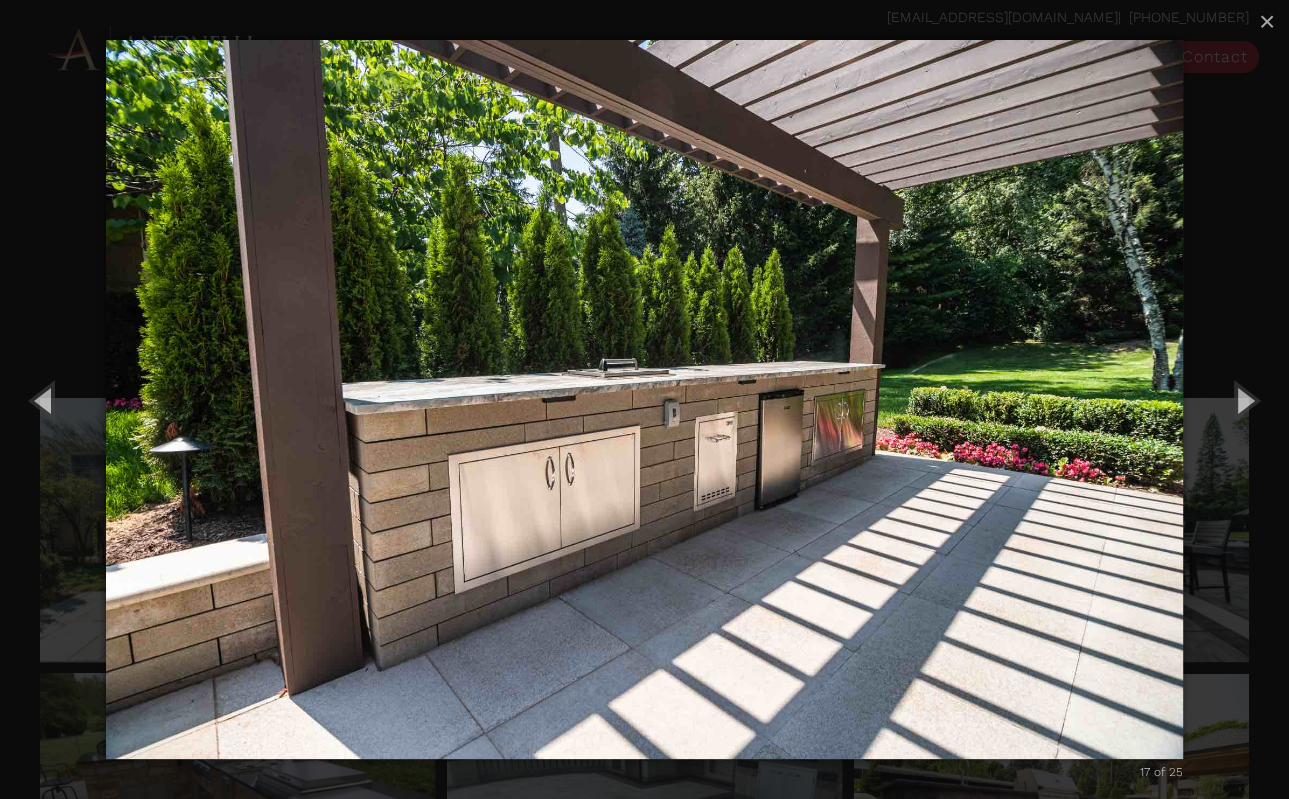 click at bounding box center [644, 399] 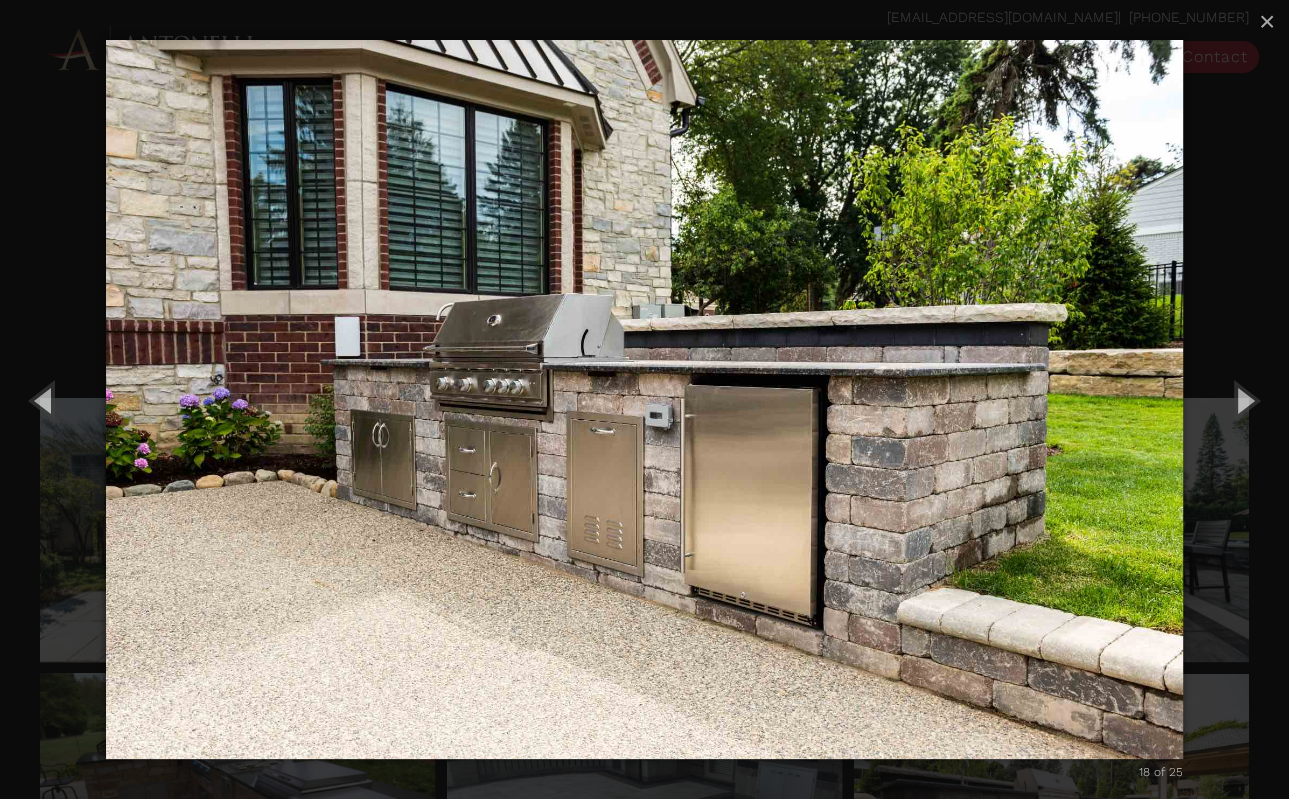 click at bounding box center [644, 399] 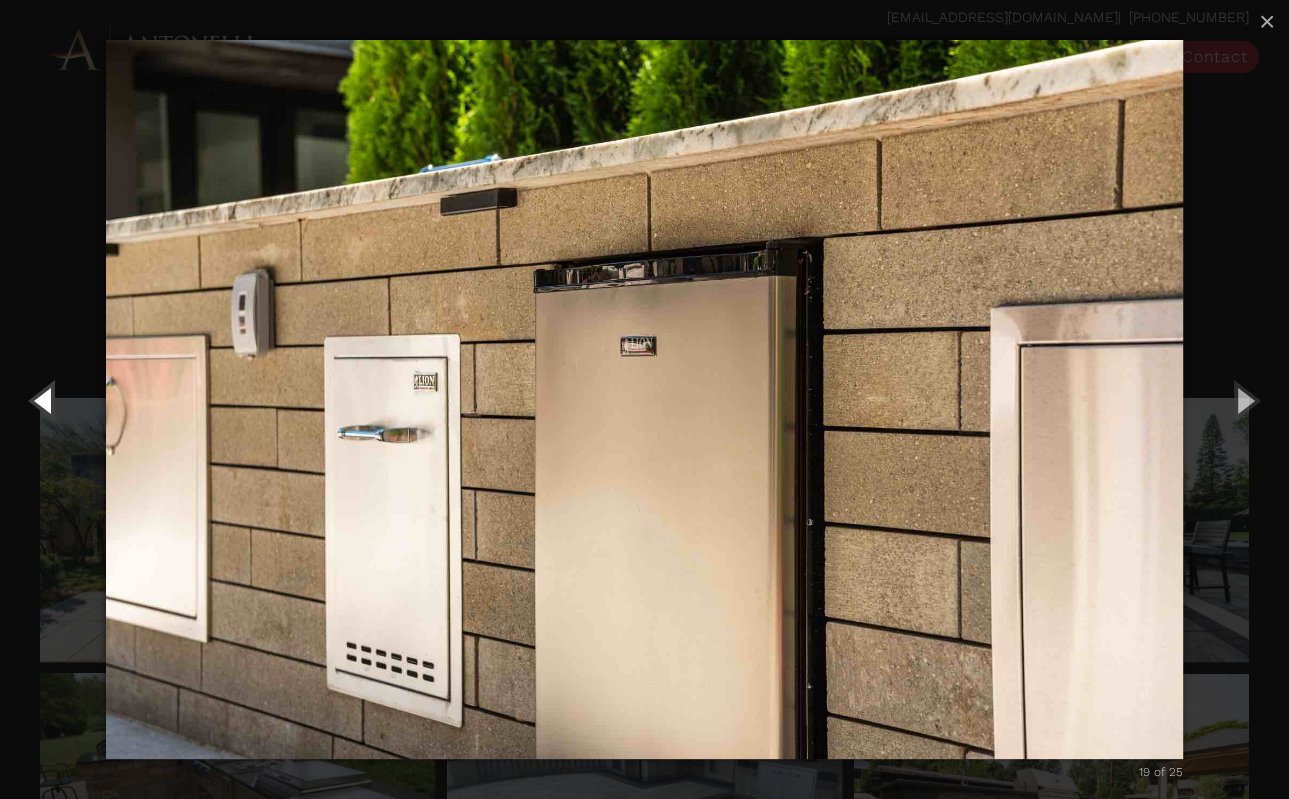 click at bounding box center (45, 400) 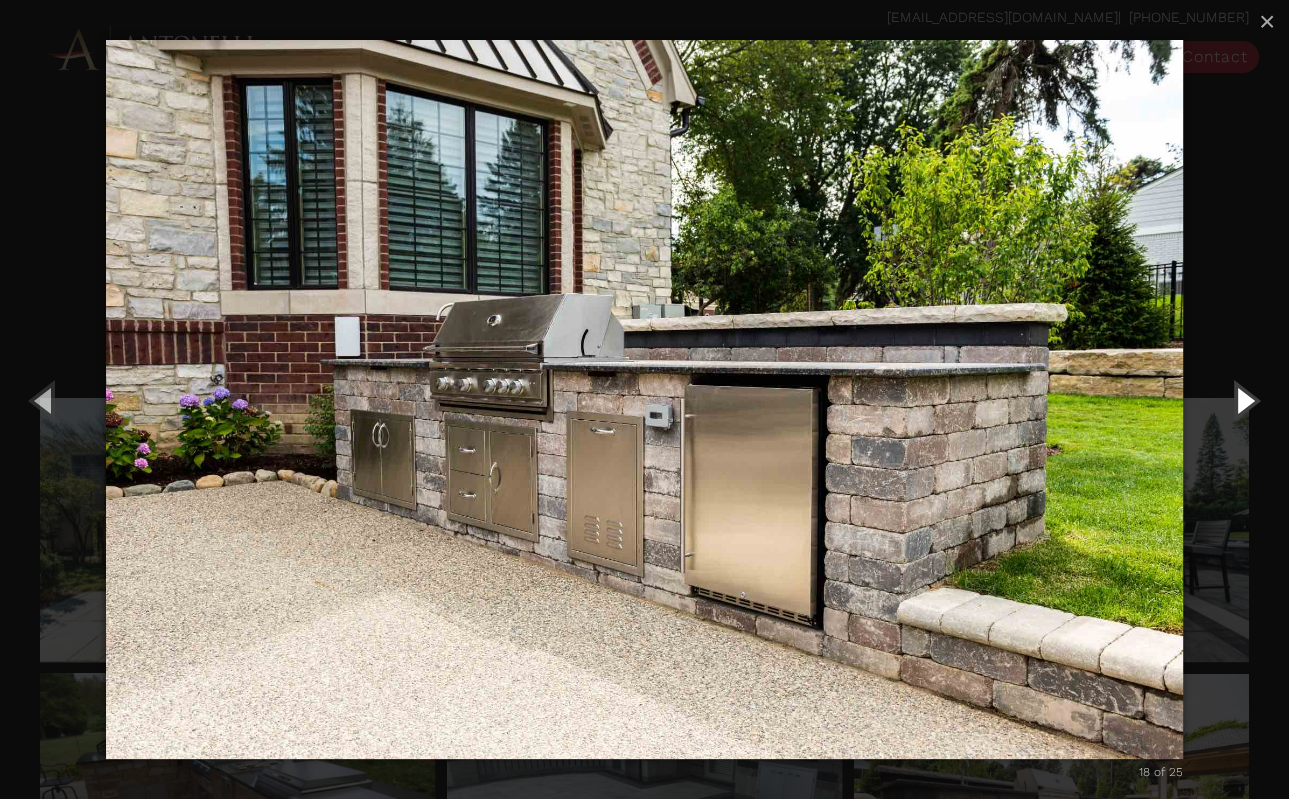 click at bounding box center [1244, 400] 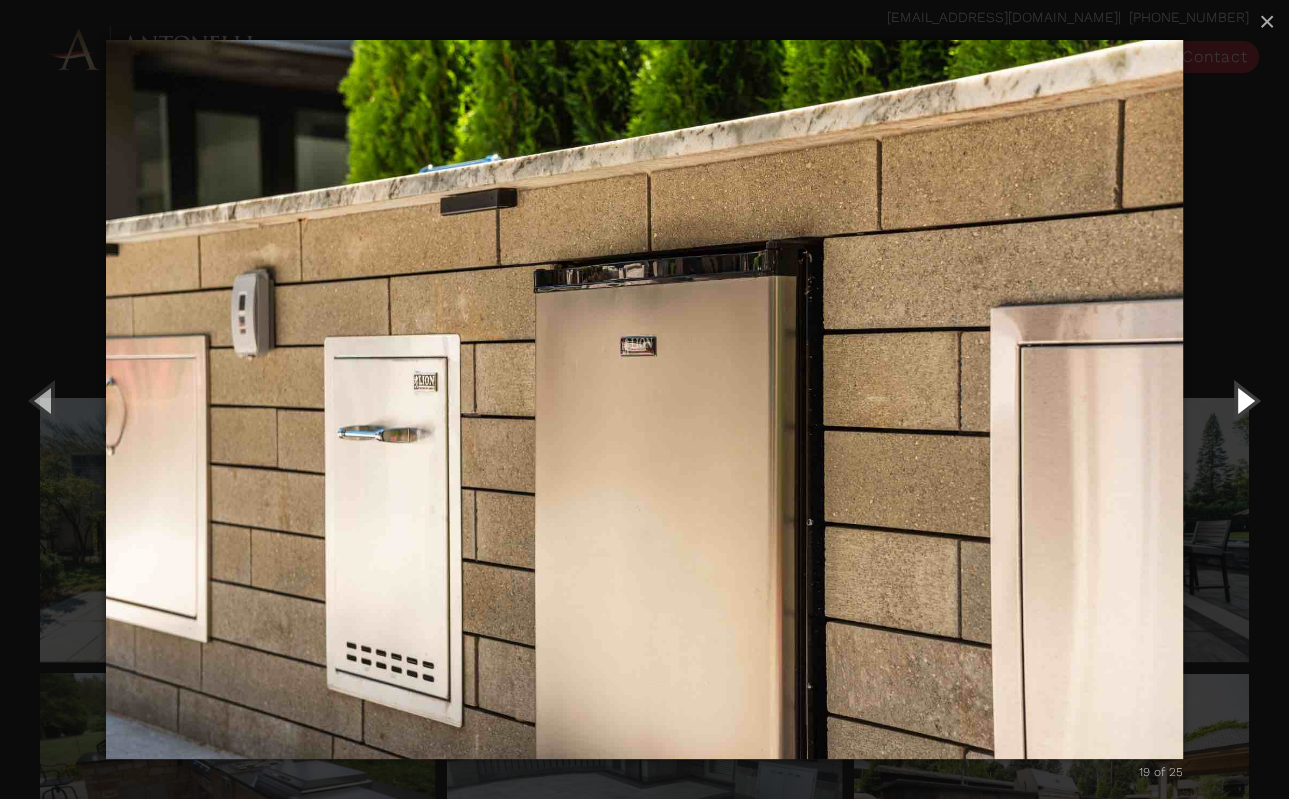 click at bounding box center (1244, 400) 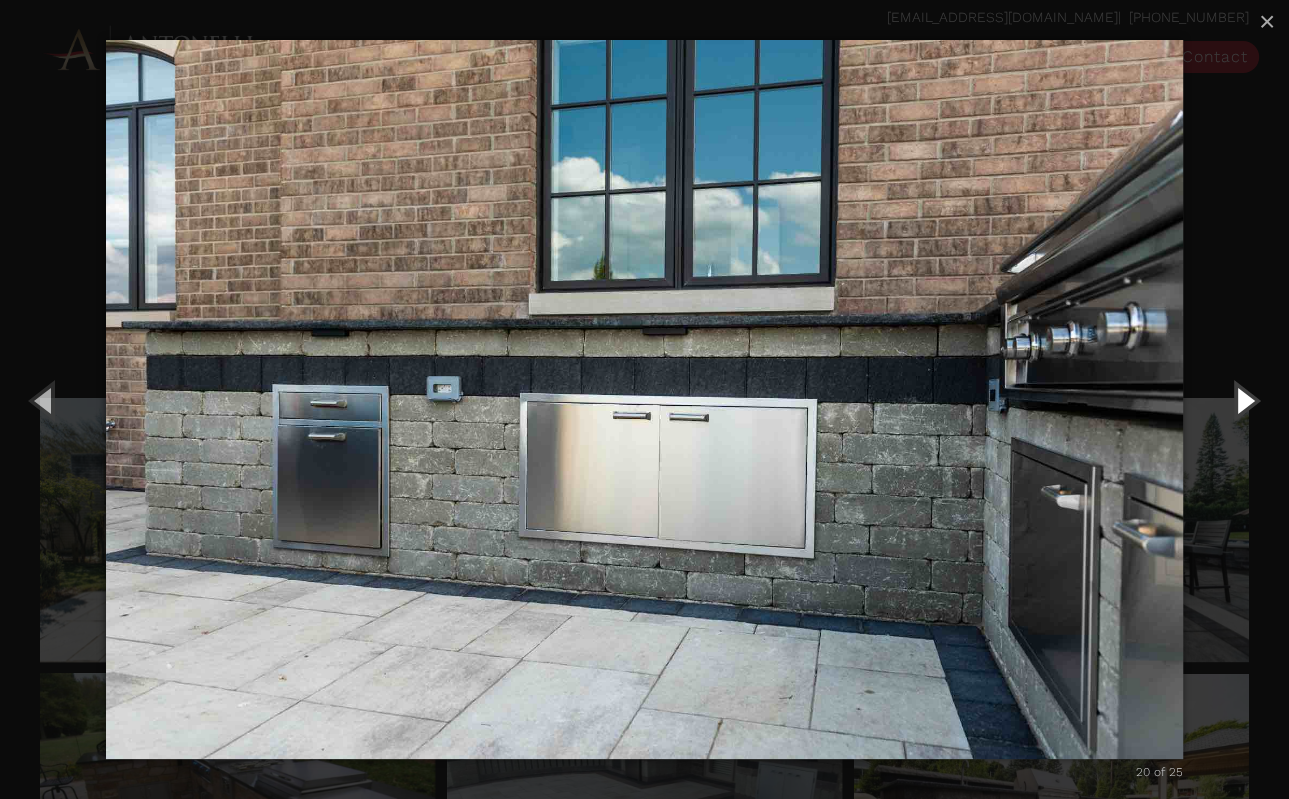 click at bounding box center [1244, 400] 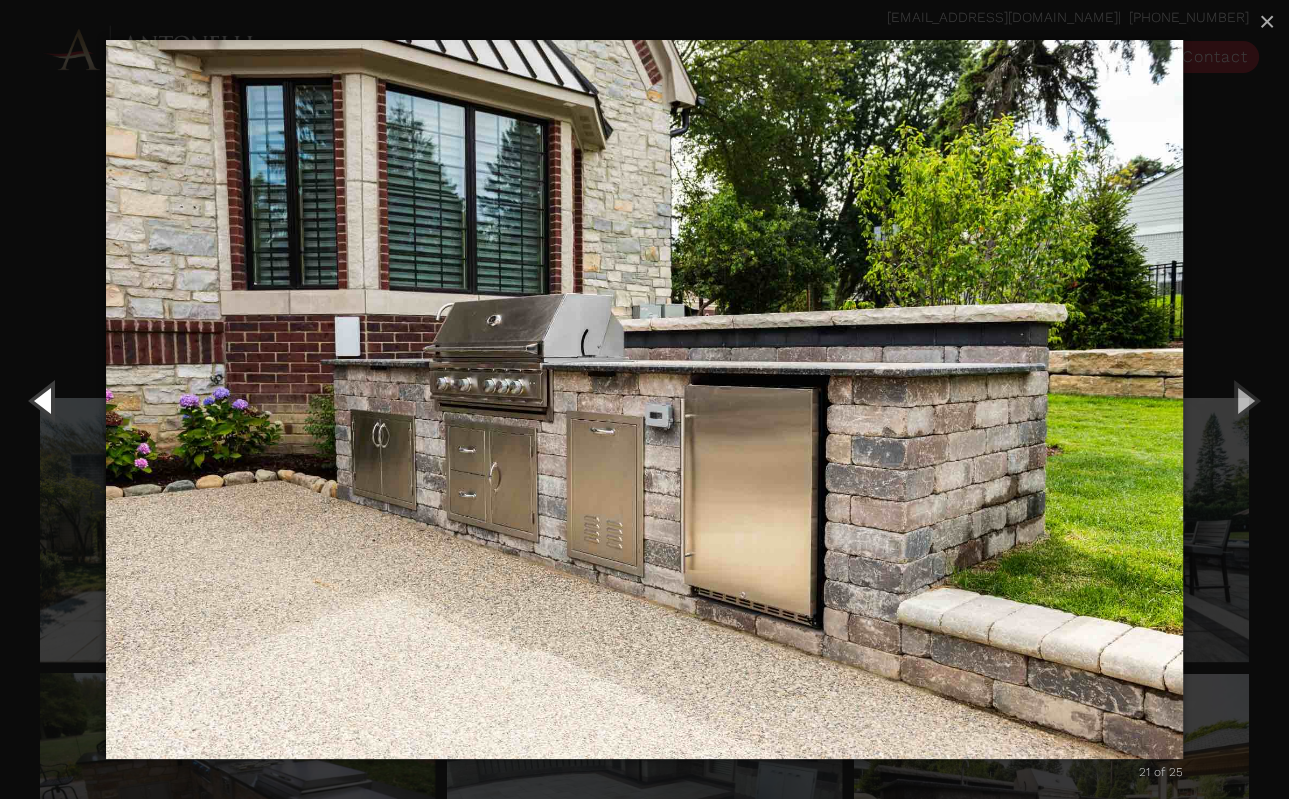 click at bounding box center (45, 400) 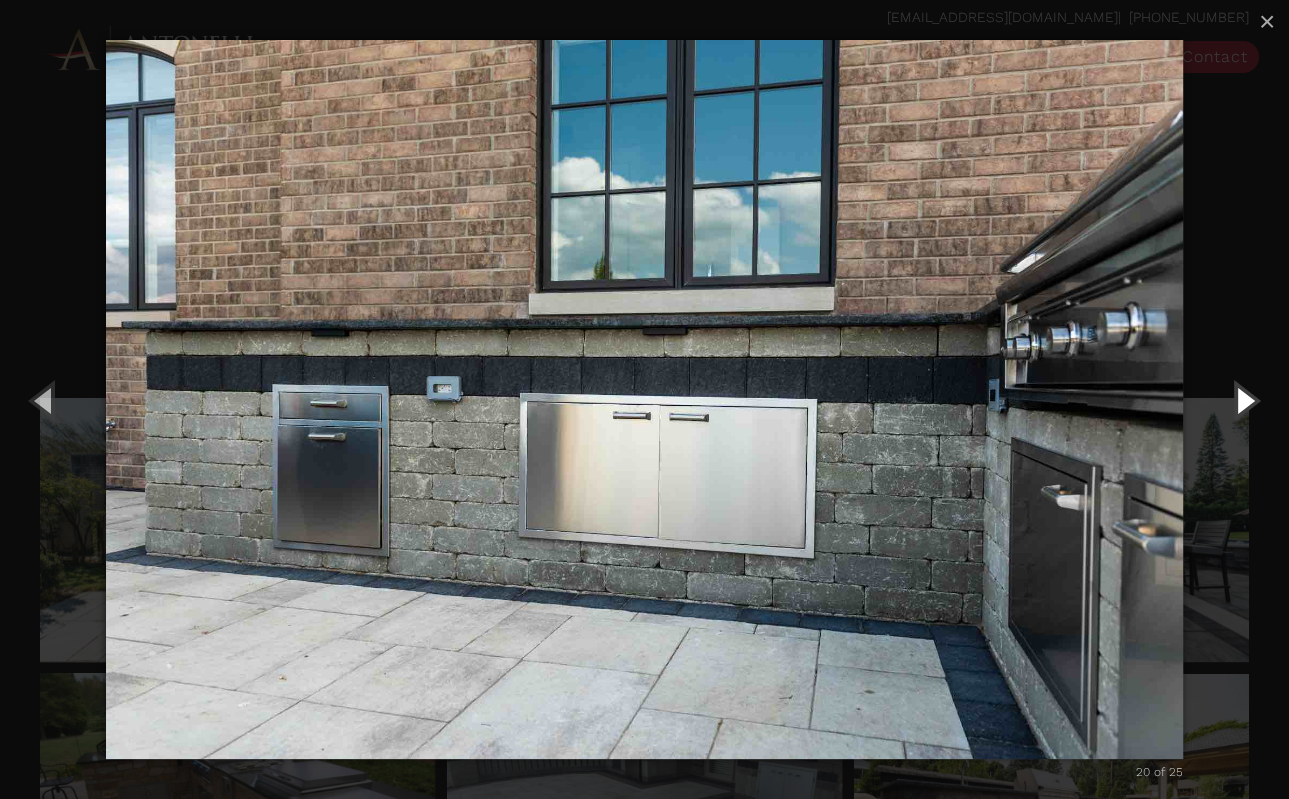 click at bounding box center (1244, 400) 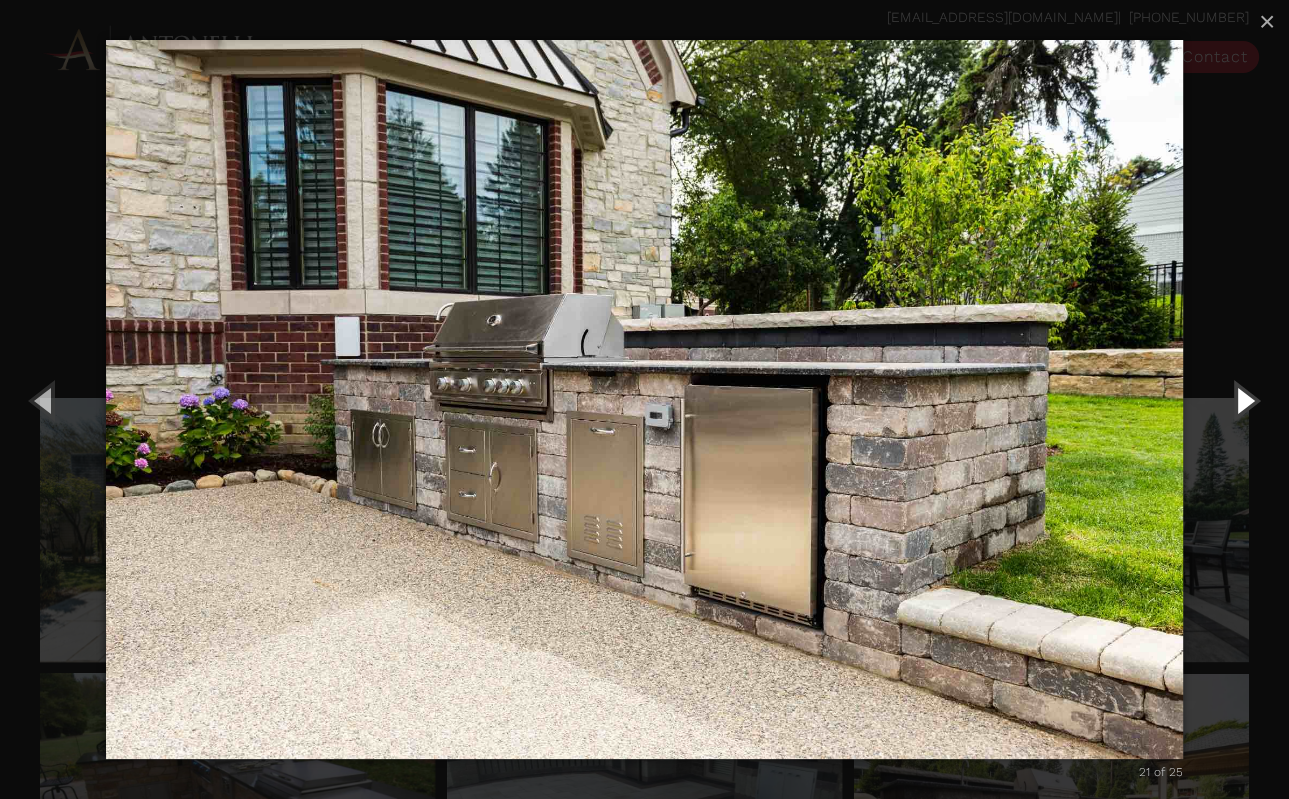 click at bounding box center [1244, 400] 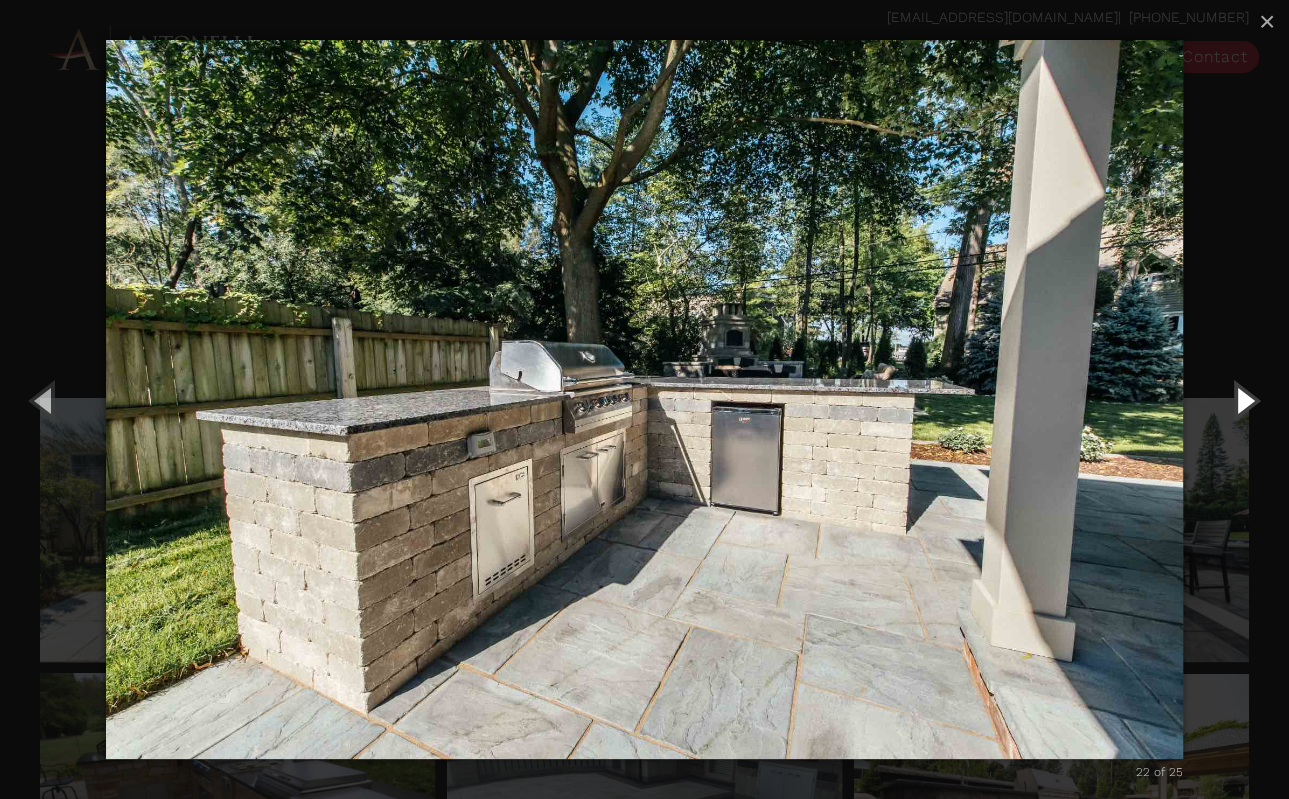 click at bounding box center [1244, 400] 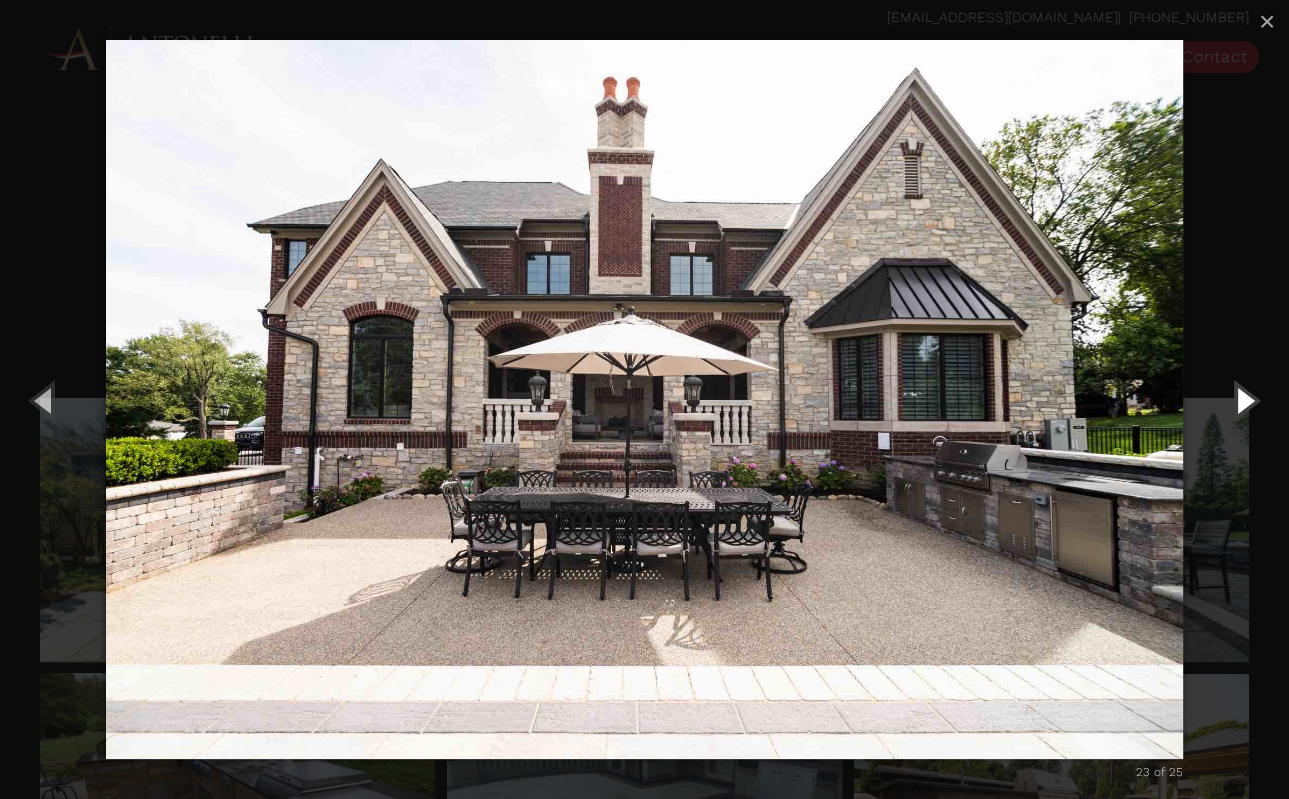click at bounding box center [1244, 400] 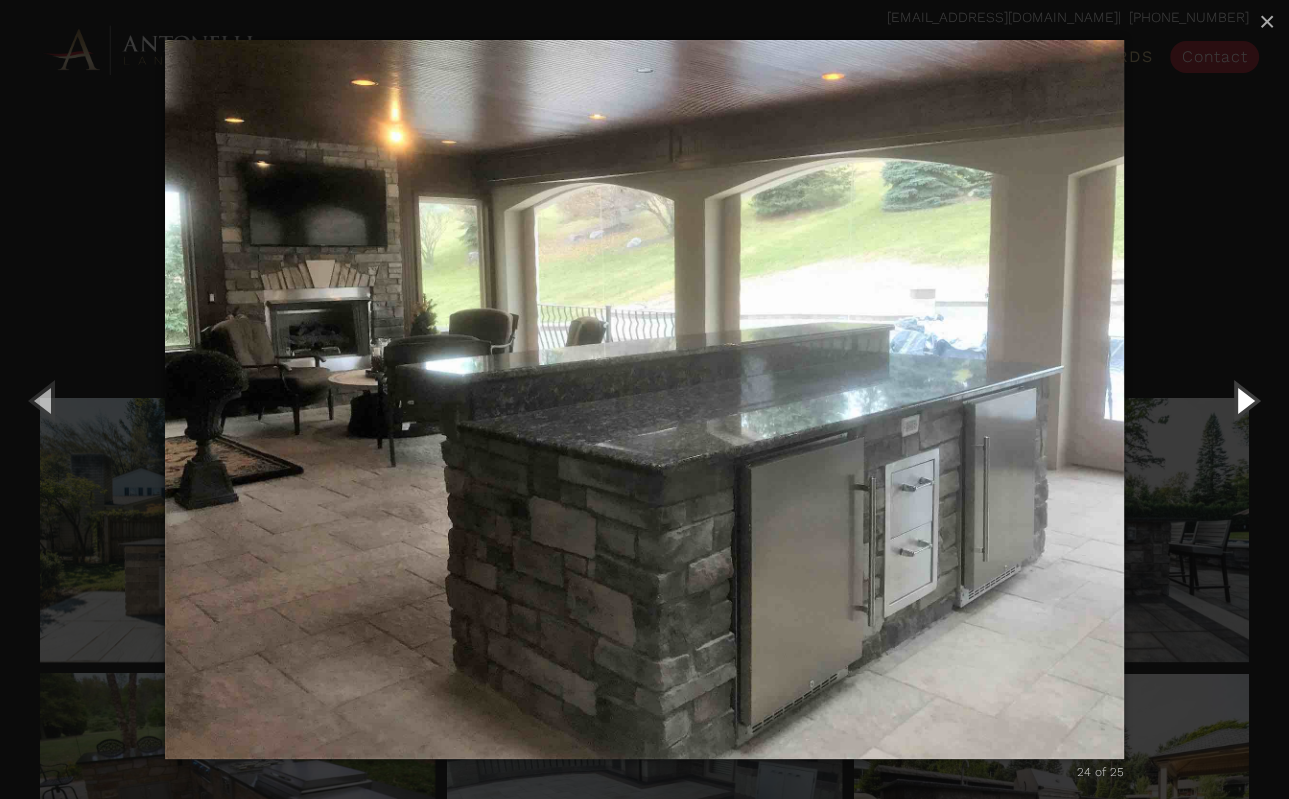 click at bounding box center (1244, 400) 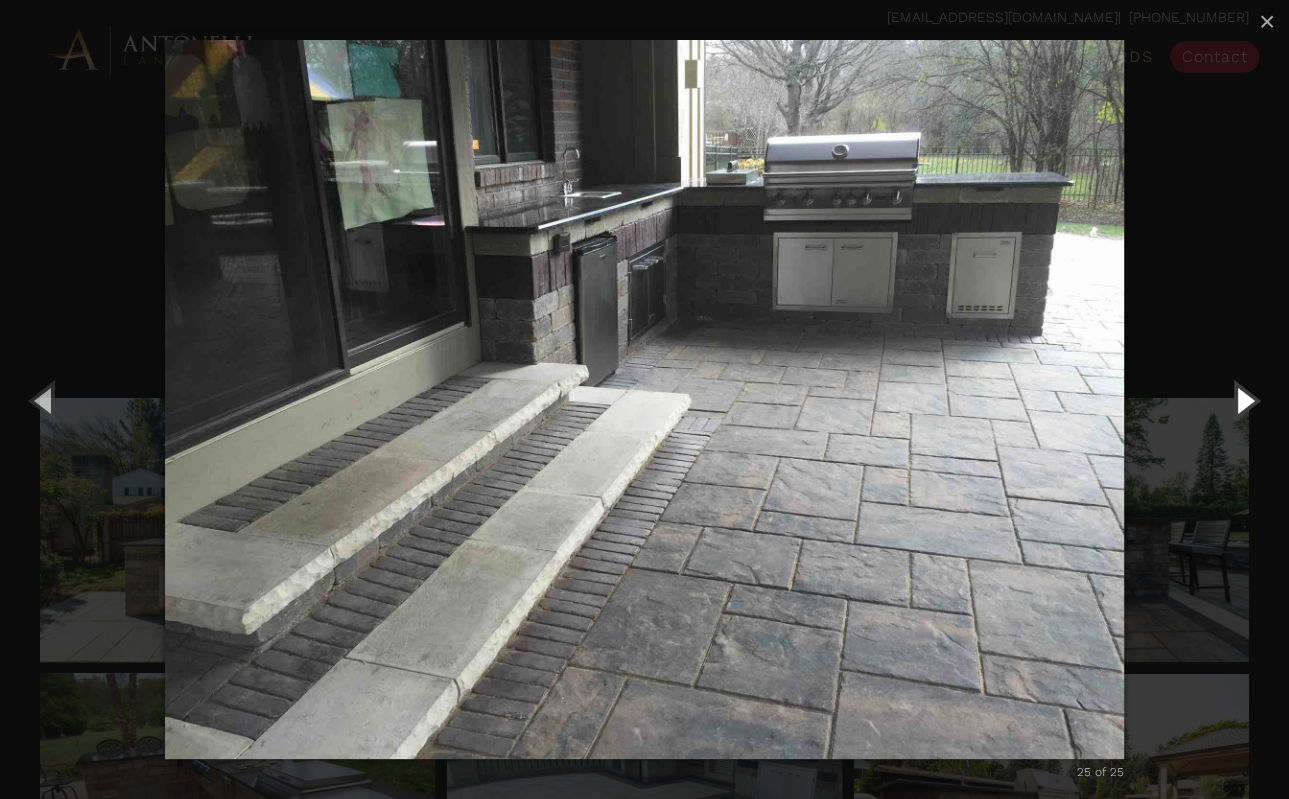 click at bounding box center [1244, 400] 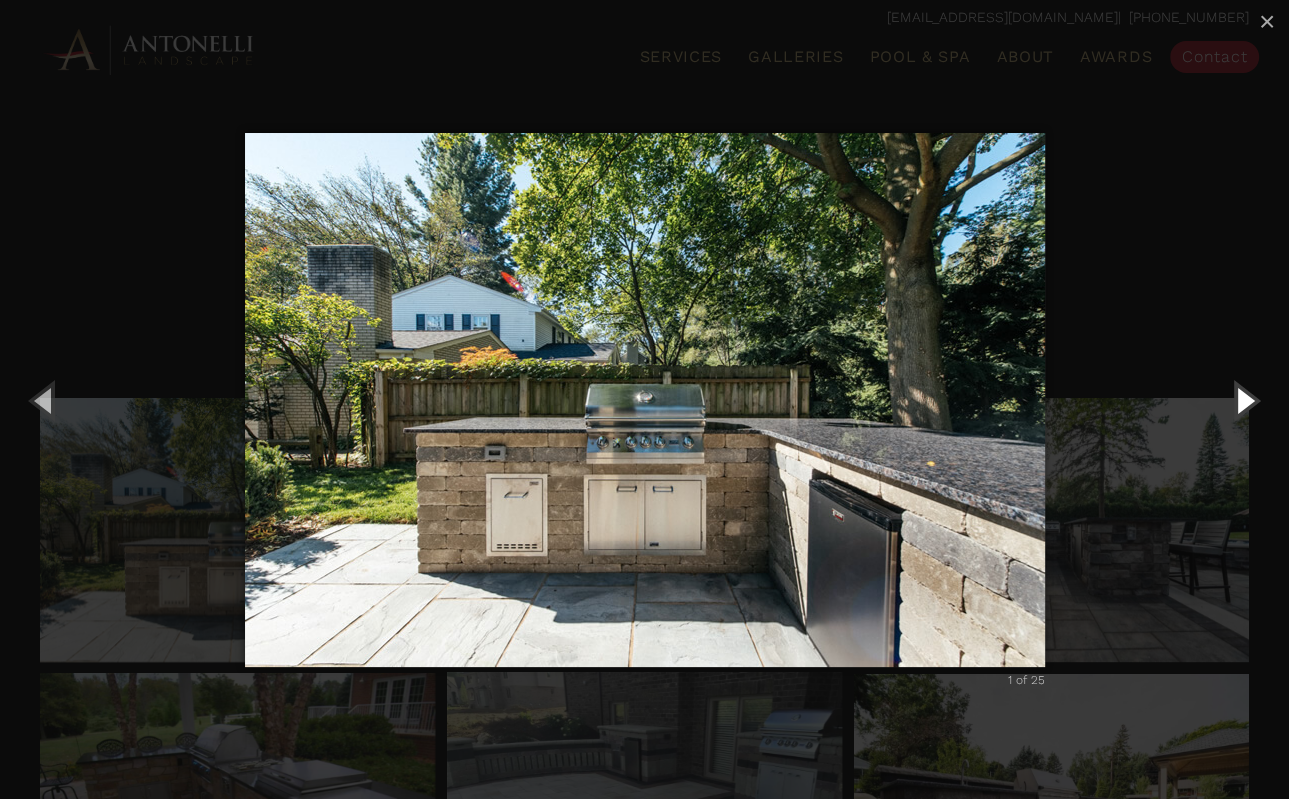 click at bounding box center [1244, 400] 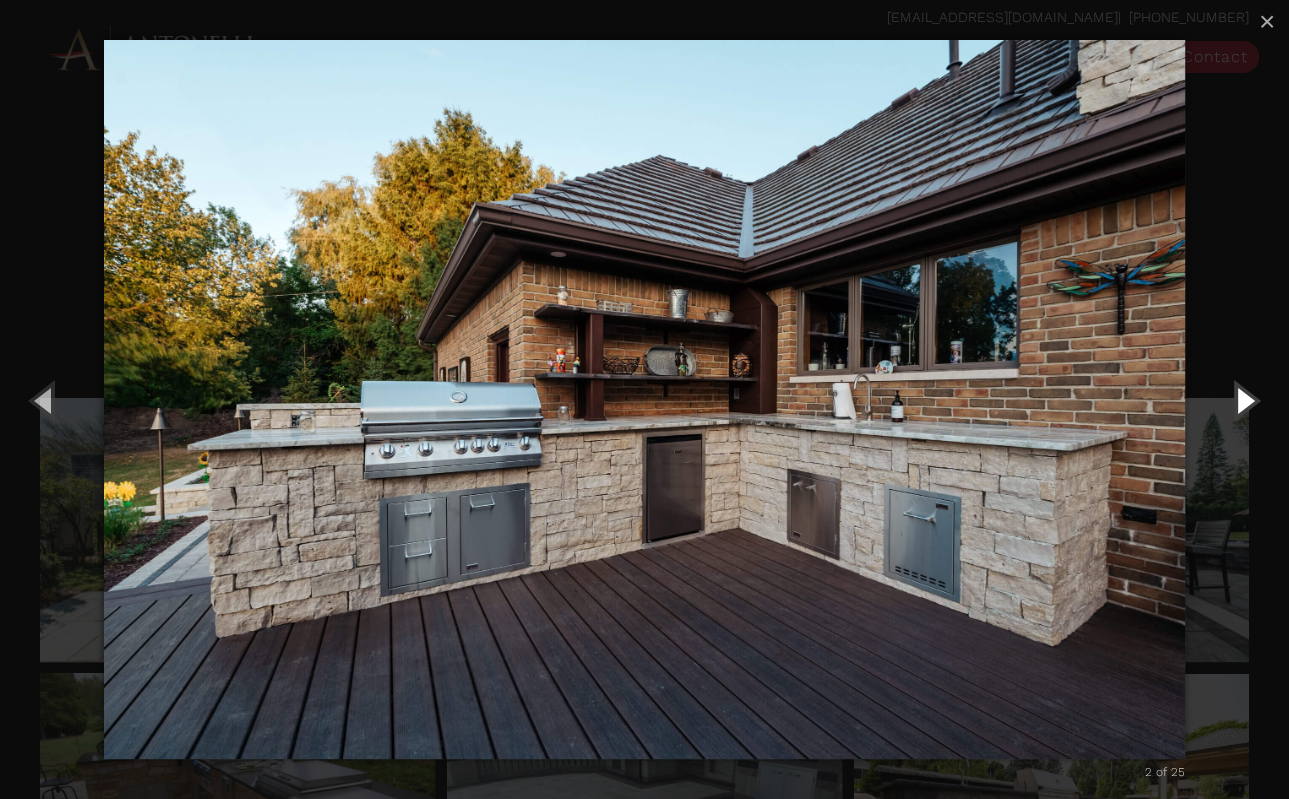 click at bounding box center (1244, 400) 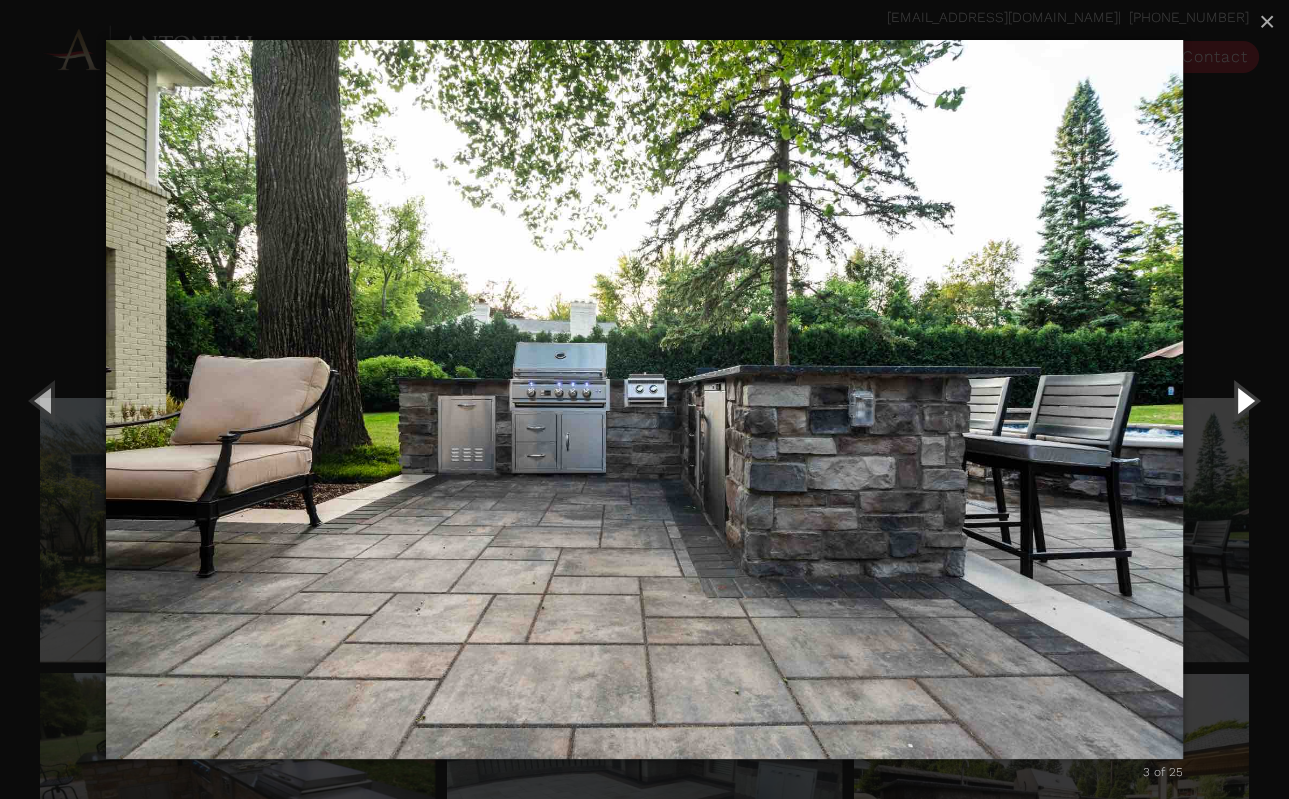 click at bounding box center [1244, 400] 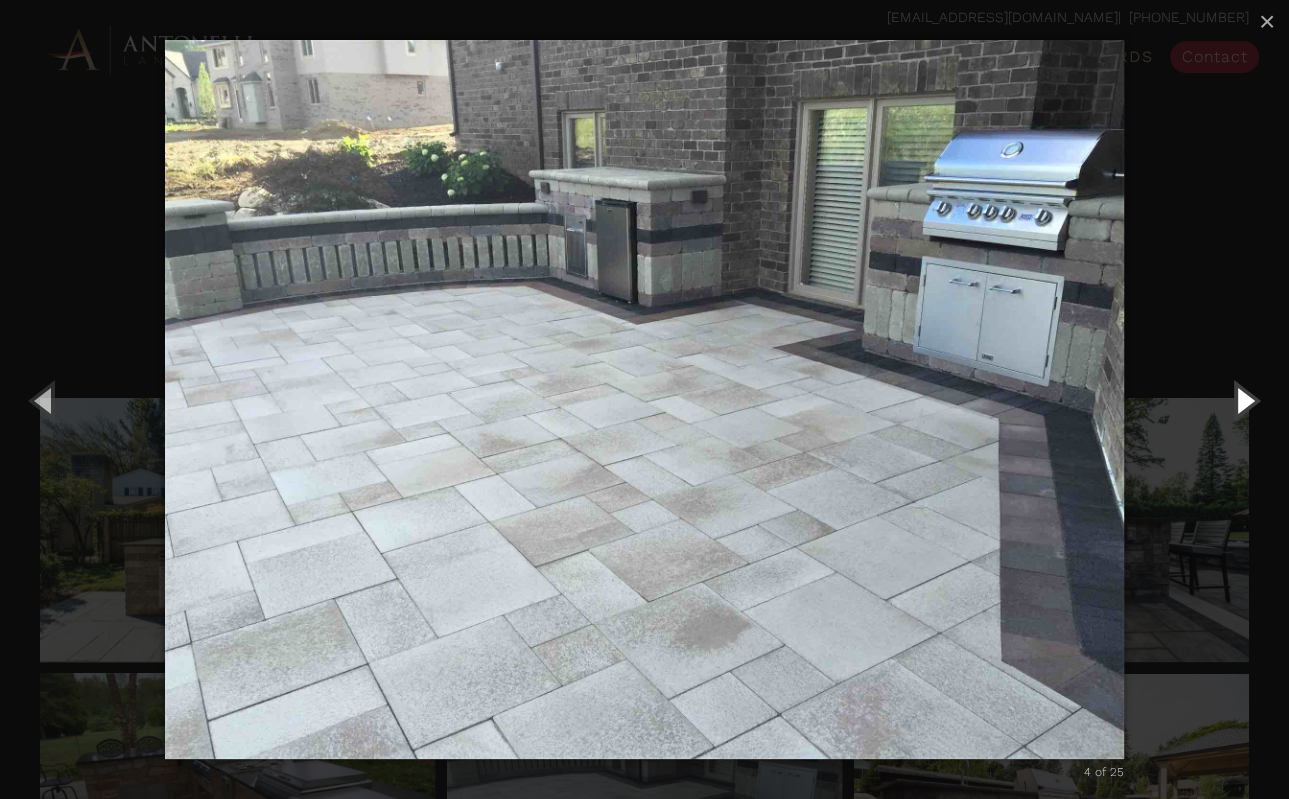 click at bounding box center [1244, 400] 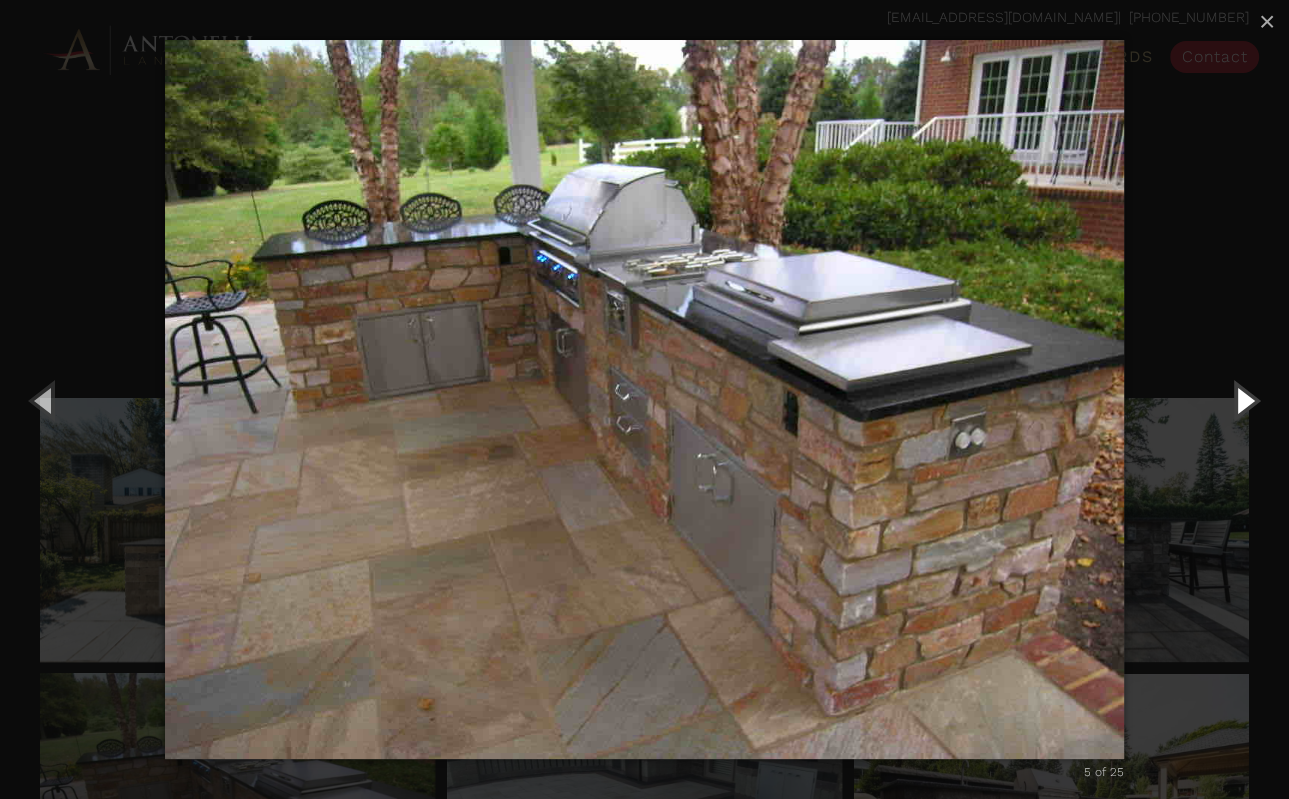 click at bounding box center [1244, 400] 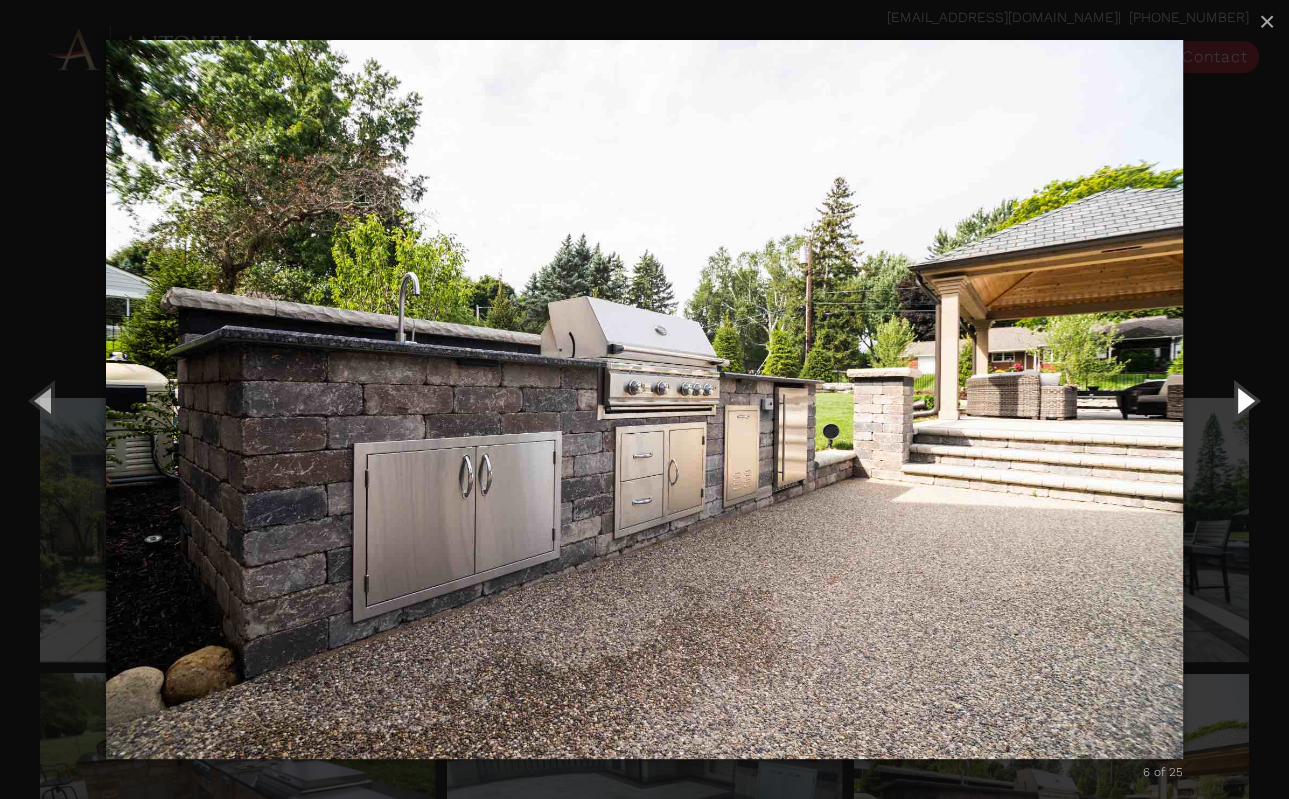 click at bounding box center [1244, 400] 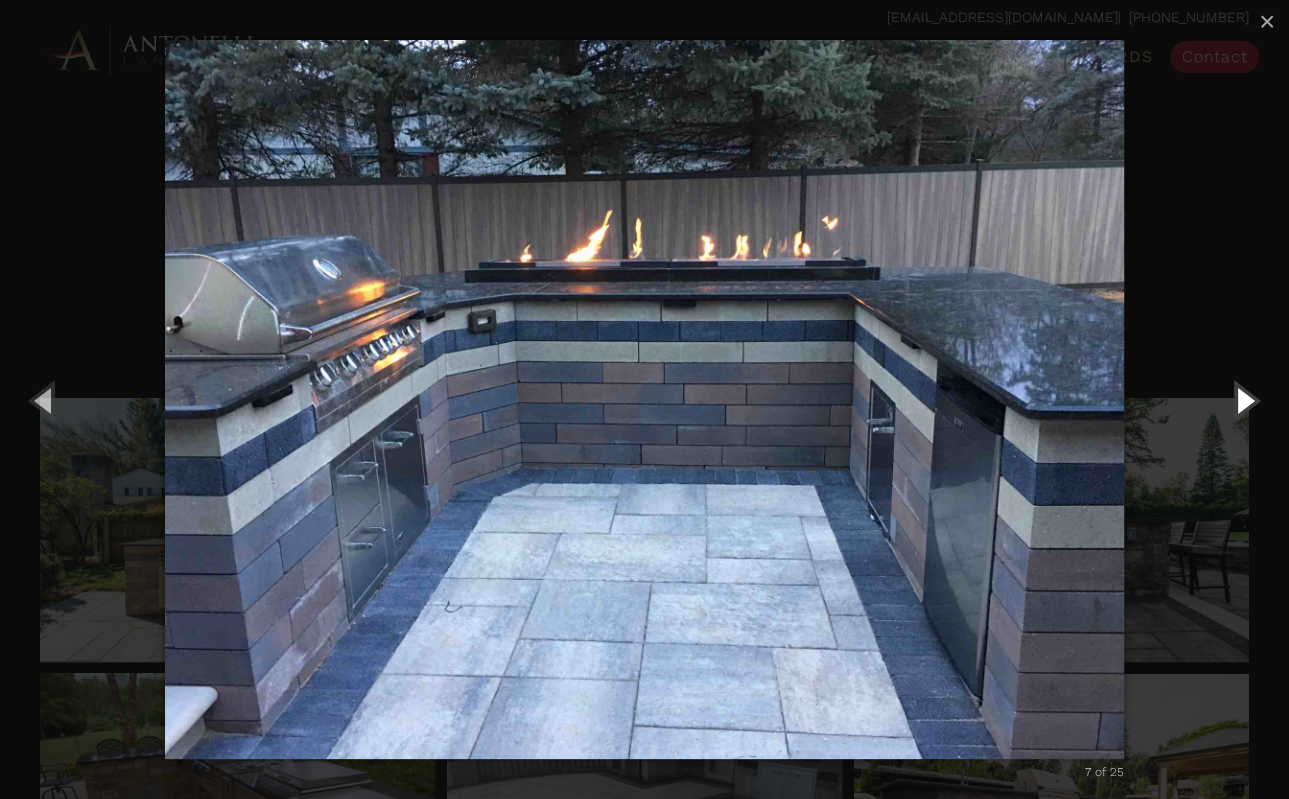 click at bounding box center (1244, 400) 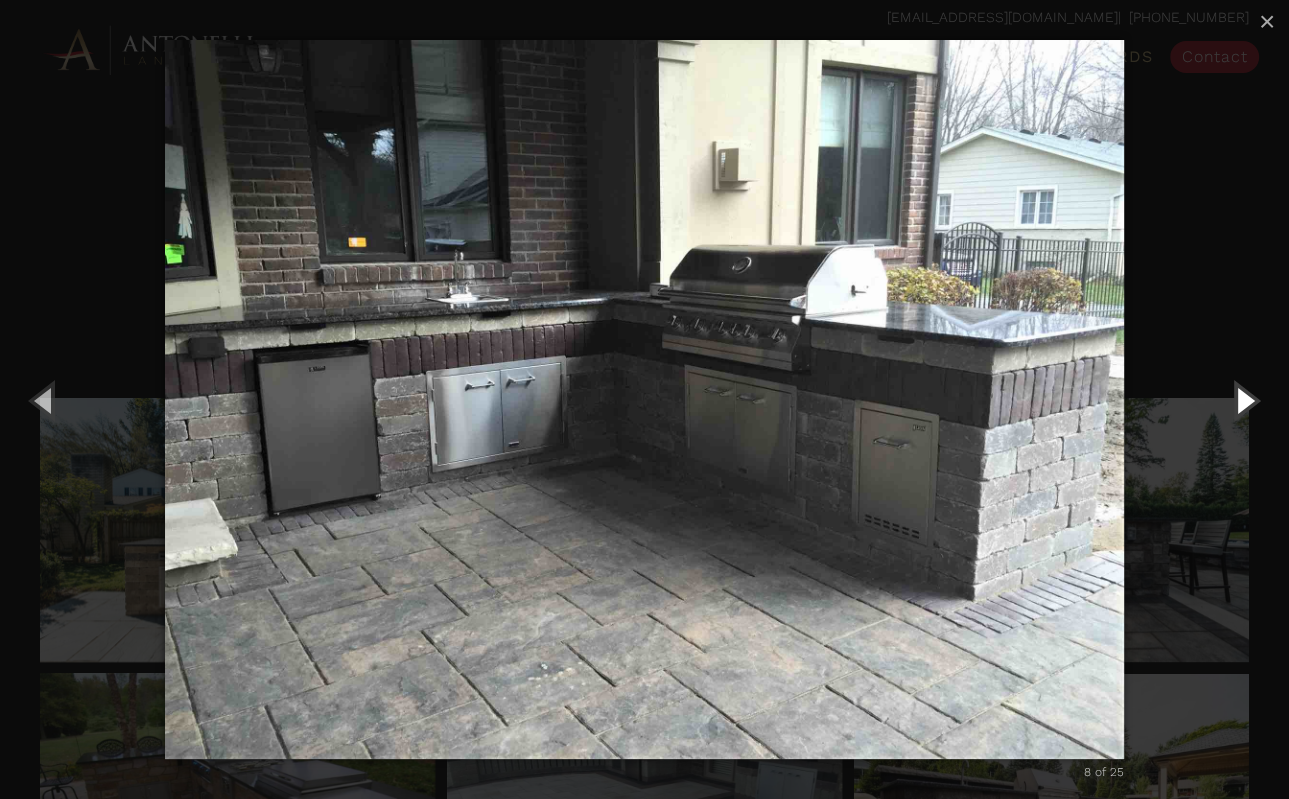 click at bounding box center (1244, 400) 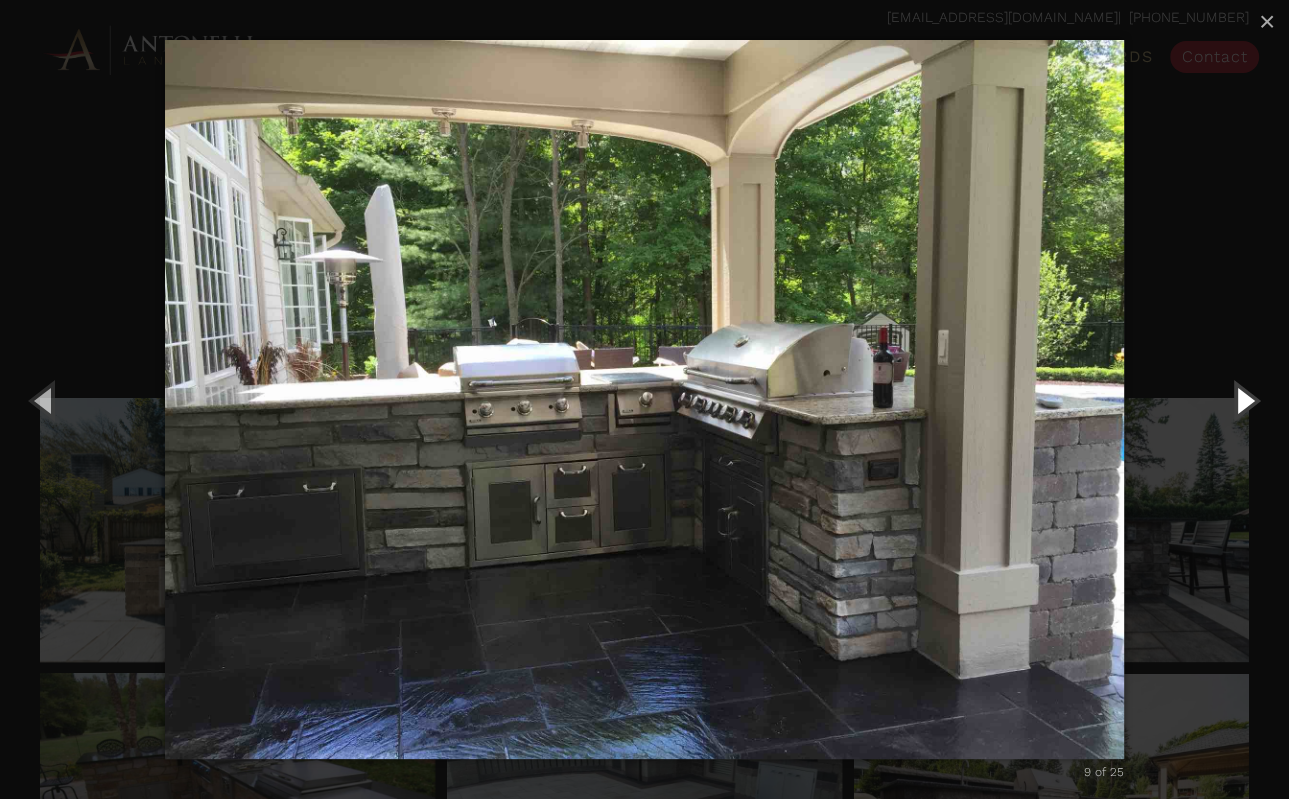 click at bounding box center [1244, 400] 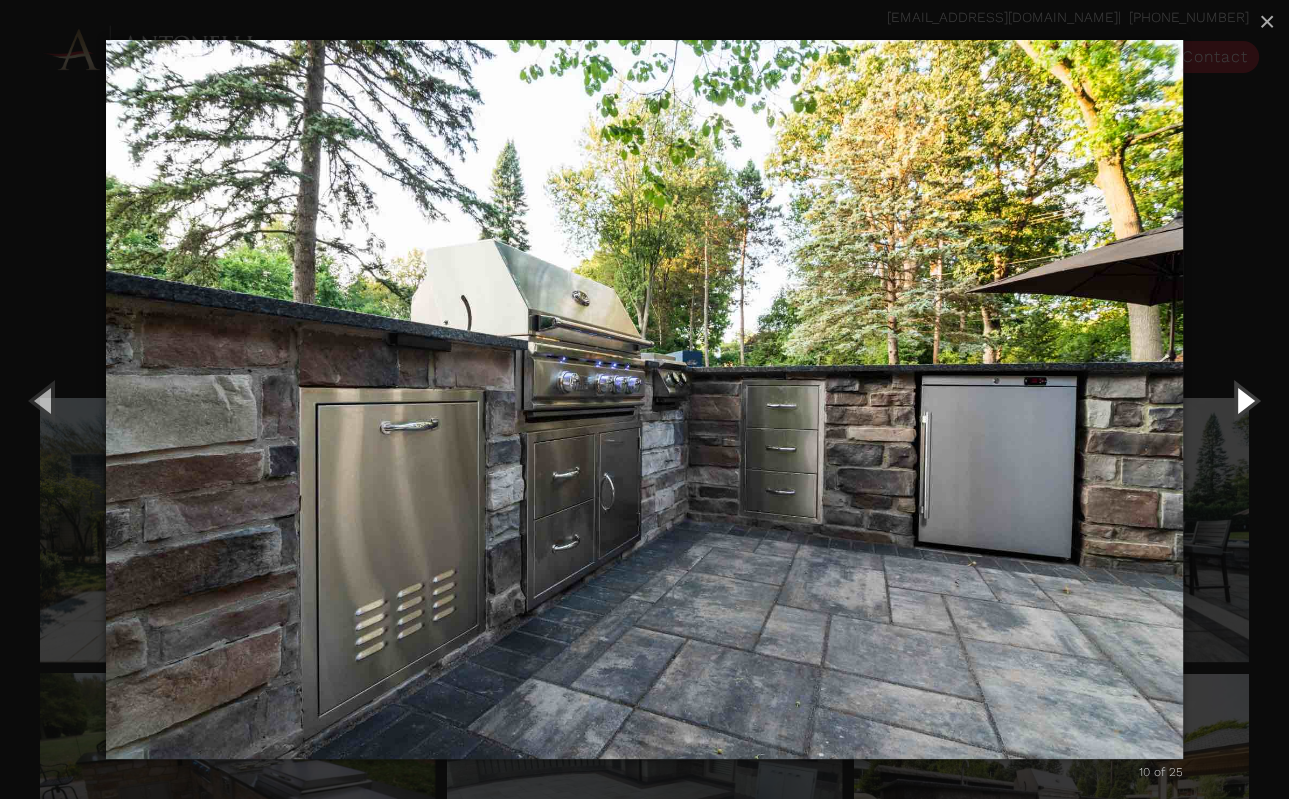 click at bounding box center [1244, 400] 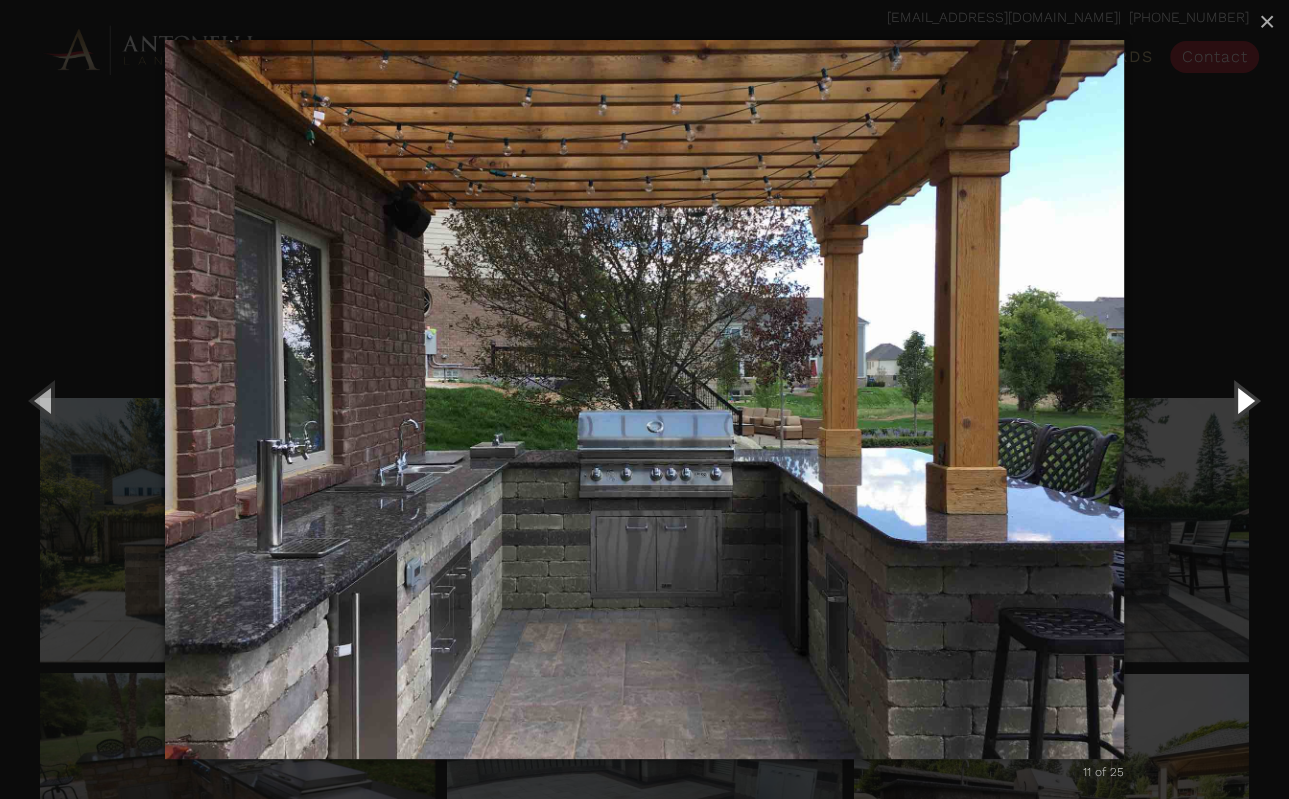 click at bounding box center [1244, 400] 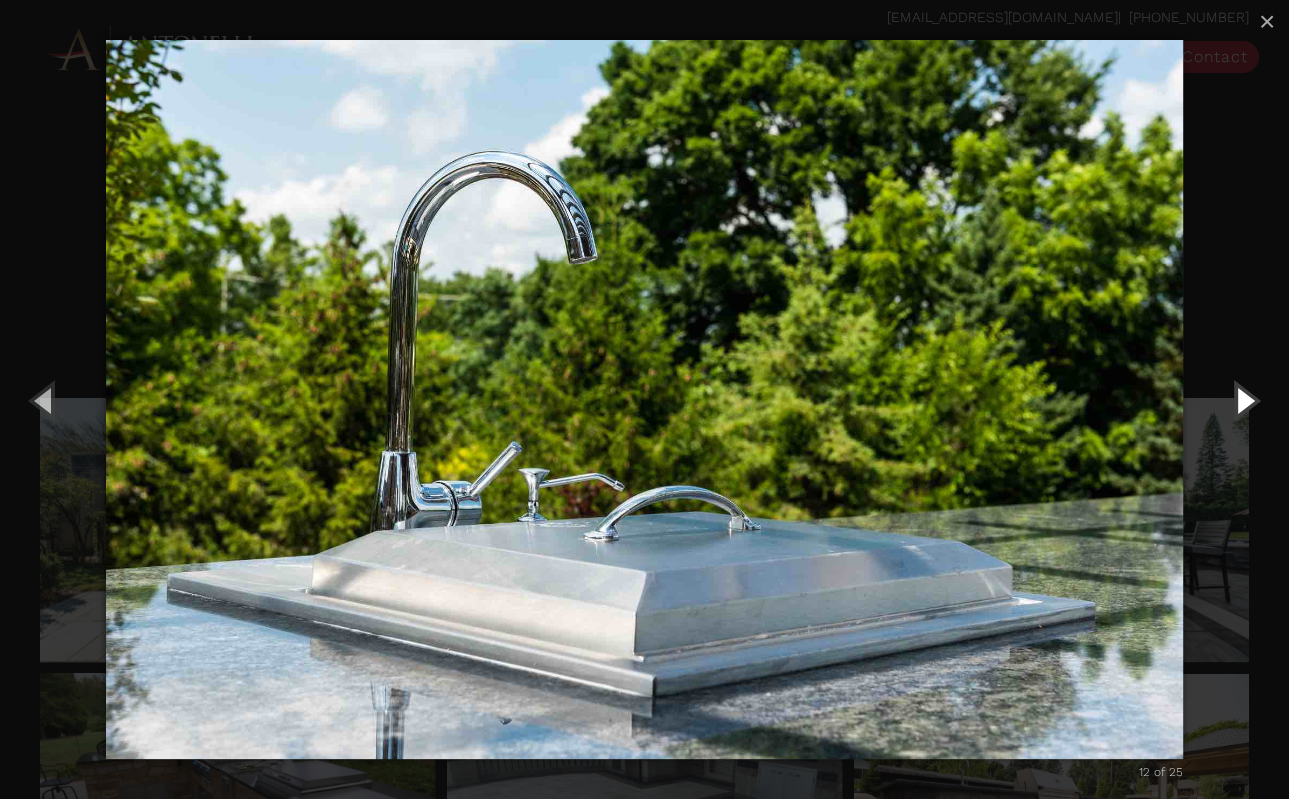 click at bounding box center (1244, 400) 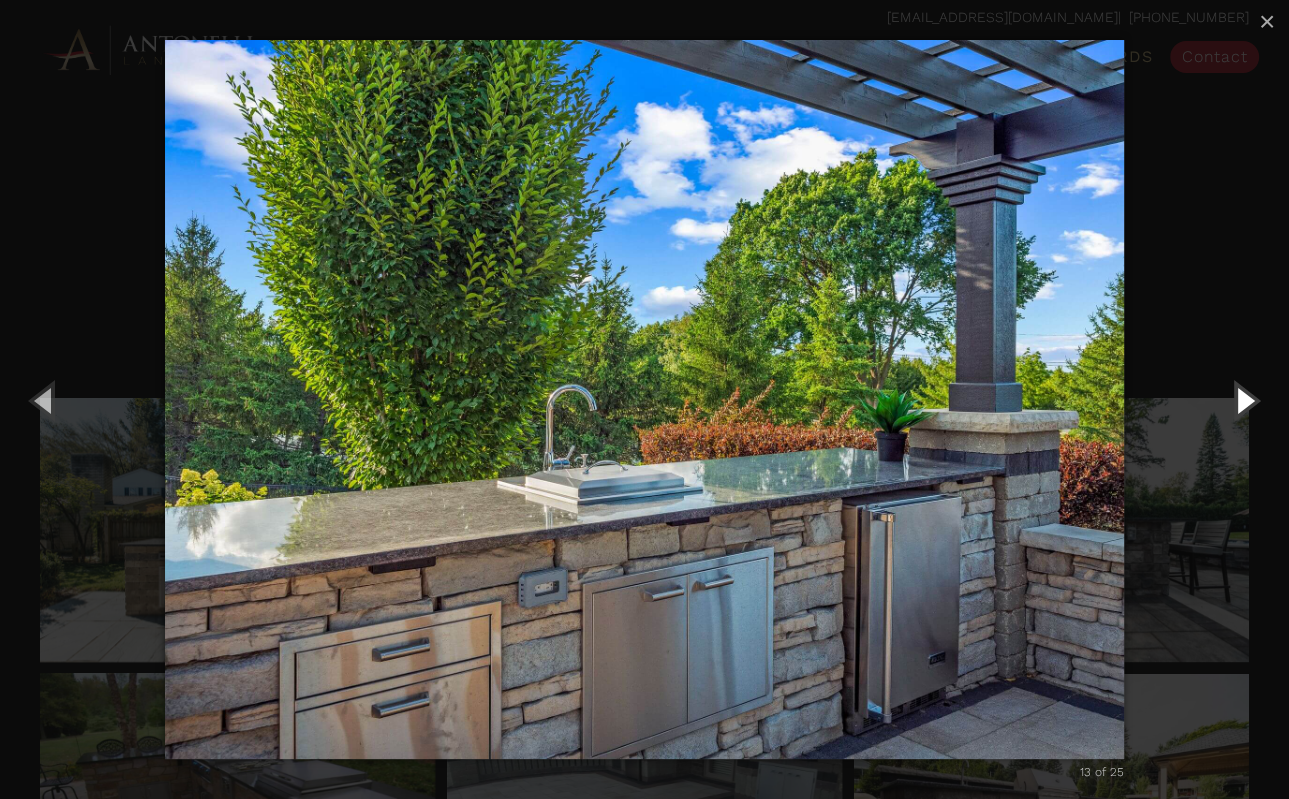 click at bounding box center (1244, 400) 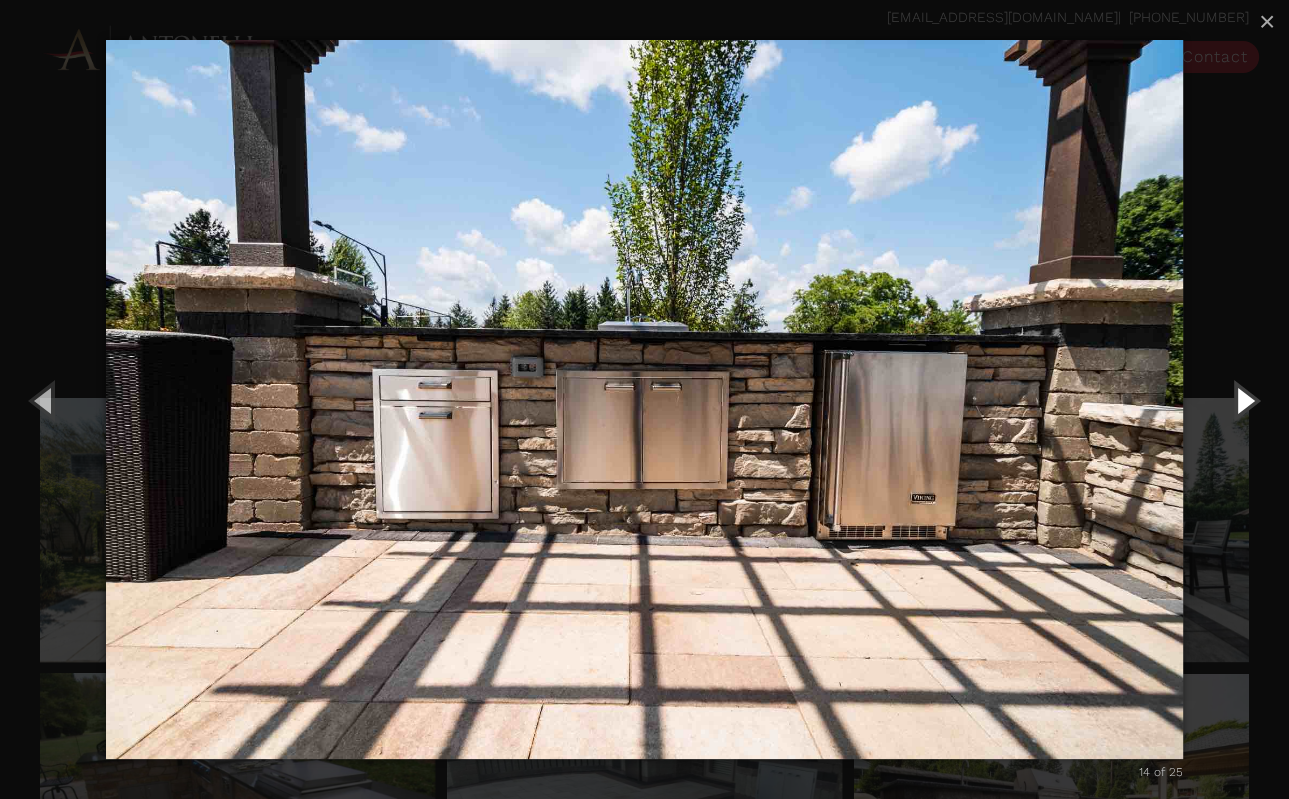 click at bounding box center [1244, 400] 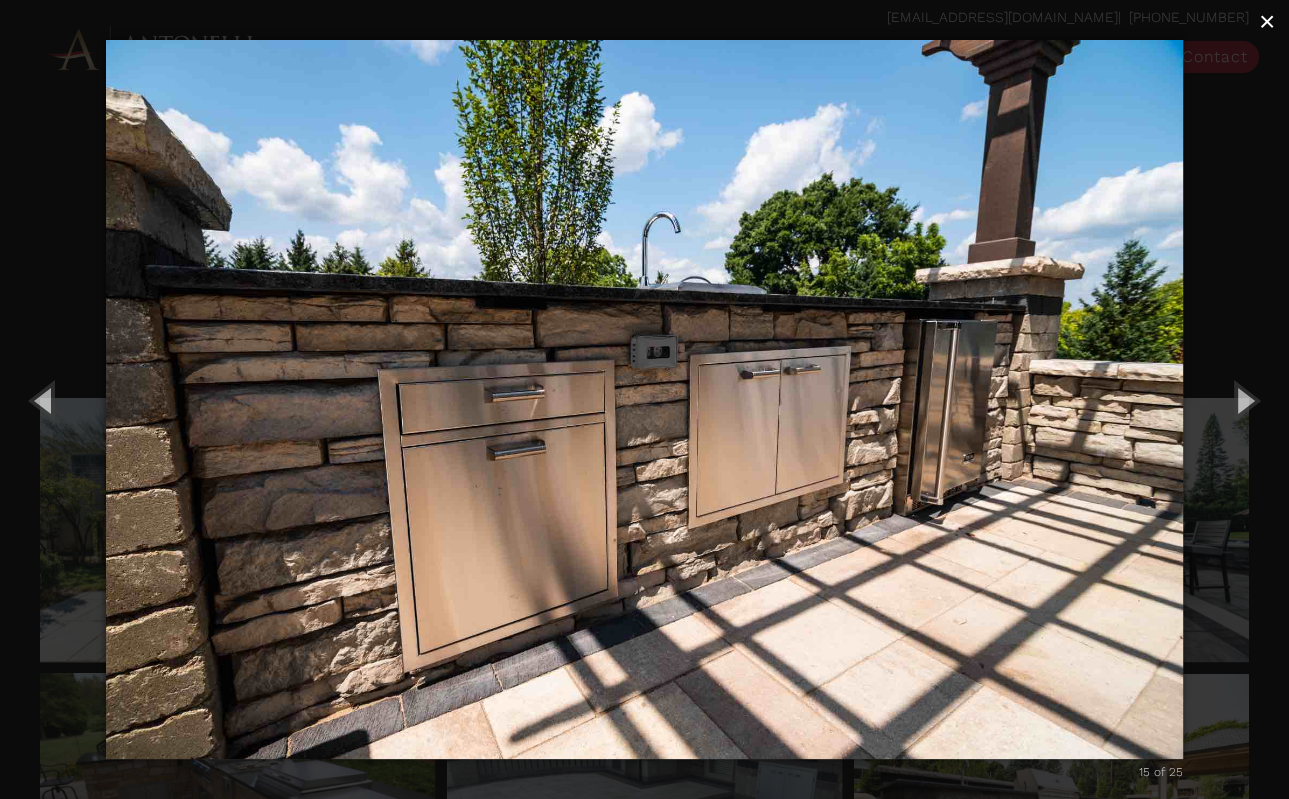 click on "×" at bounding box center [1267, 21] 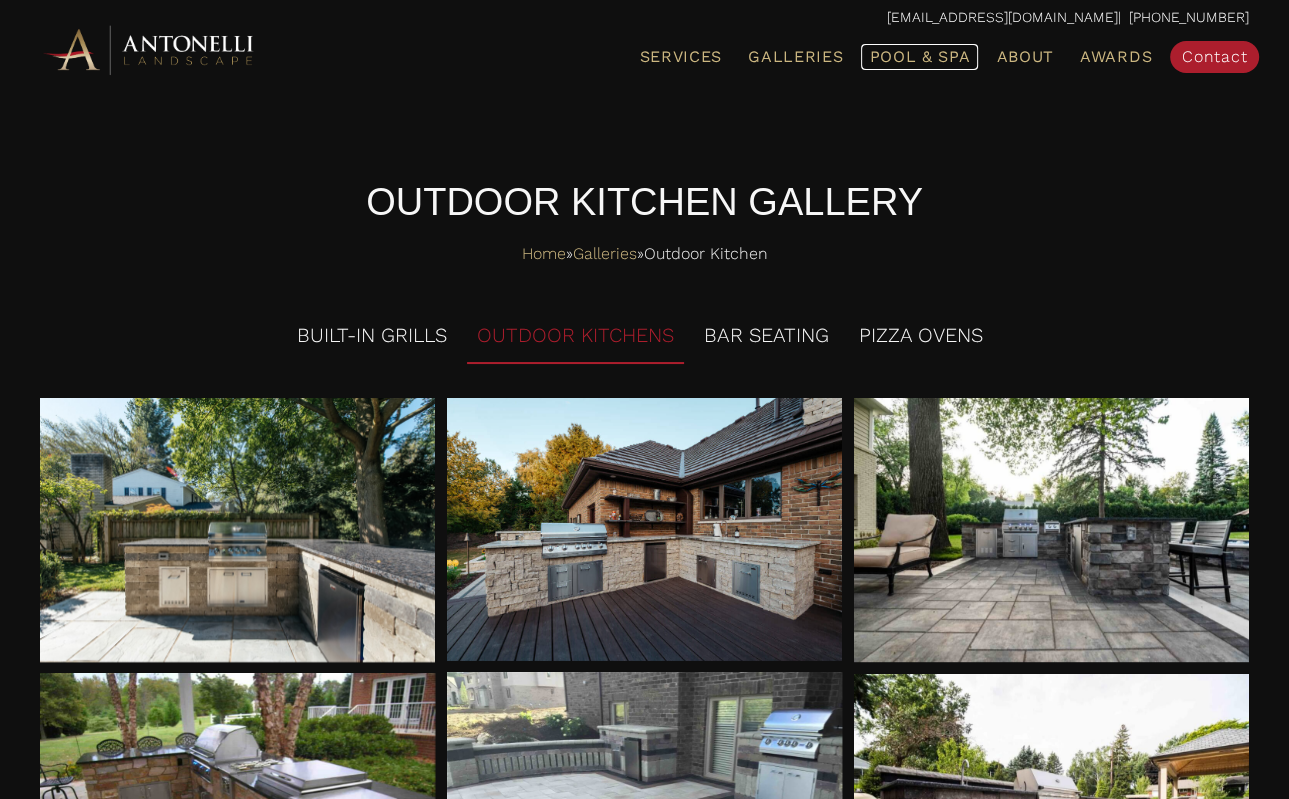 click on "Pool & Spa" at bounding box center [919, 57] 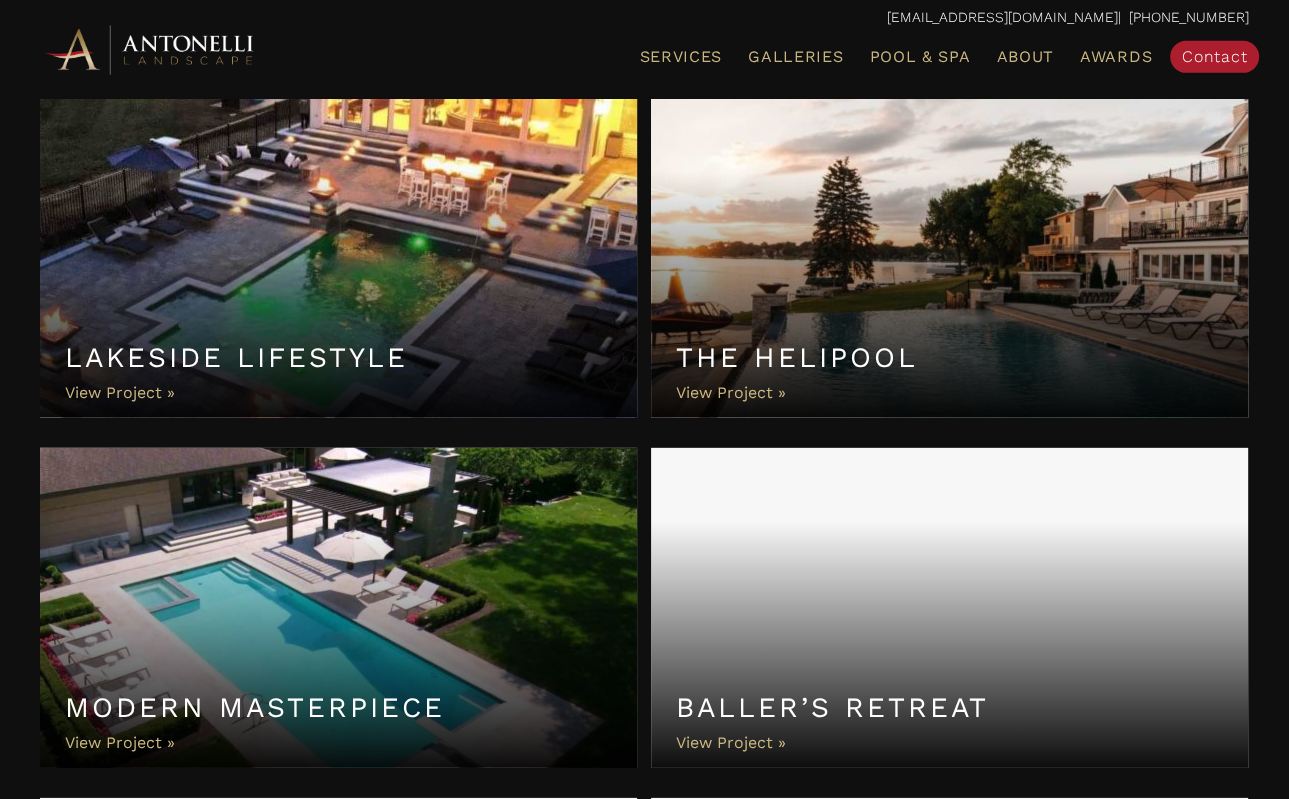 scroll, scrollTop: 4963, scrollLeft: 0, axis: vertical 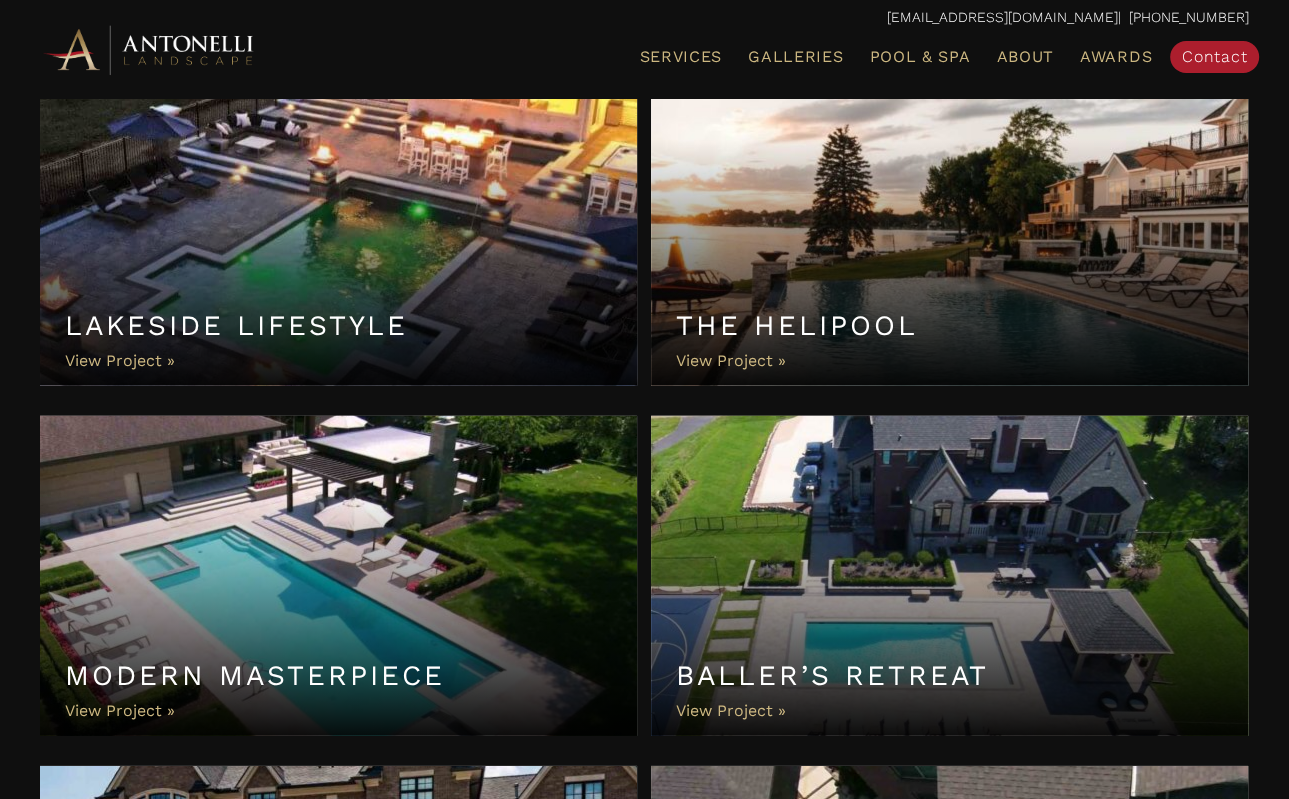 click on "Modern Masterpiece" at bounding box center (338, 576) 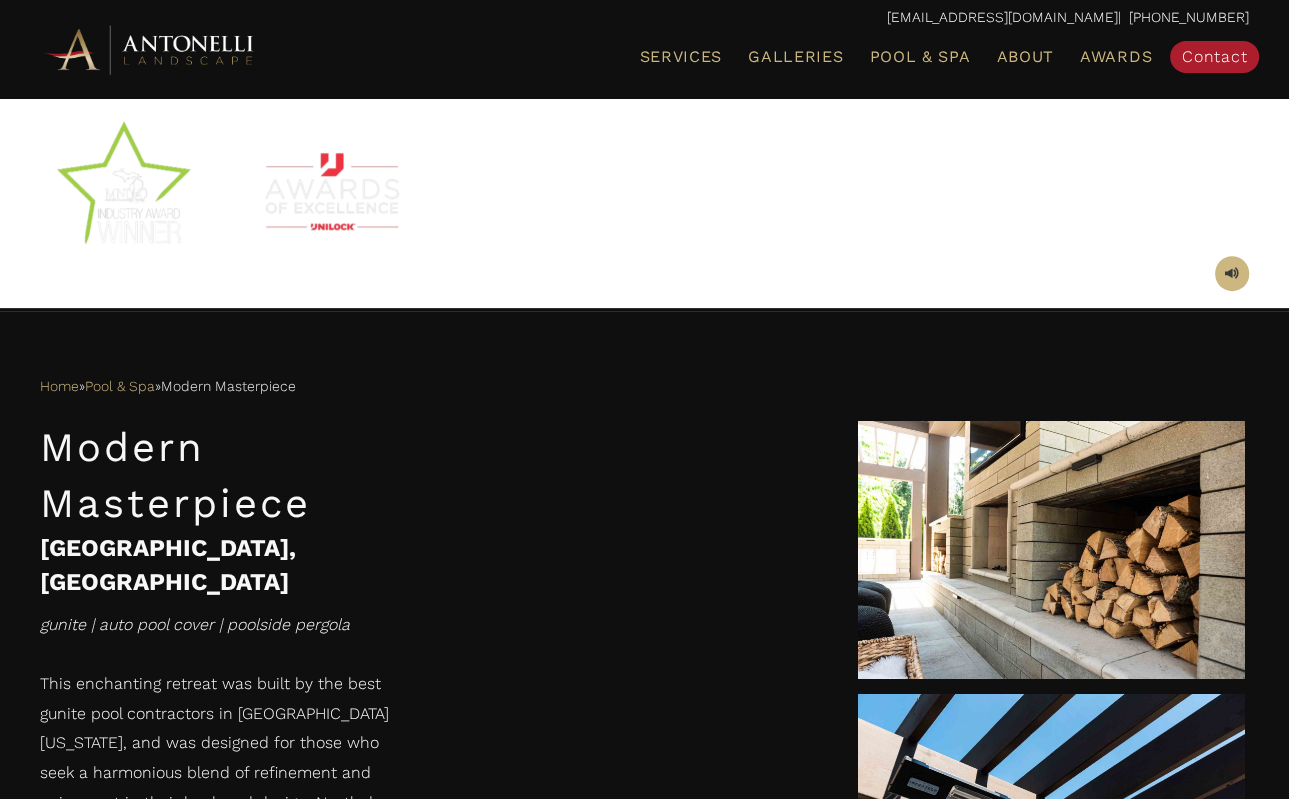 scroll, scrollTop: 844, scrollLeft: 0, axis: vertical 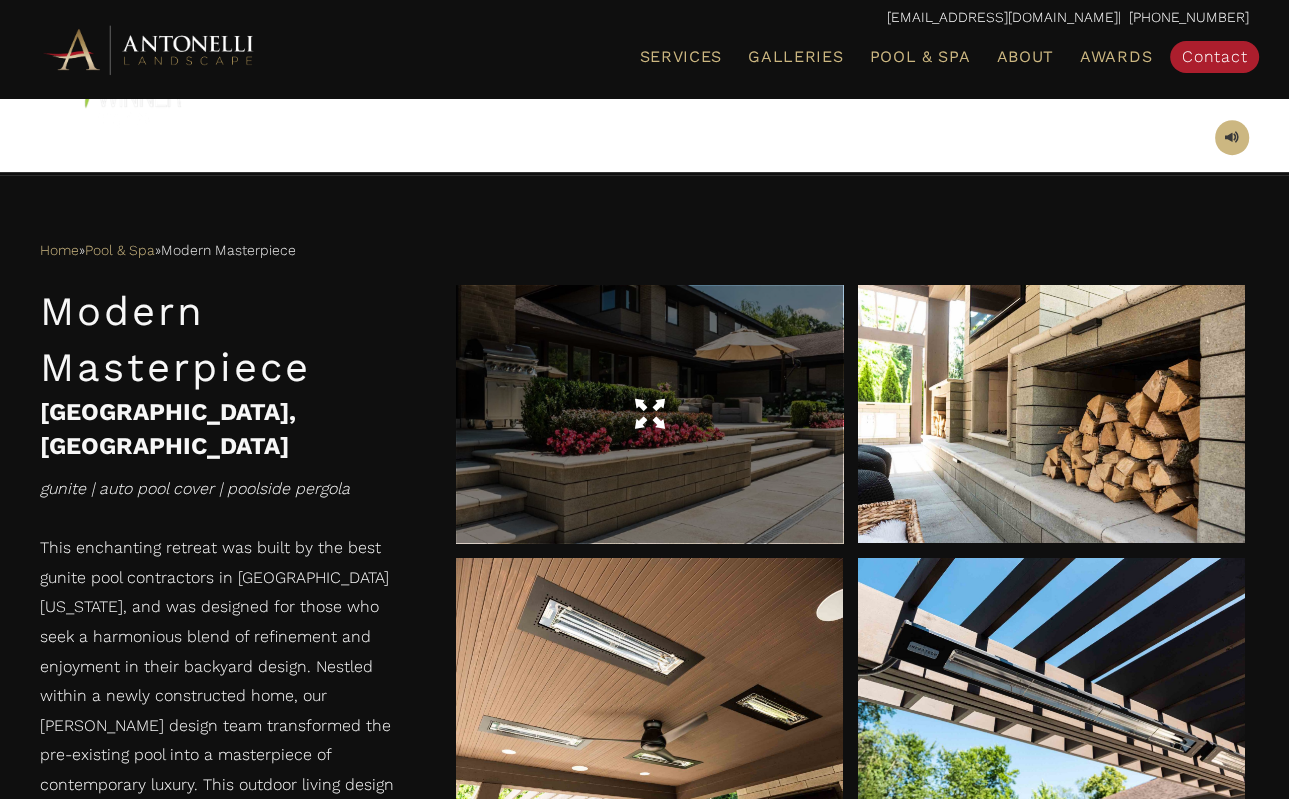 click at bounding box center [649, 414] 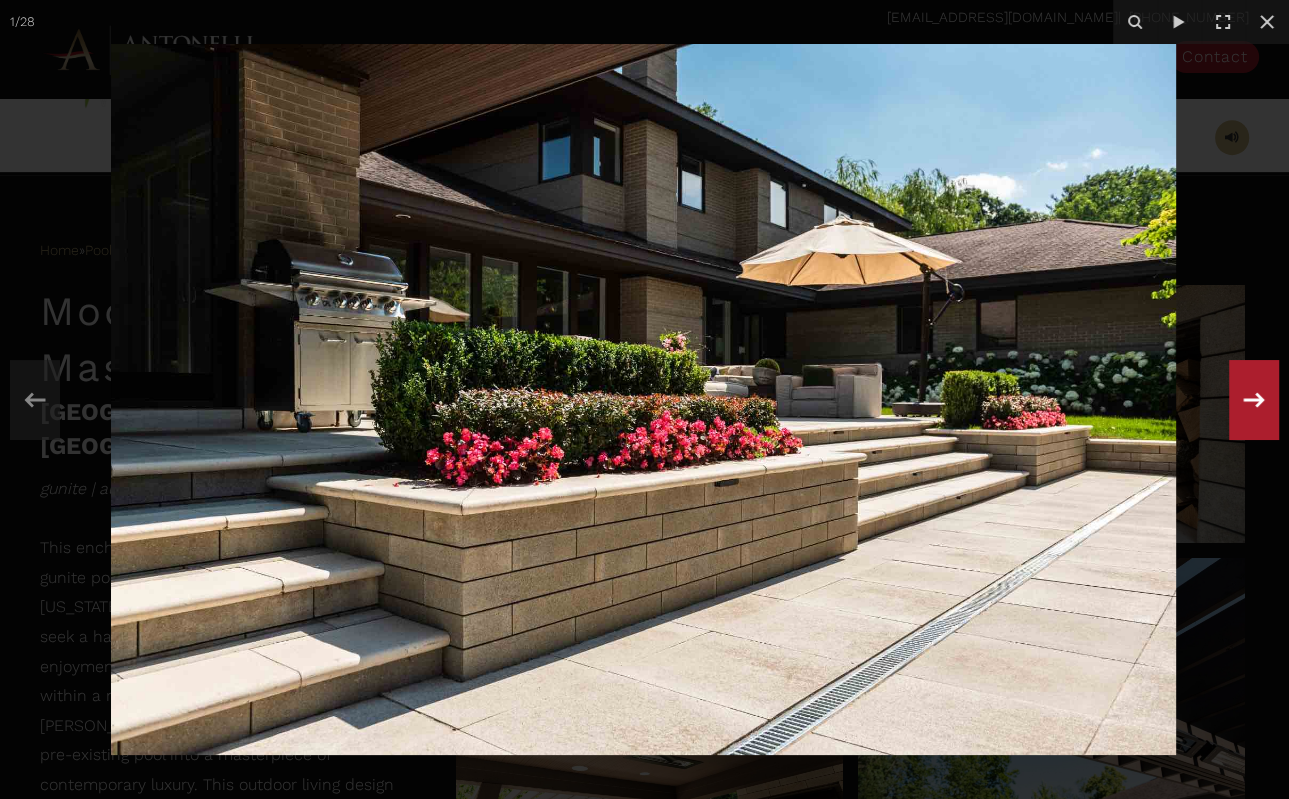 click 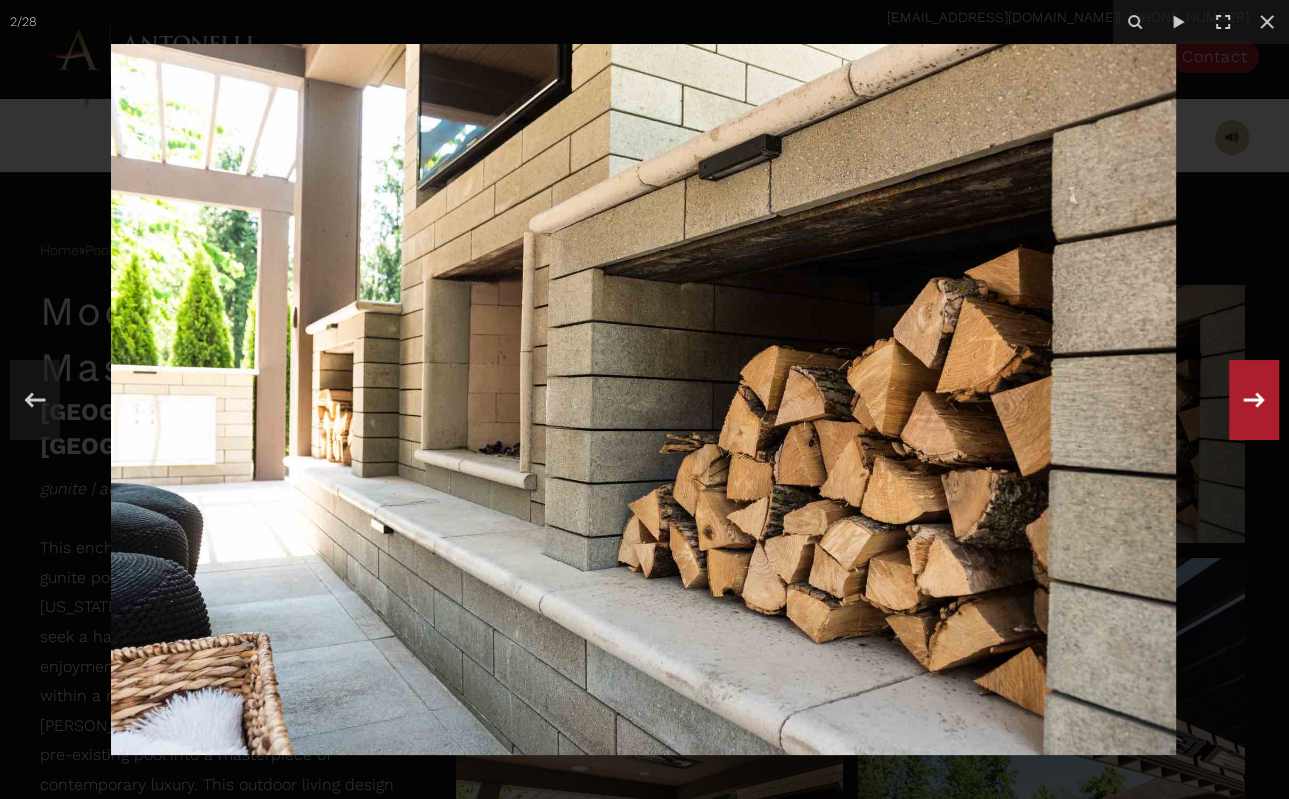 click 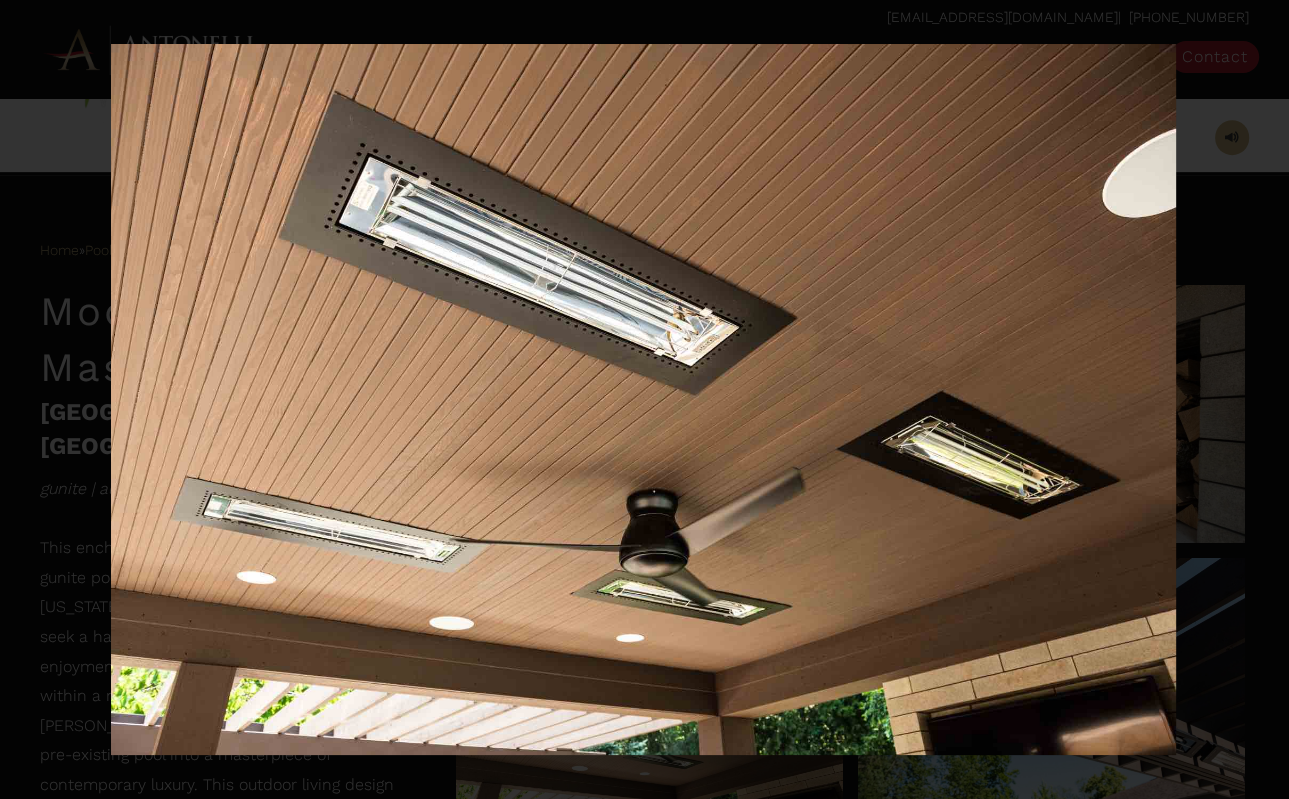 click on "3  /  28" at bounding box center [644, 399] 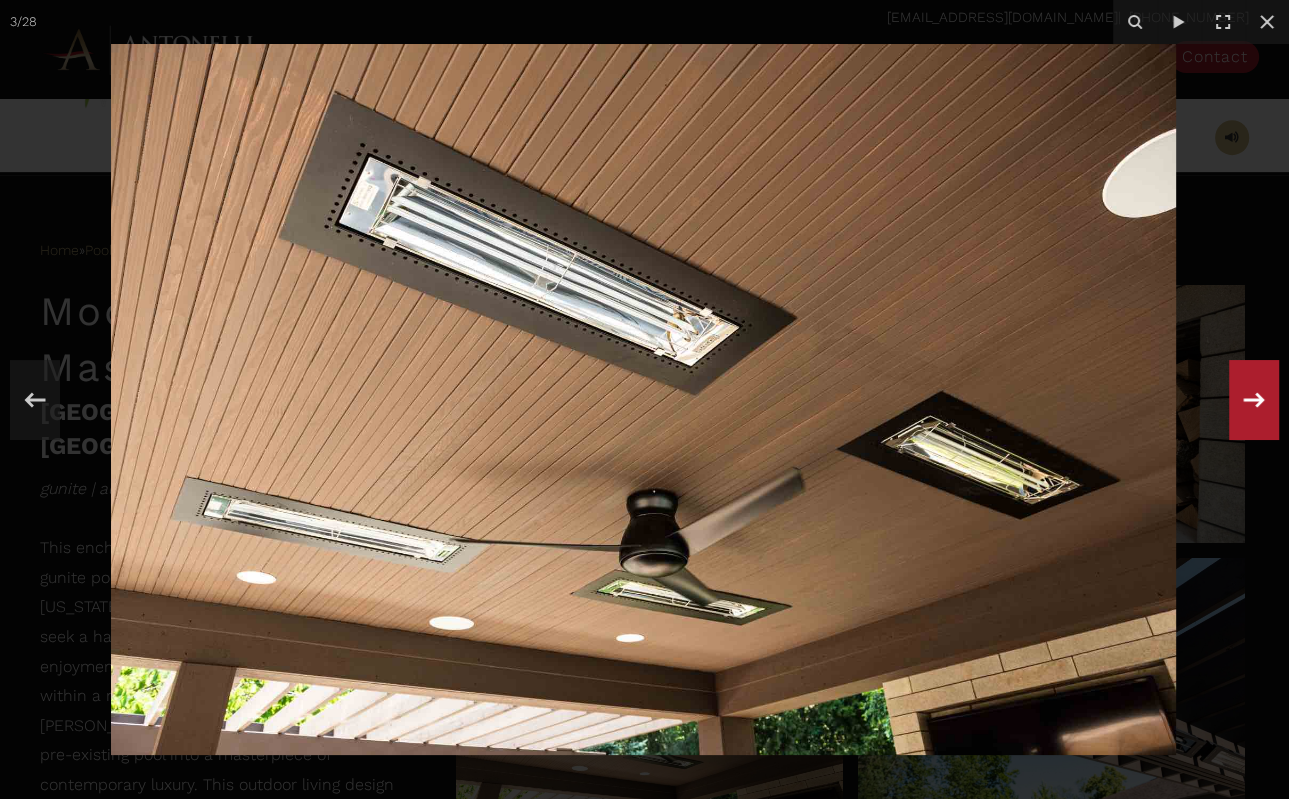 click 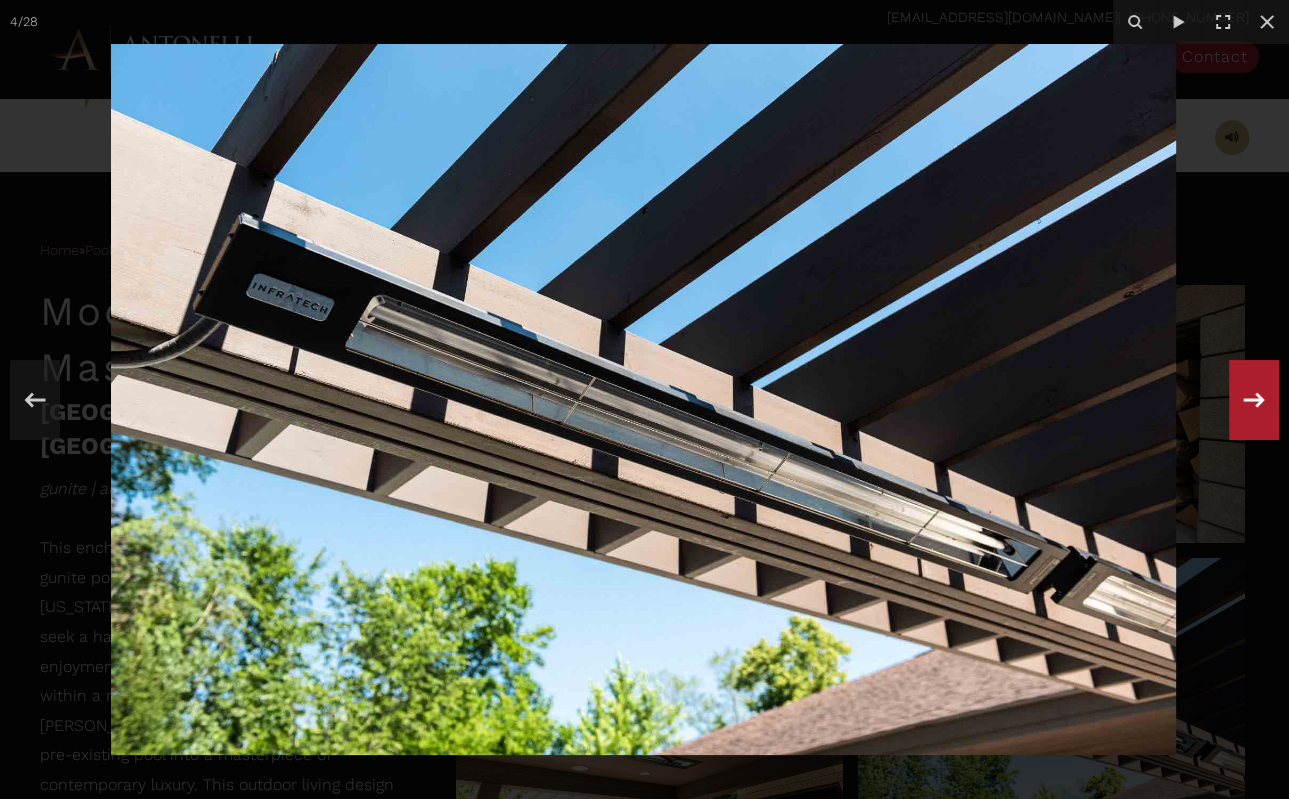 click 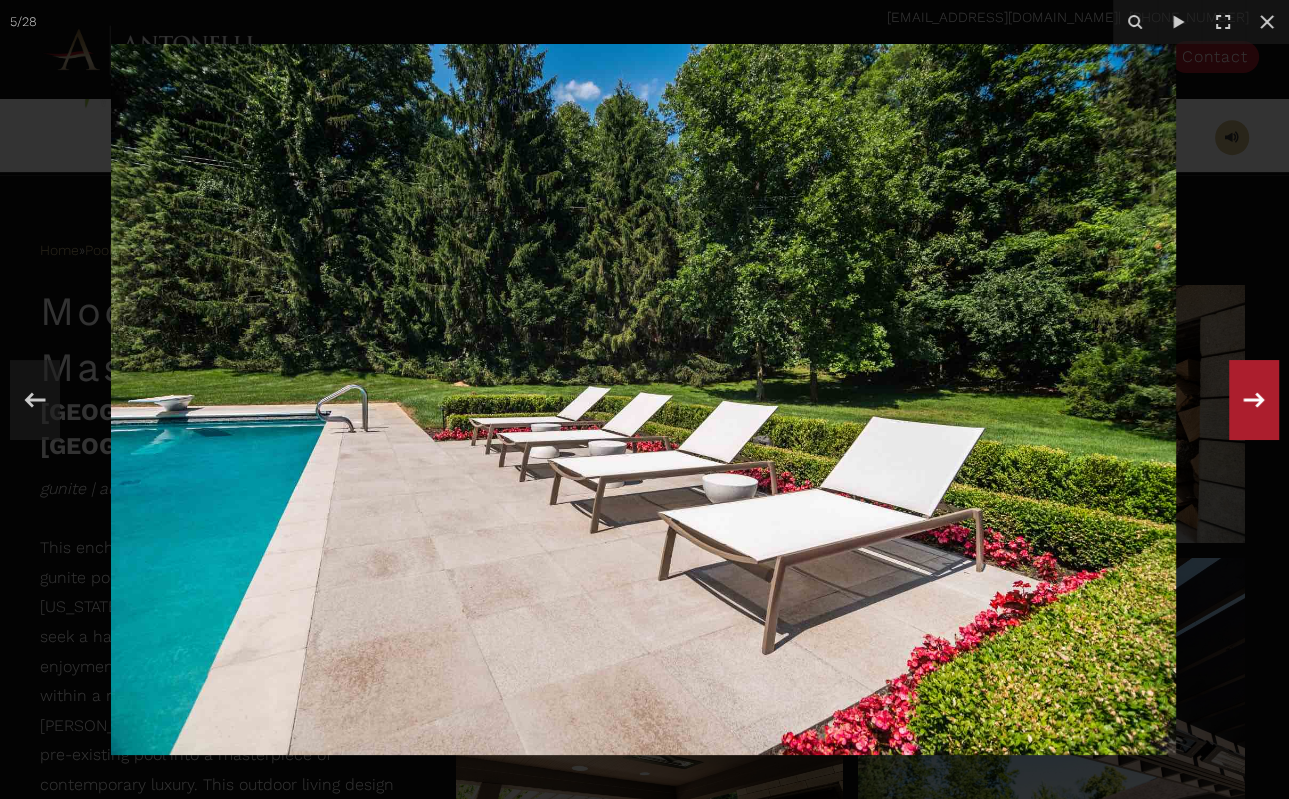click 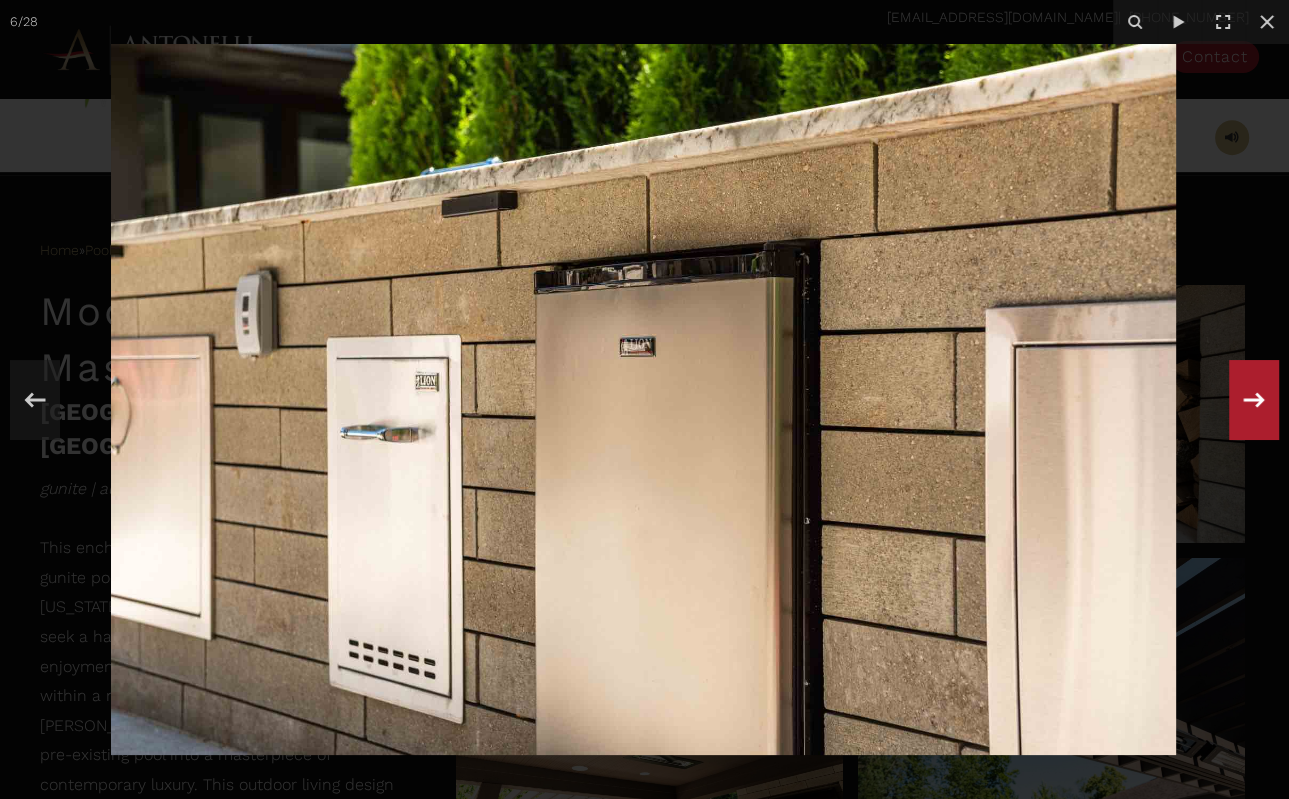 click 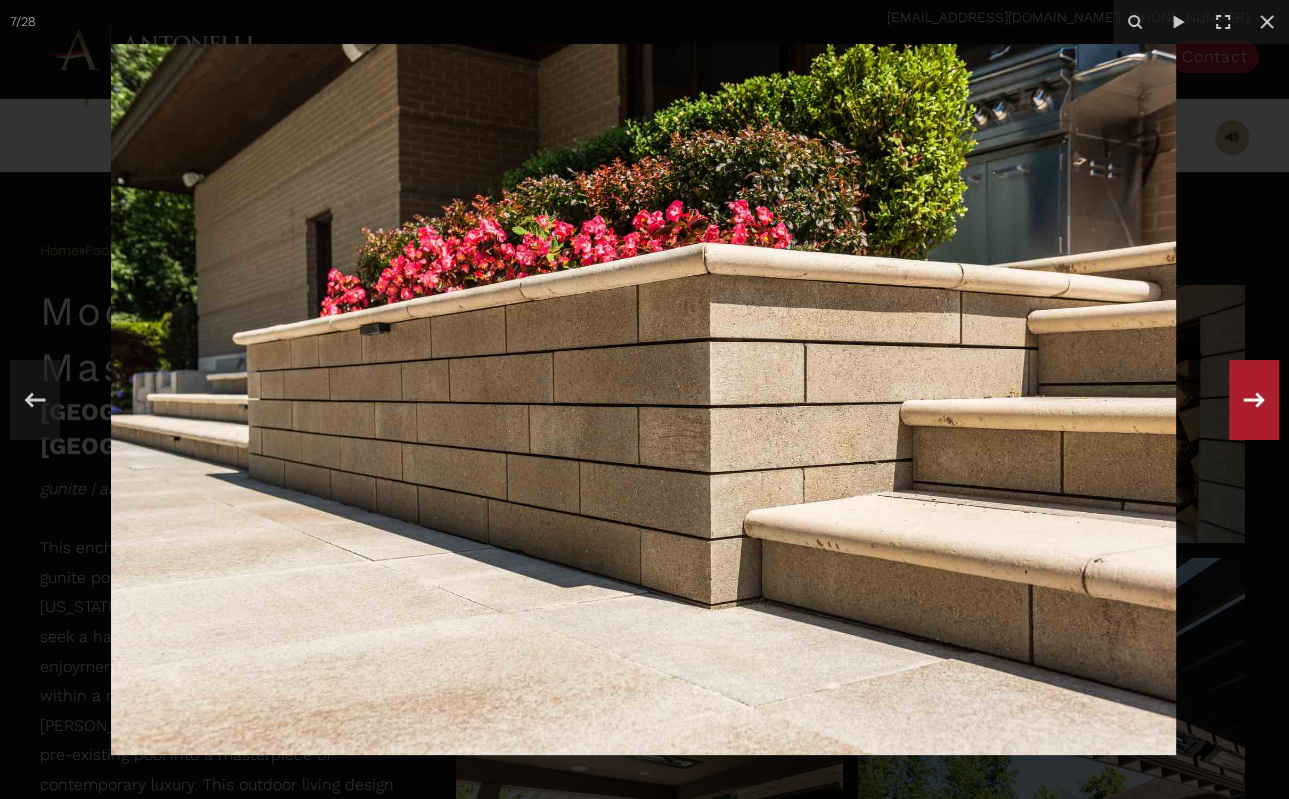 click 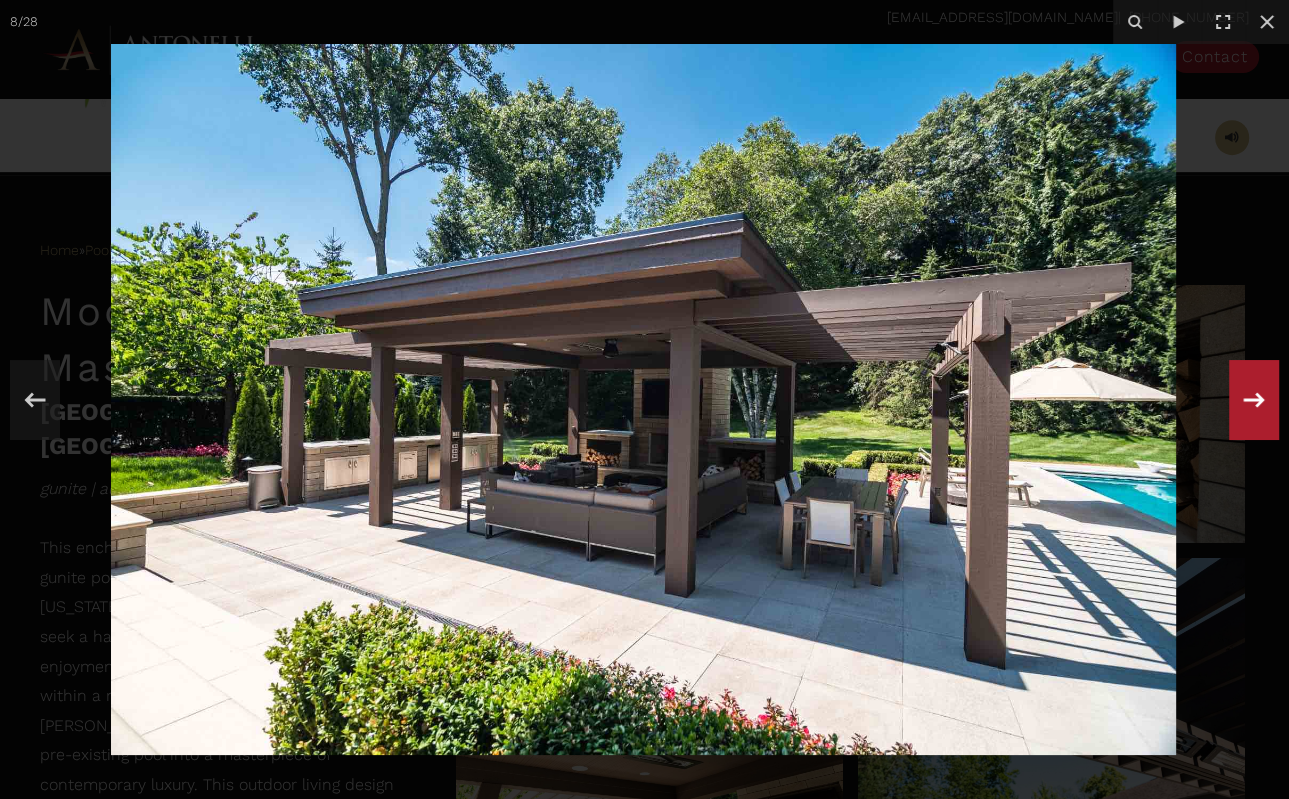 click 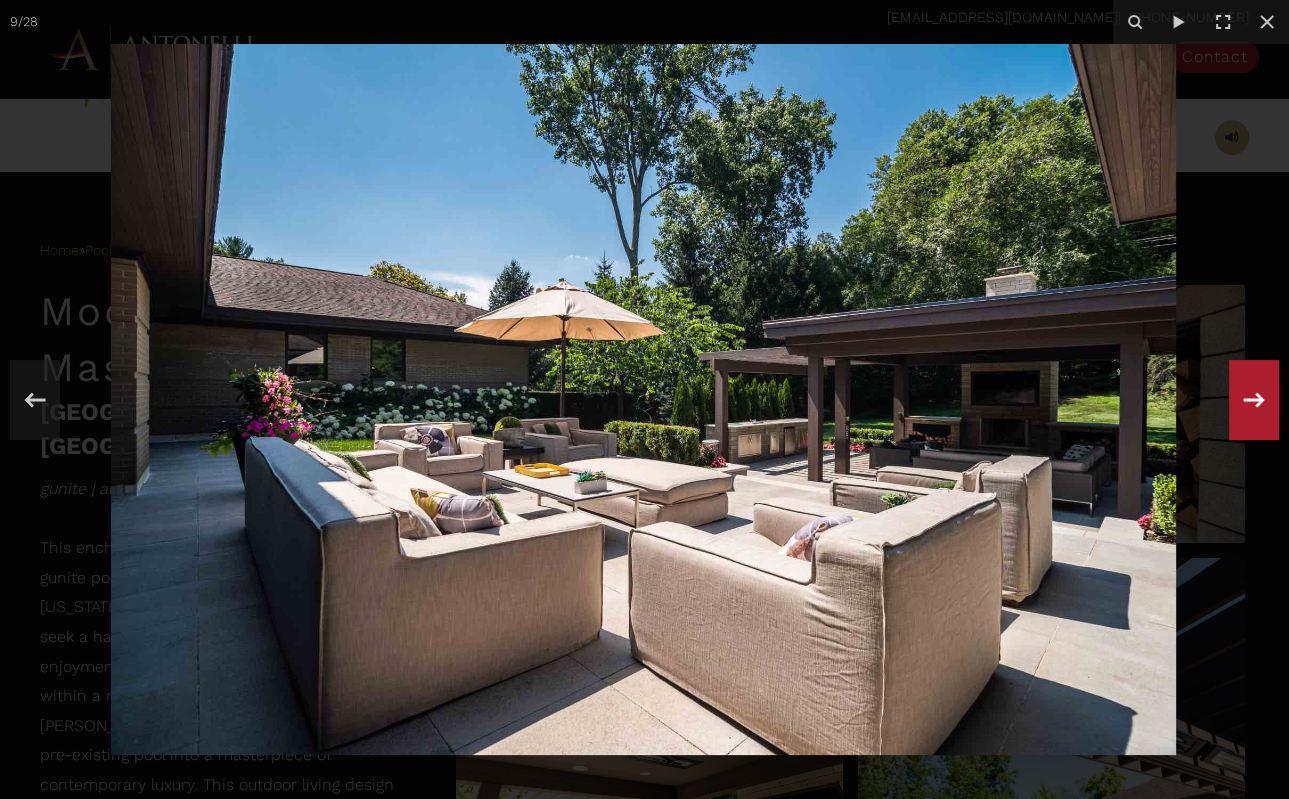 click 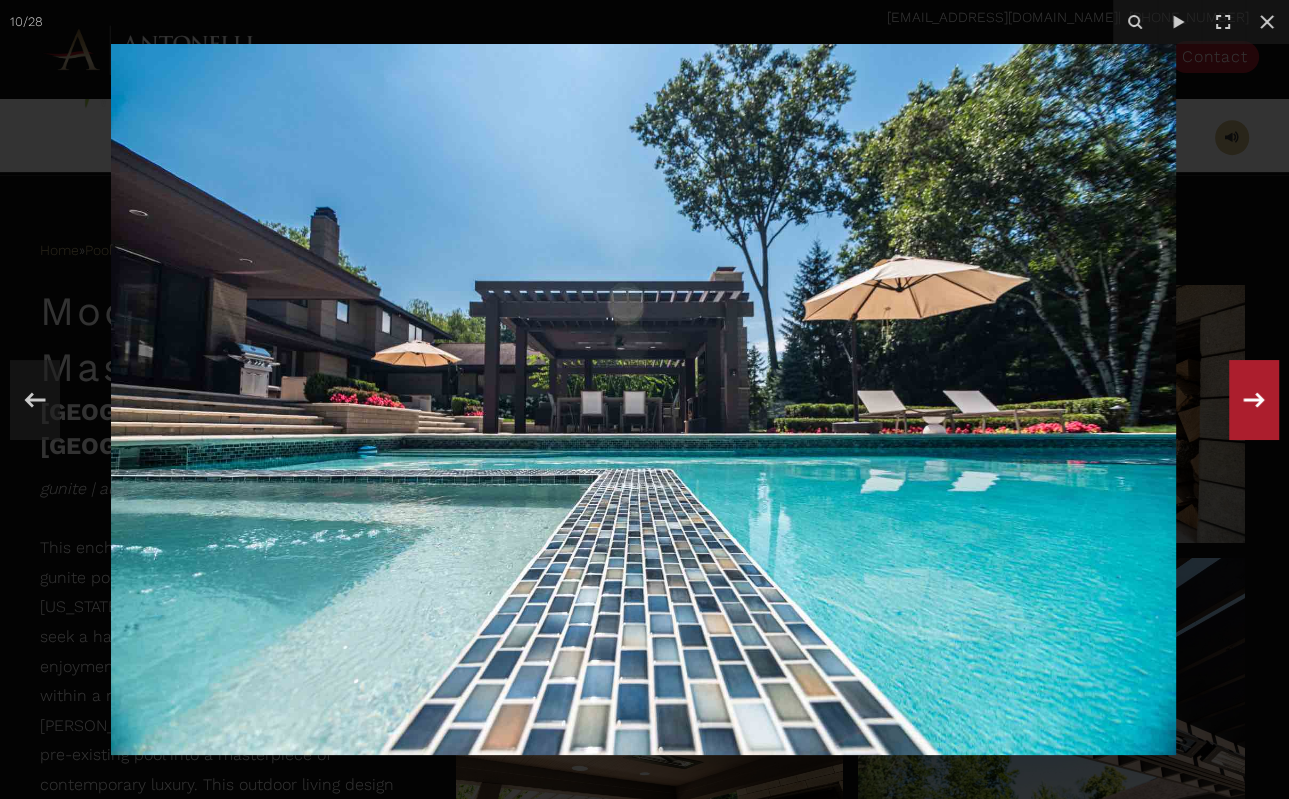 click 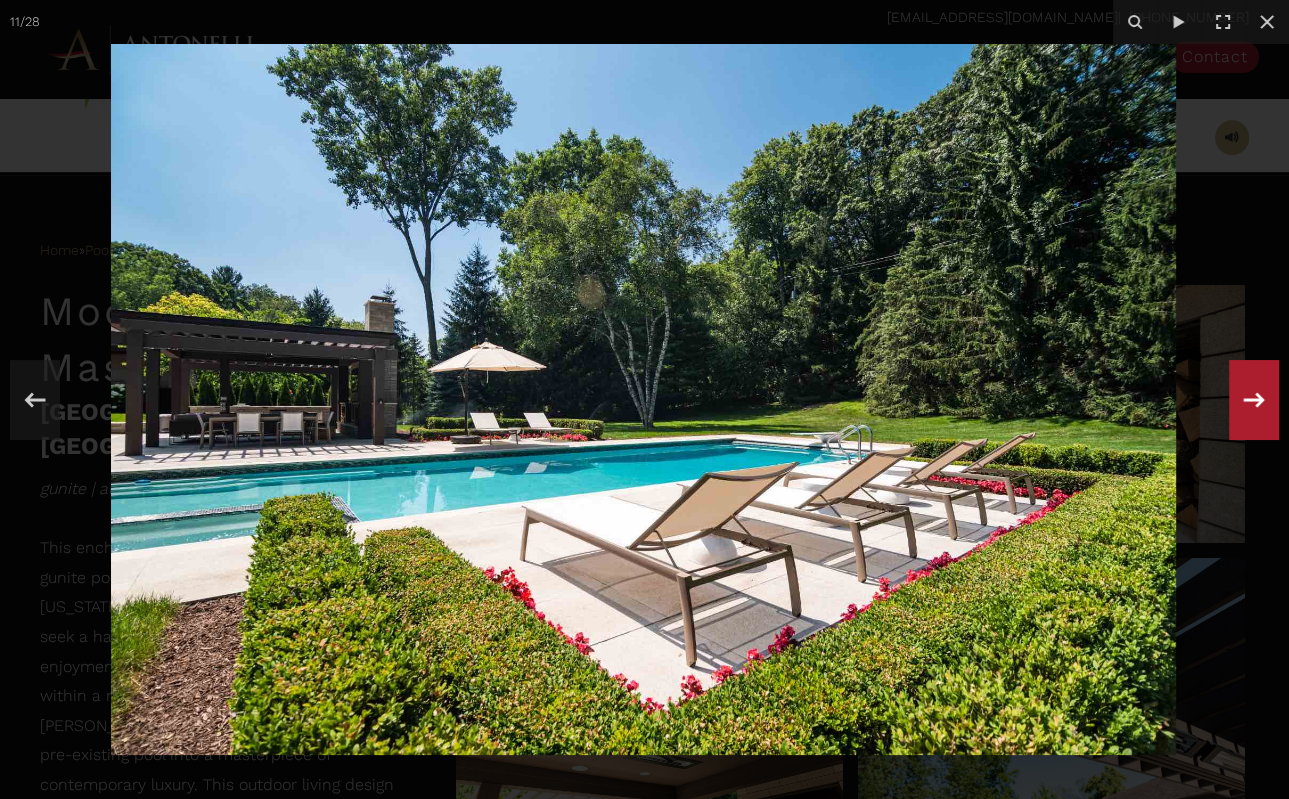 click 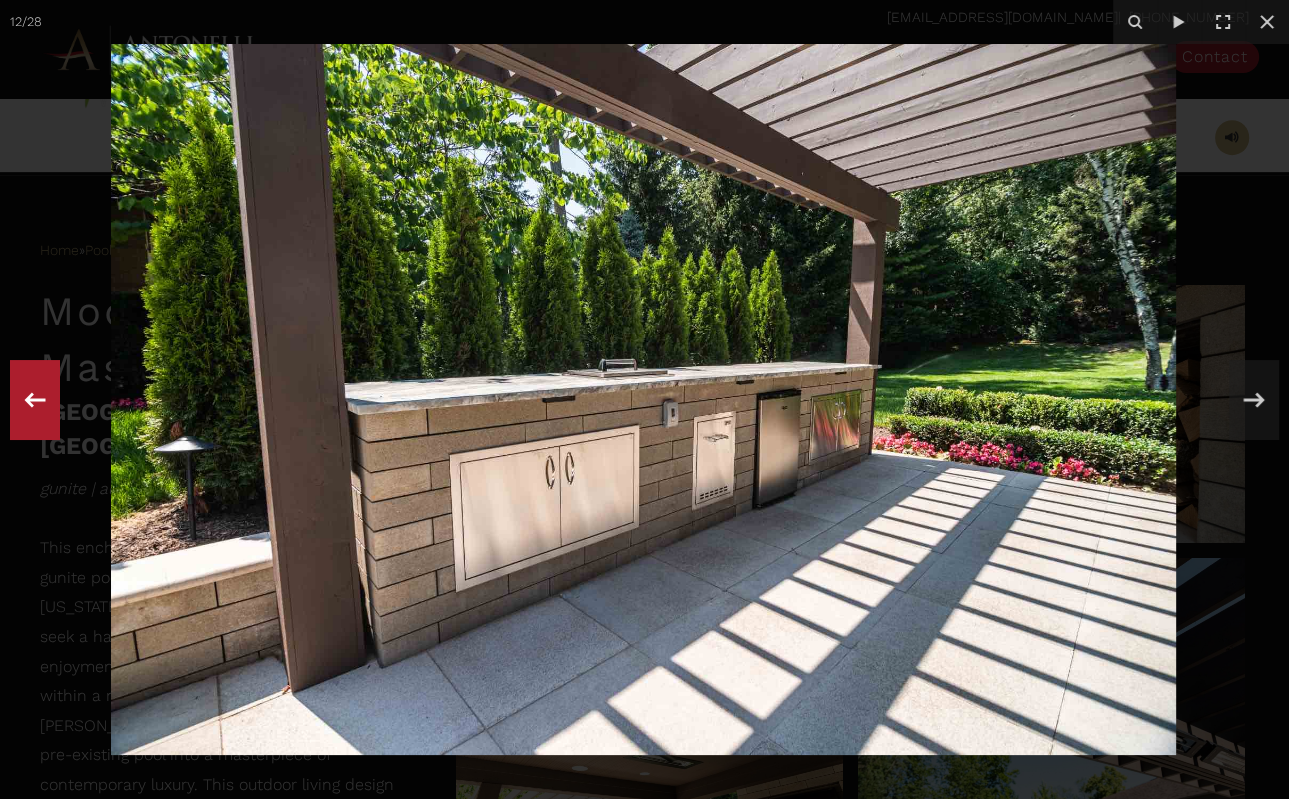 click 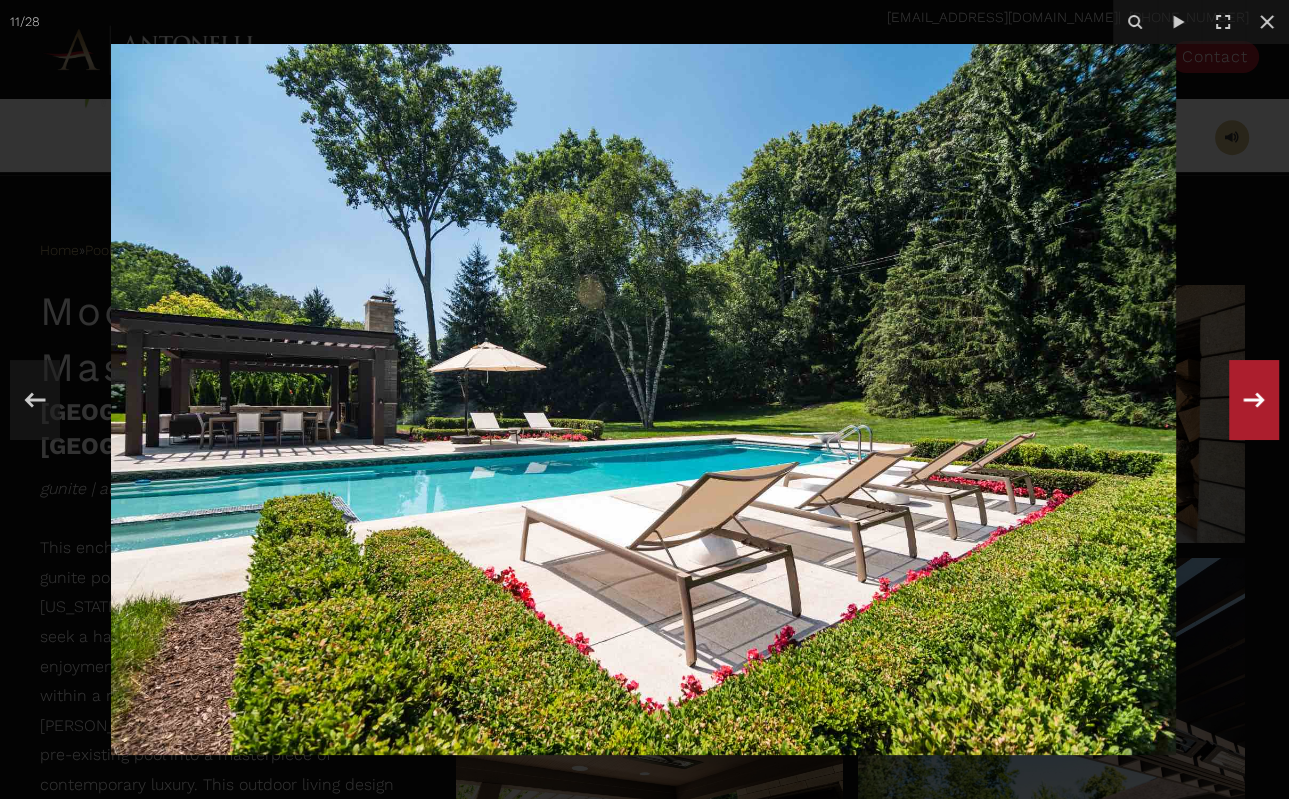 click 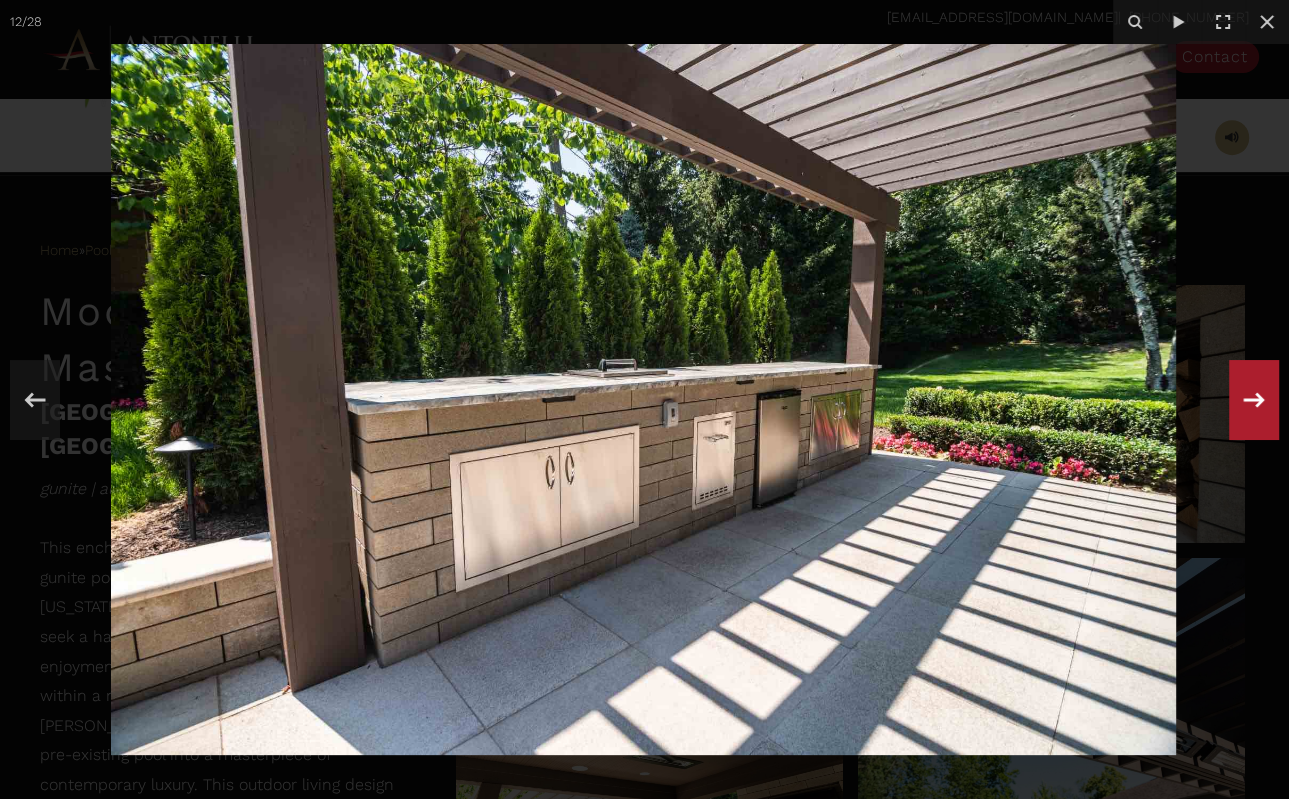 click 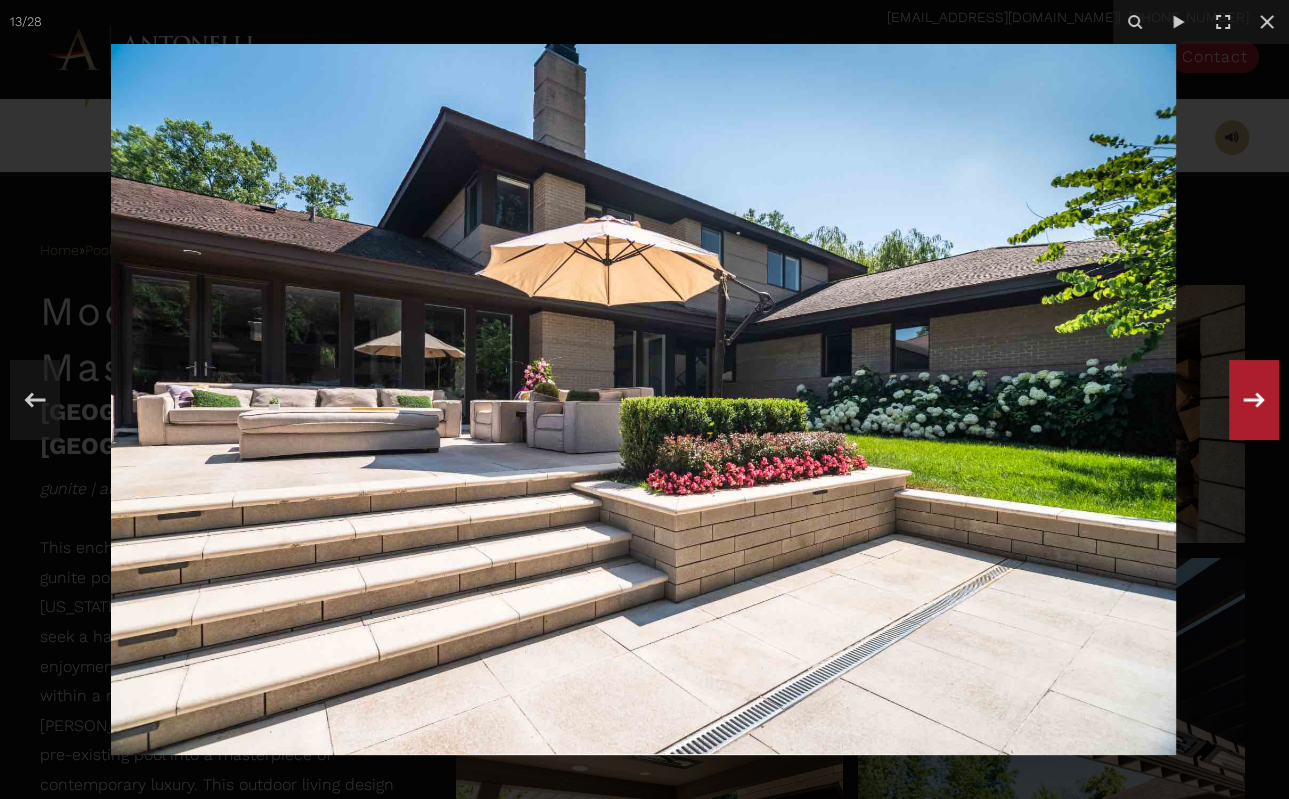 click 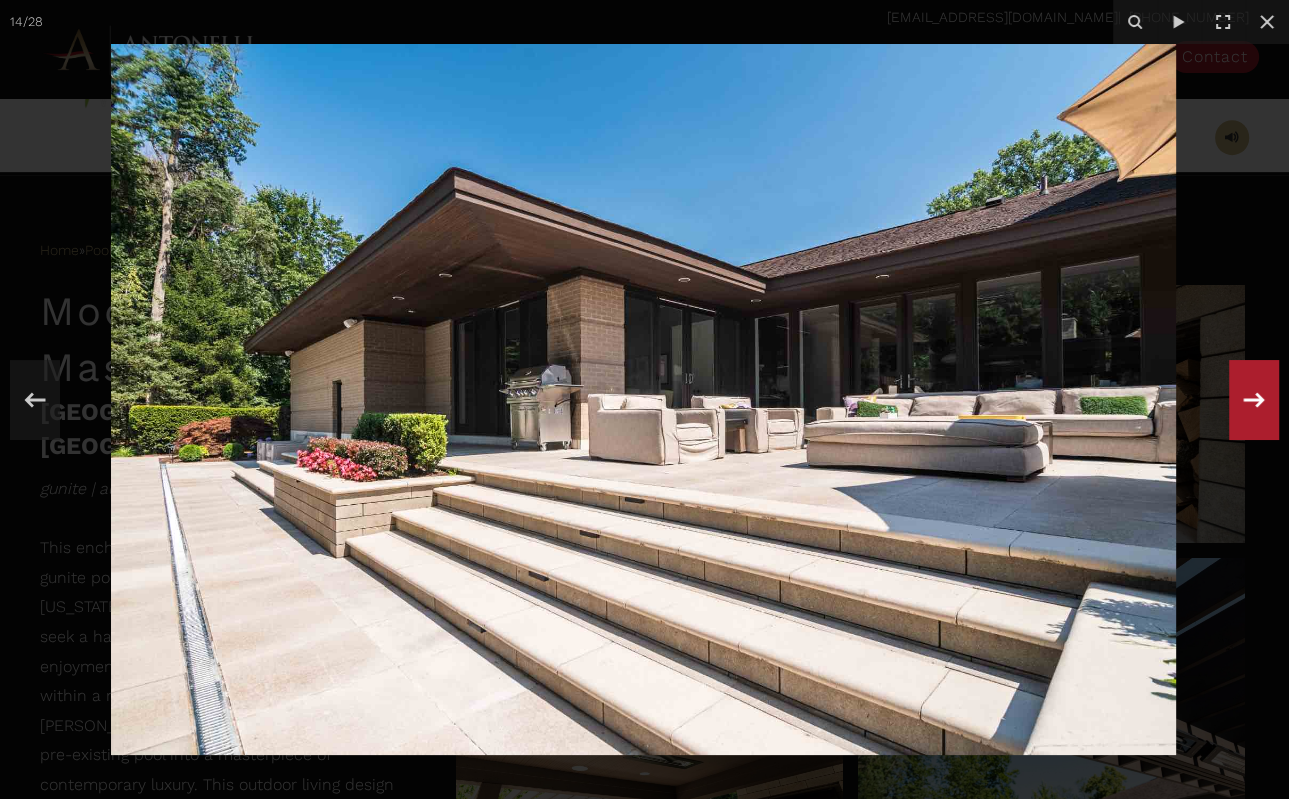 click 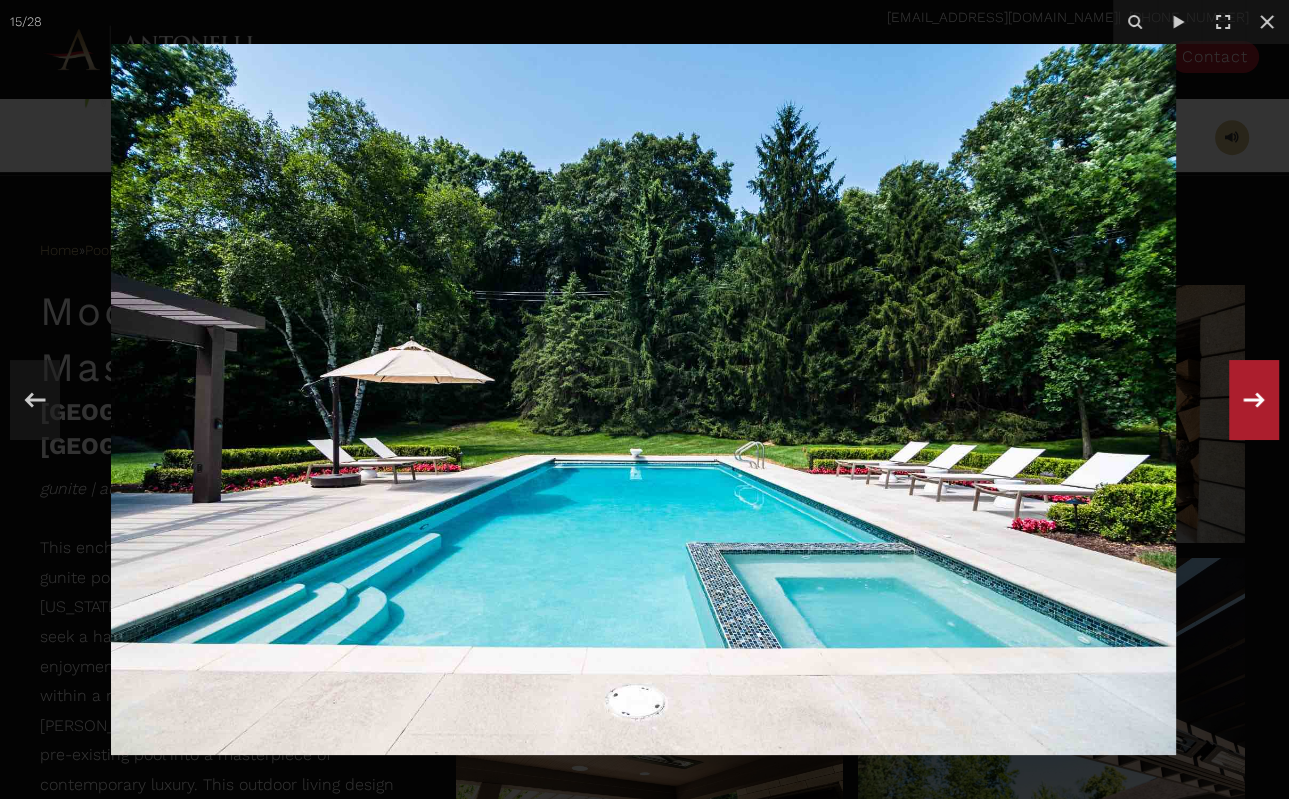 click 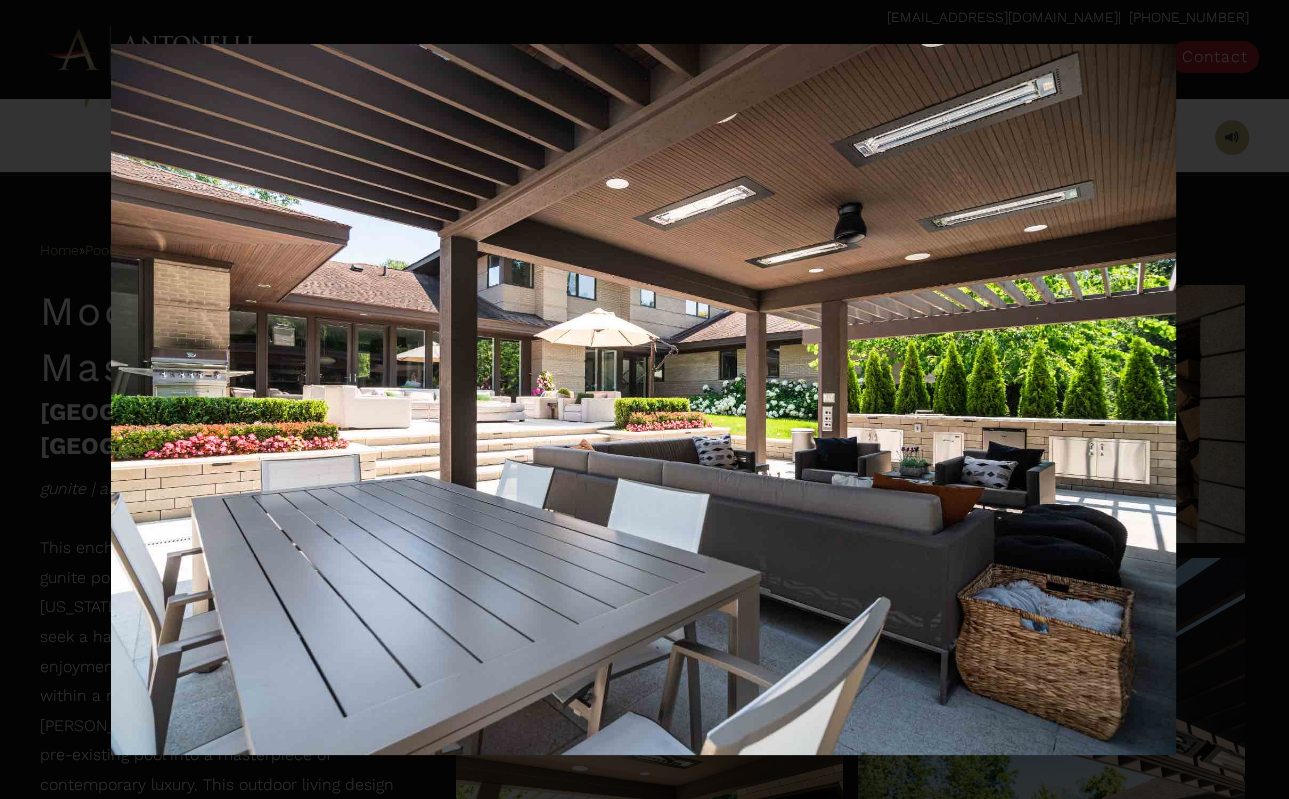 click on "16  /  28" at bounding box center [644, 399] 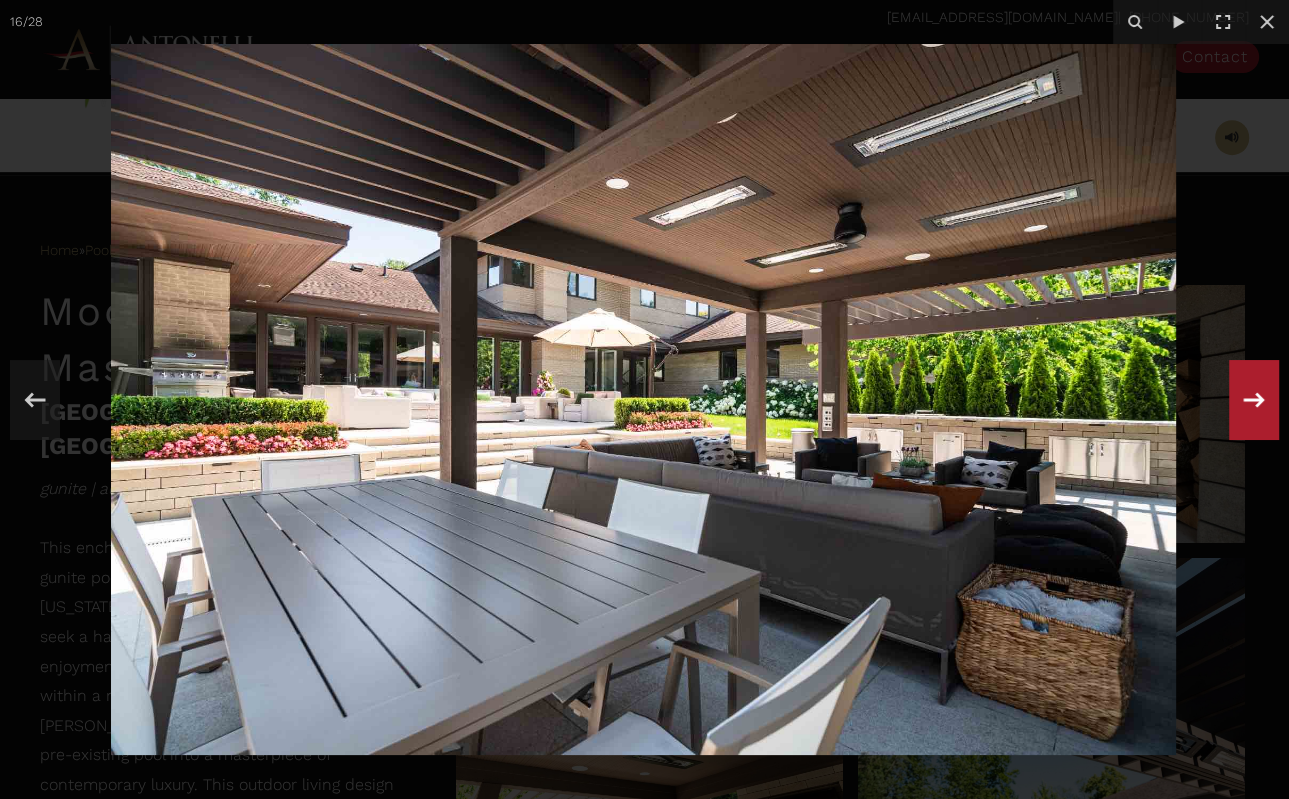 click 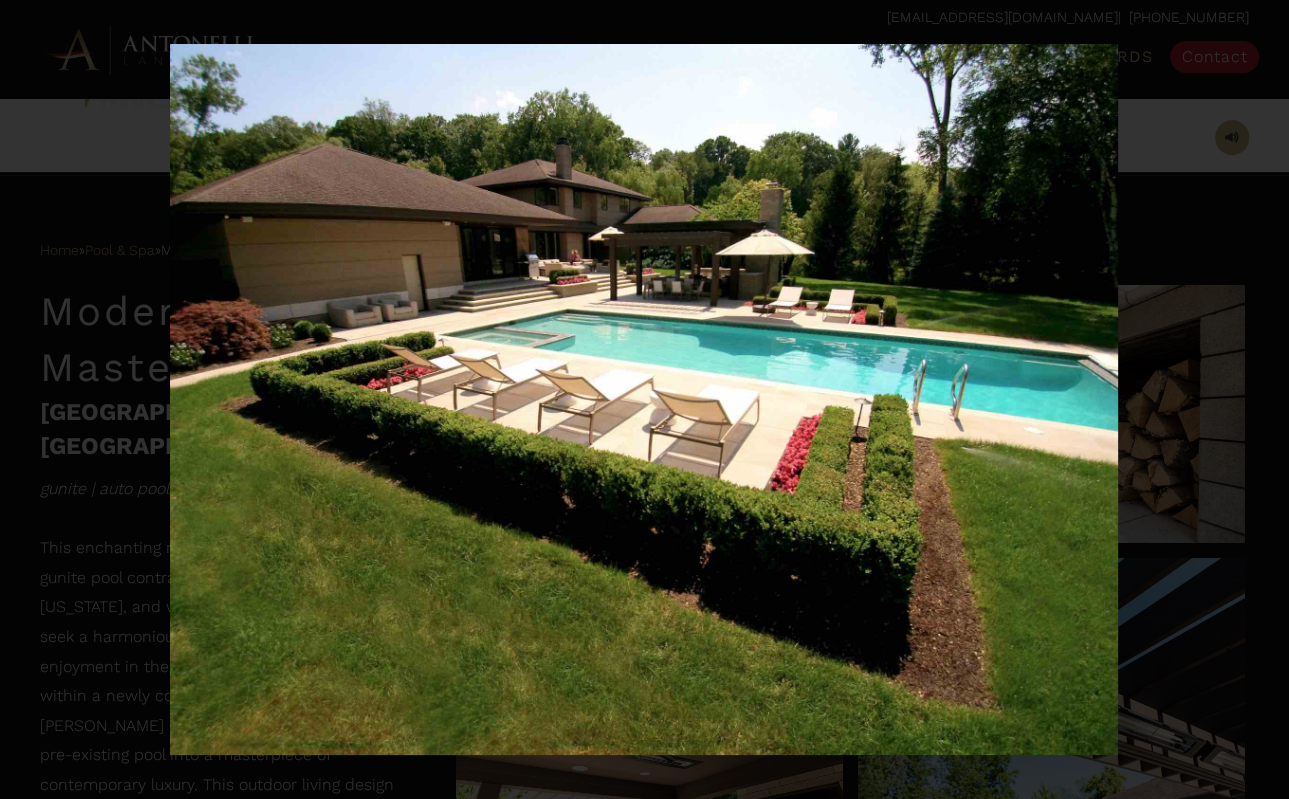 click on "17  /  28" at bounding box center [644, 399] 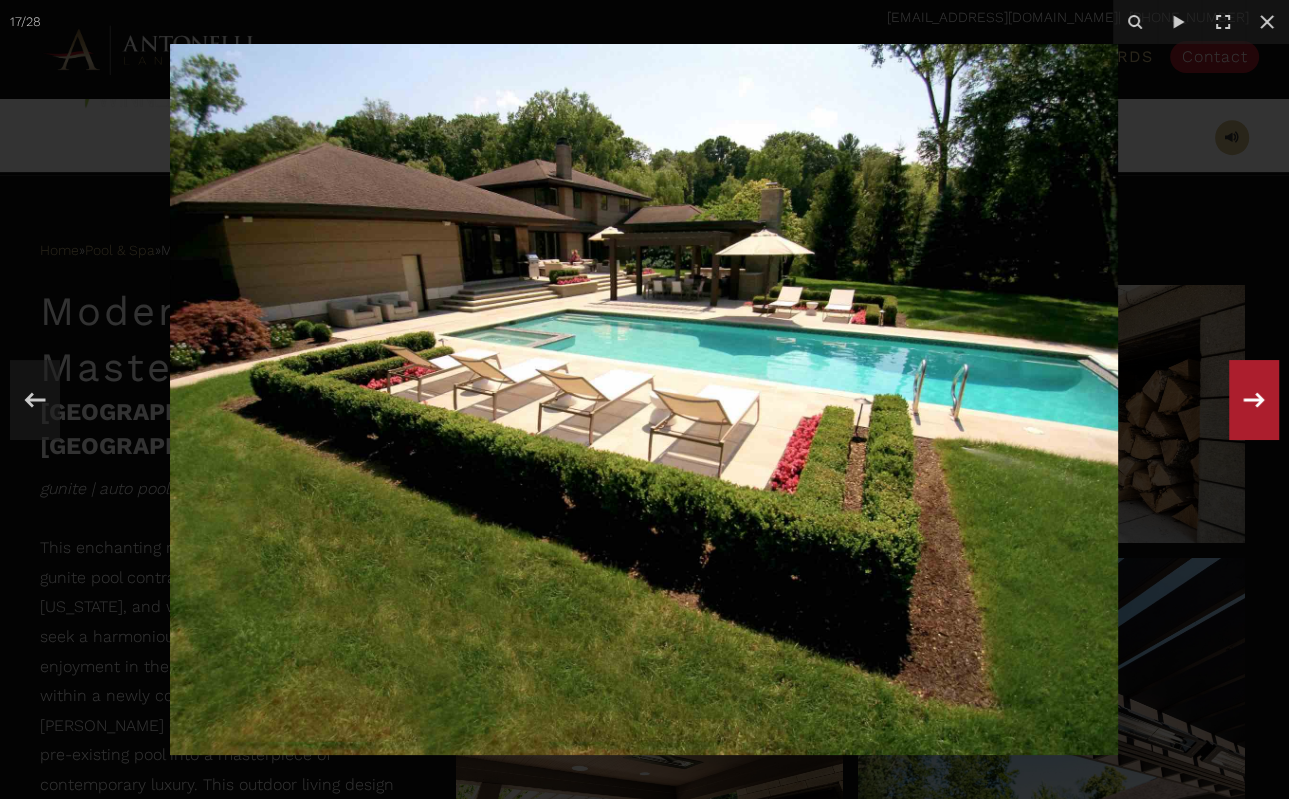 click 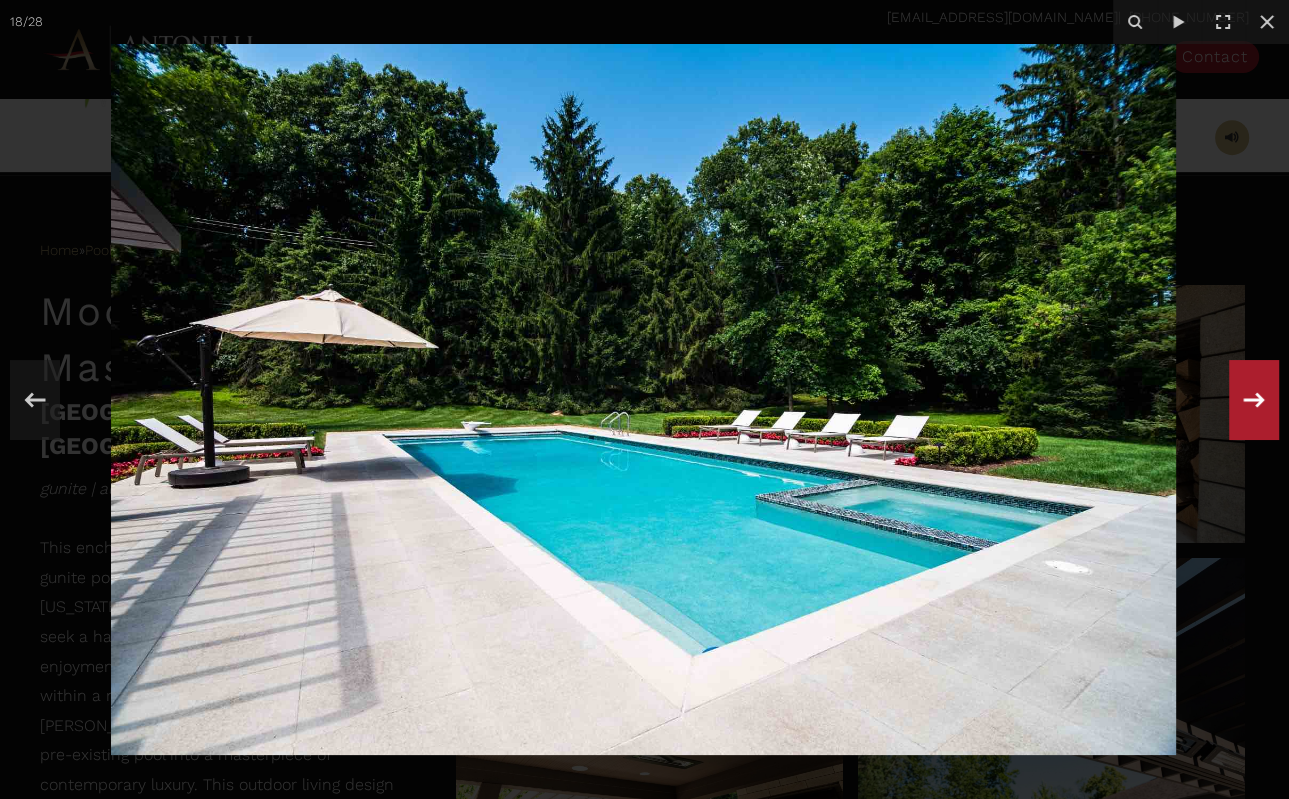 click 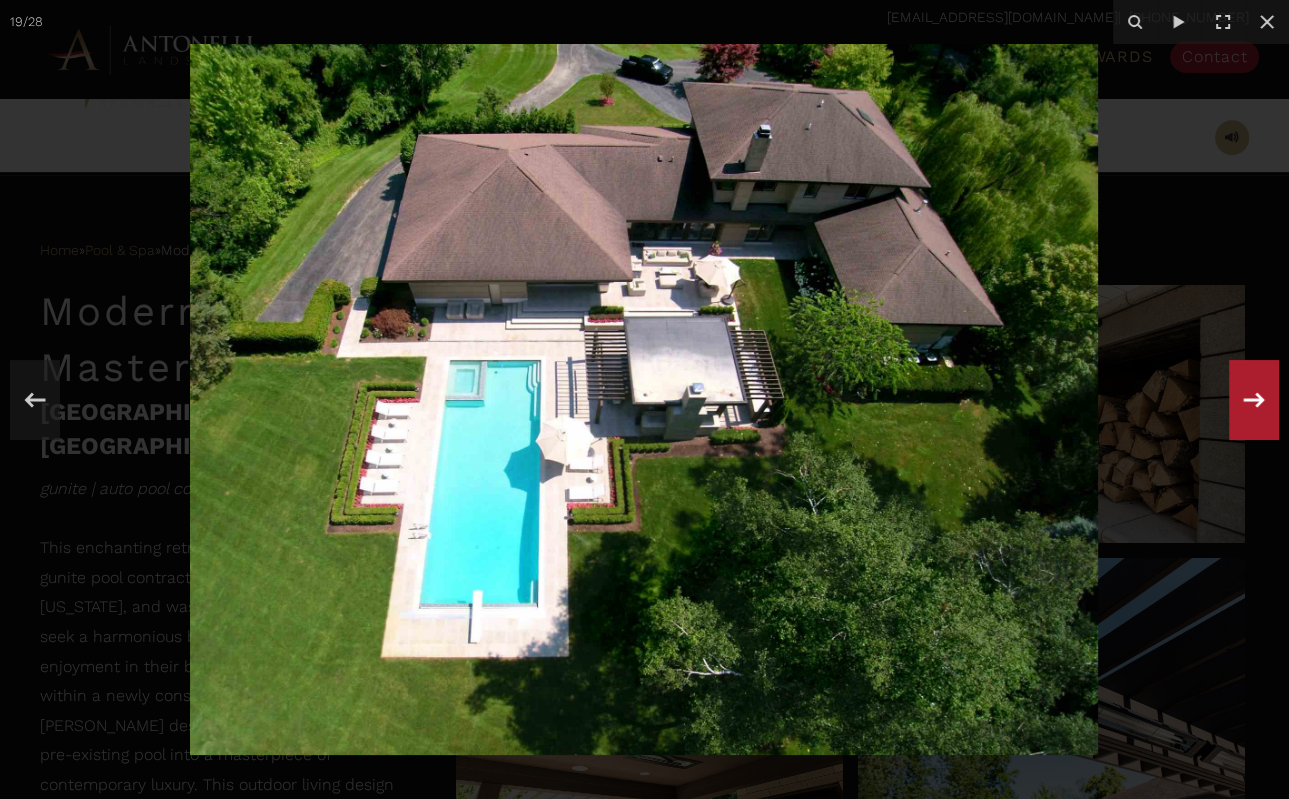 click on "19  /  28" at bounding box center [644, 399] 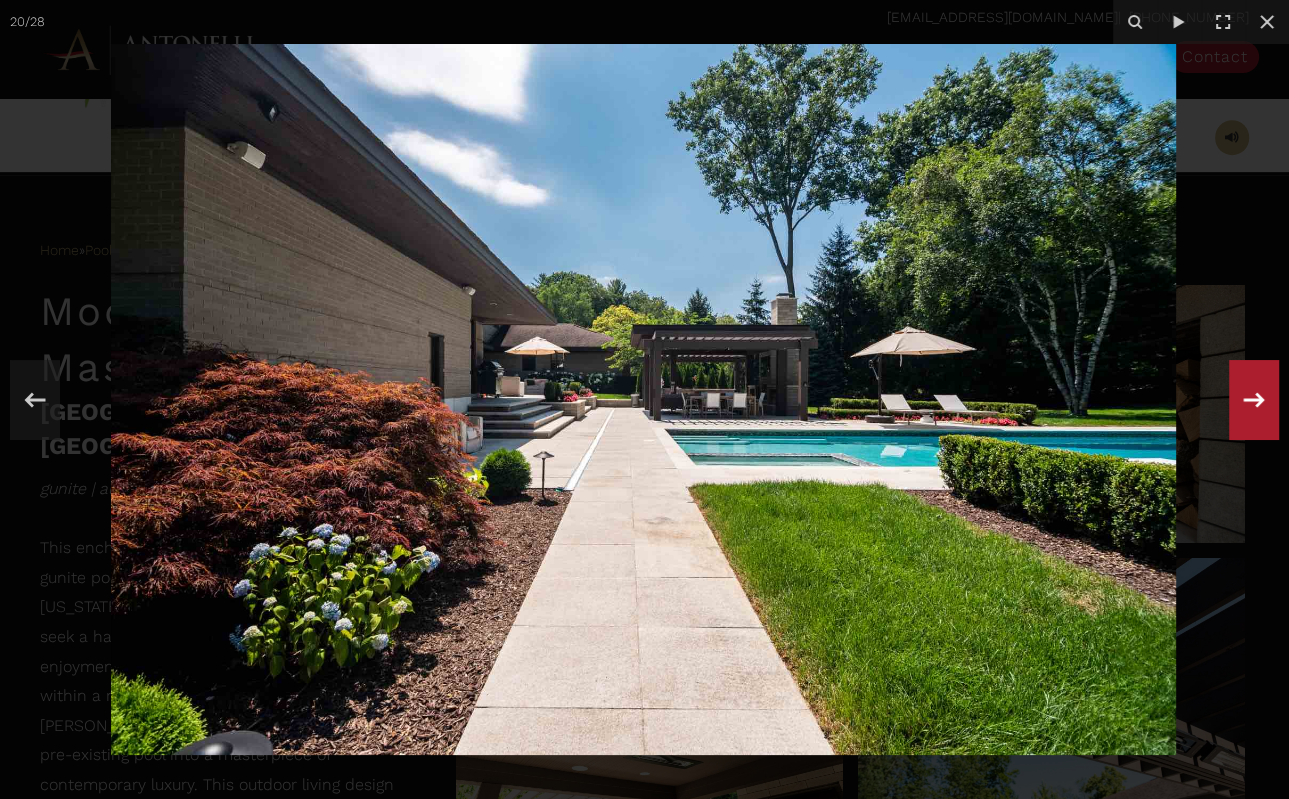 click 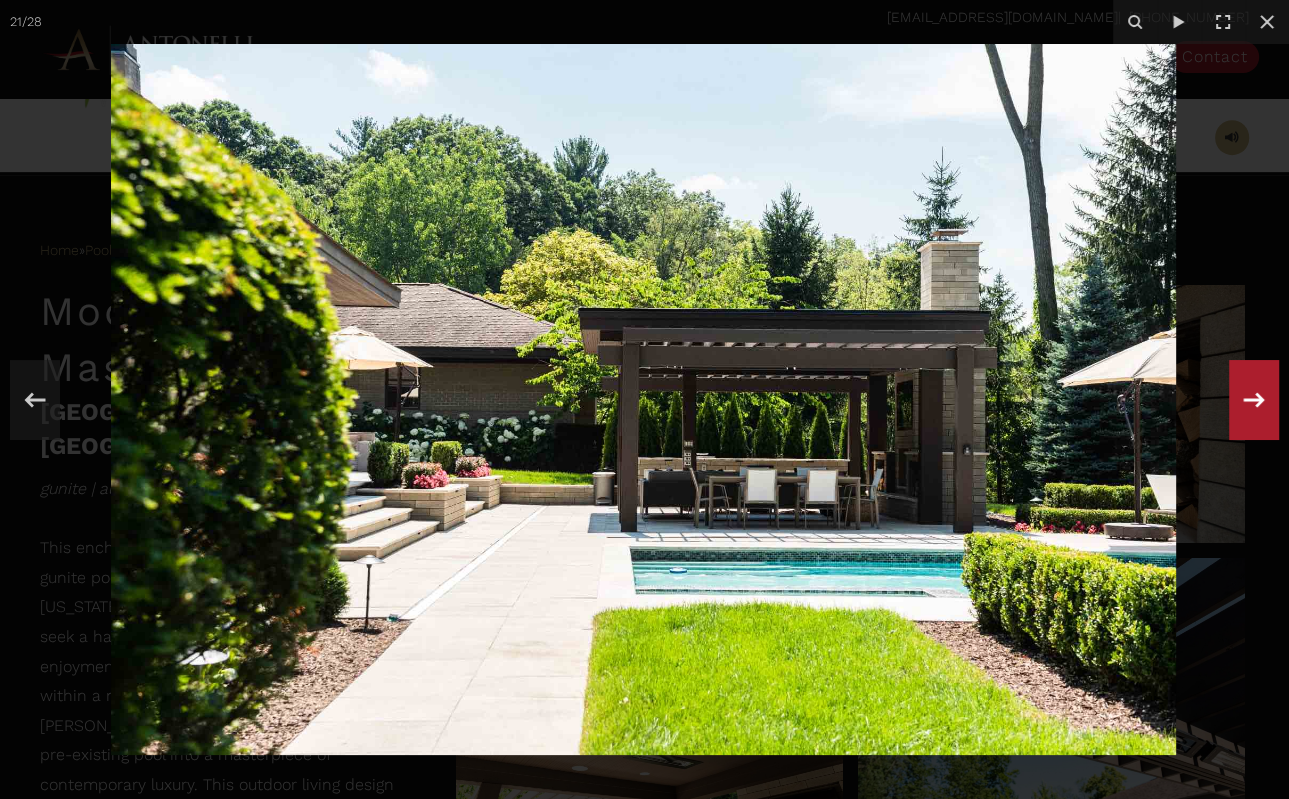 click 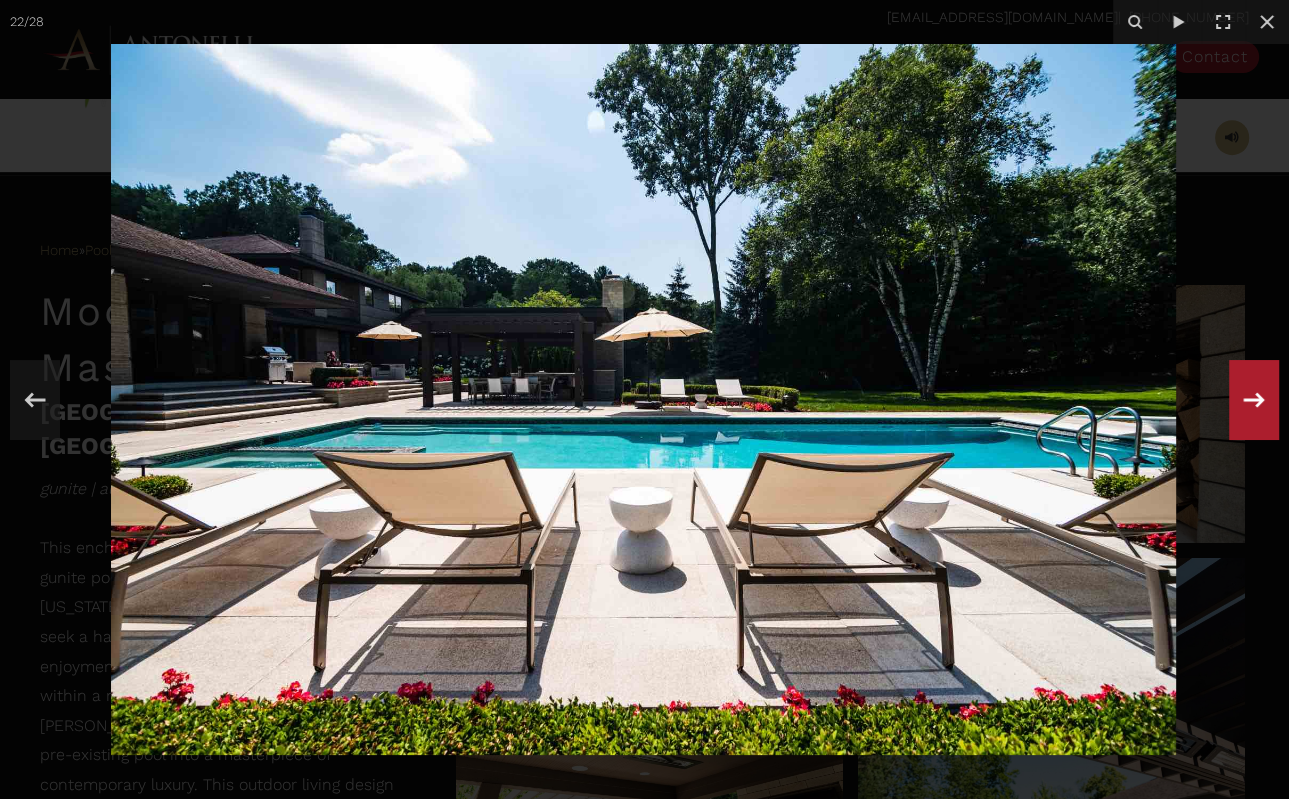 click 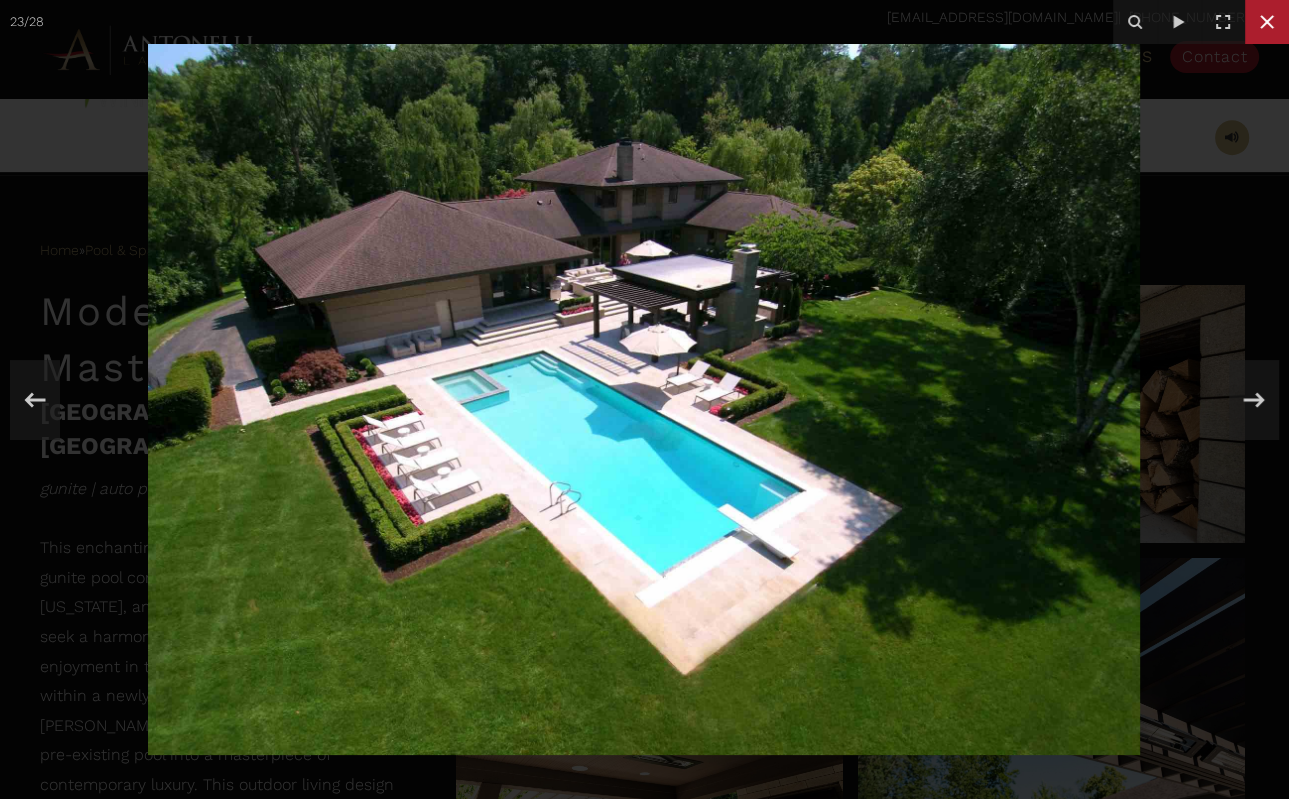 click 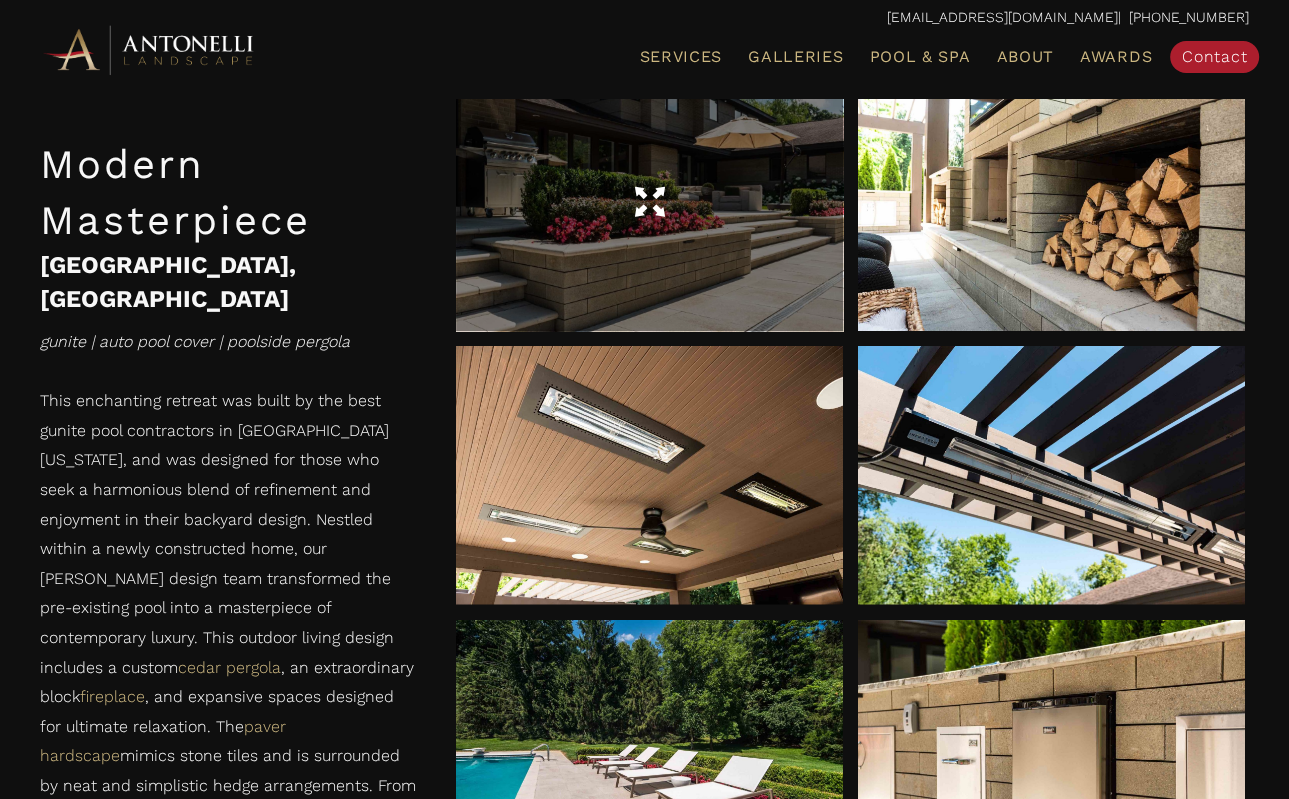 scroll, scrollTop: 0, scrollLeft: 0, axis: both 